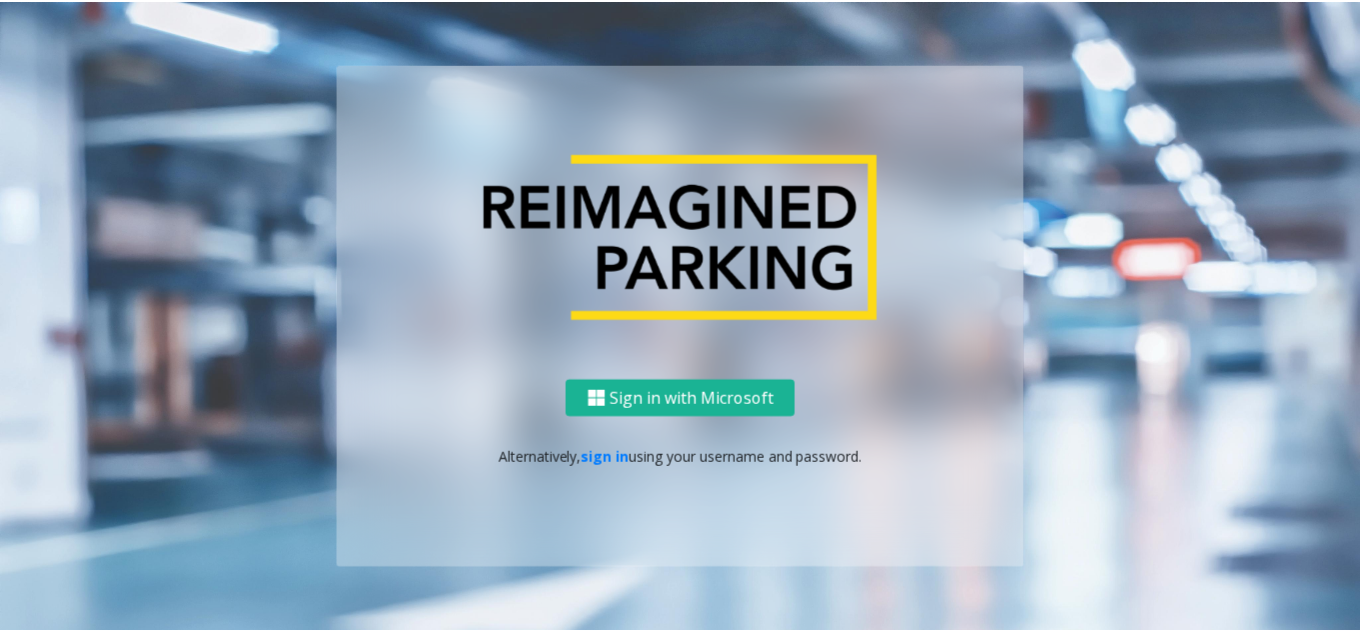 scroll, scrollTop: 0, scrollLeft: 0, axis: both 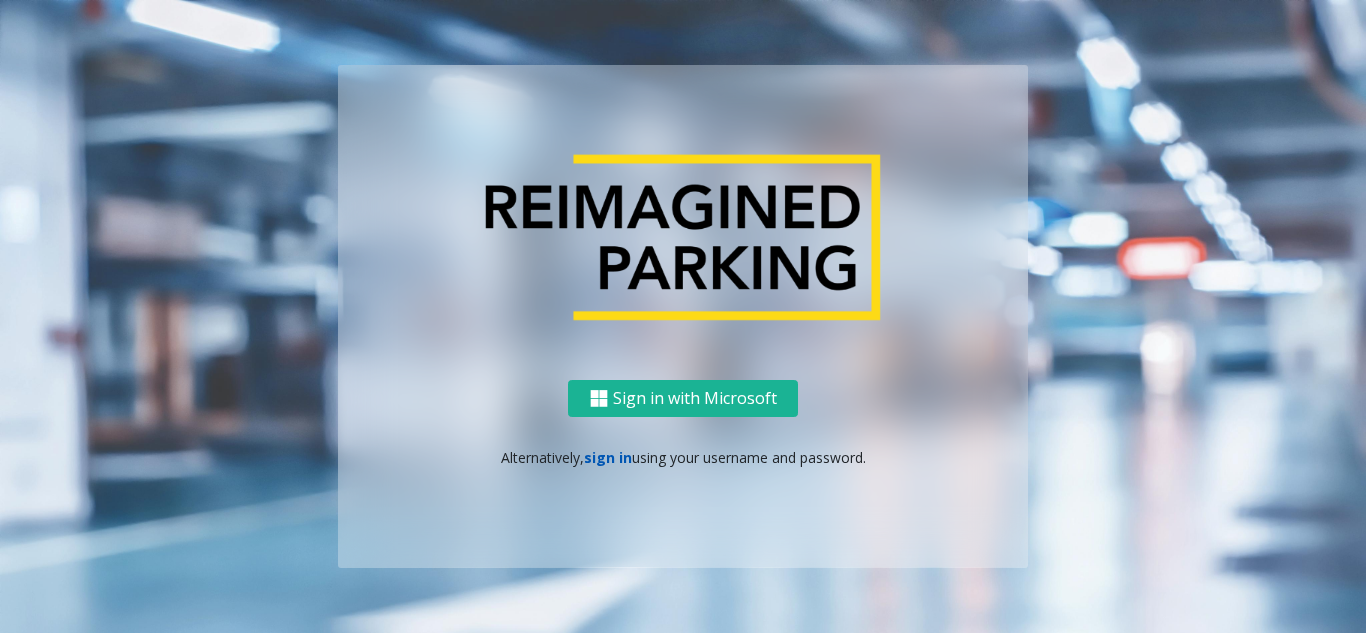 click on "sign in" 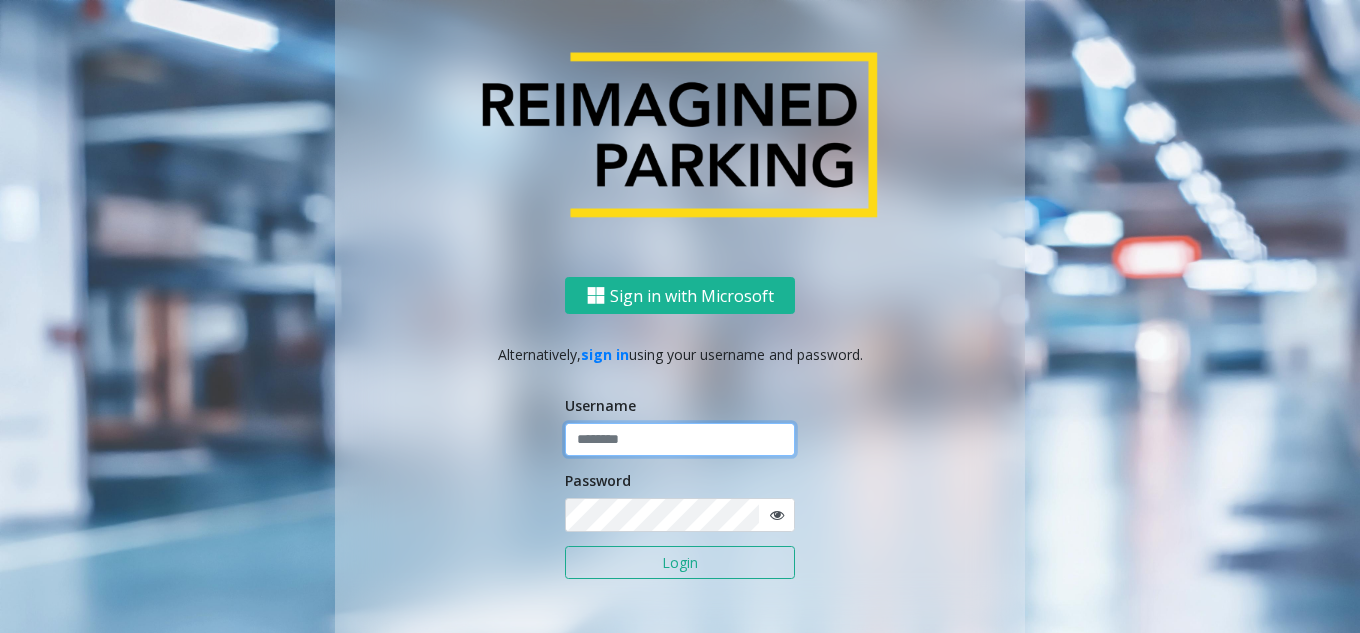 click 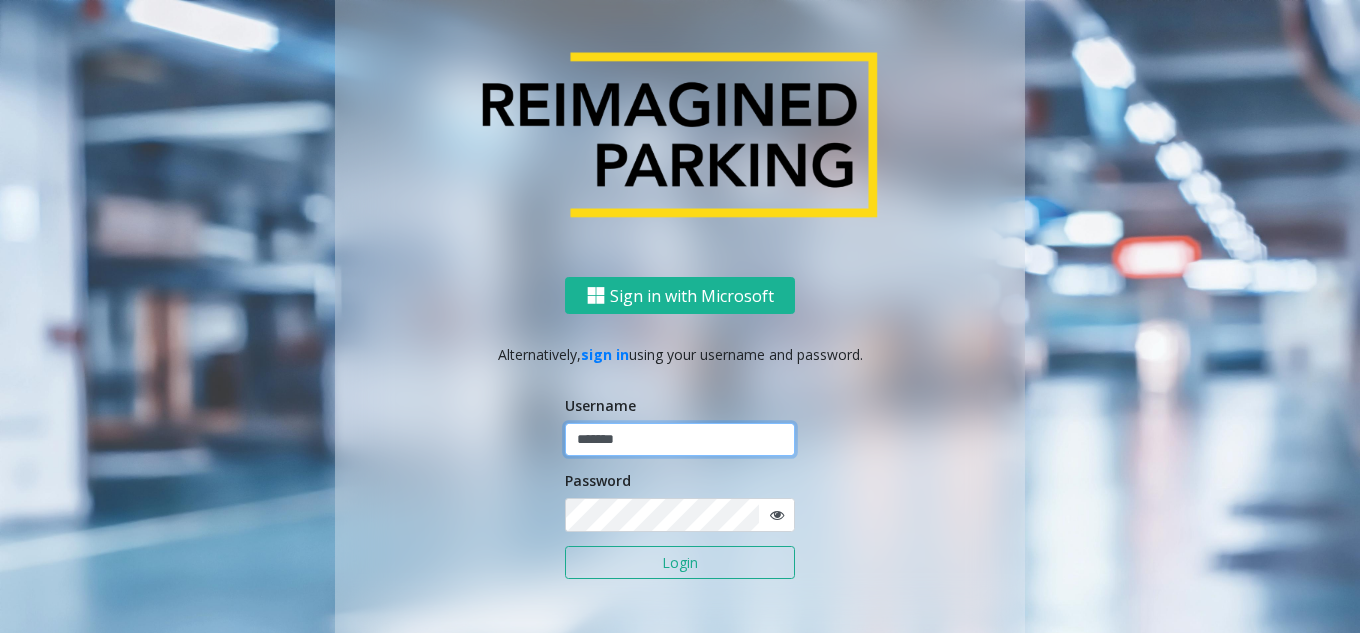 type on "*******" 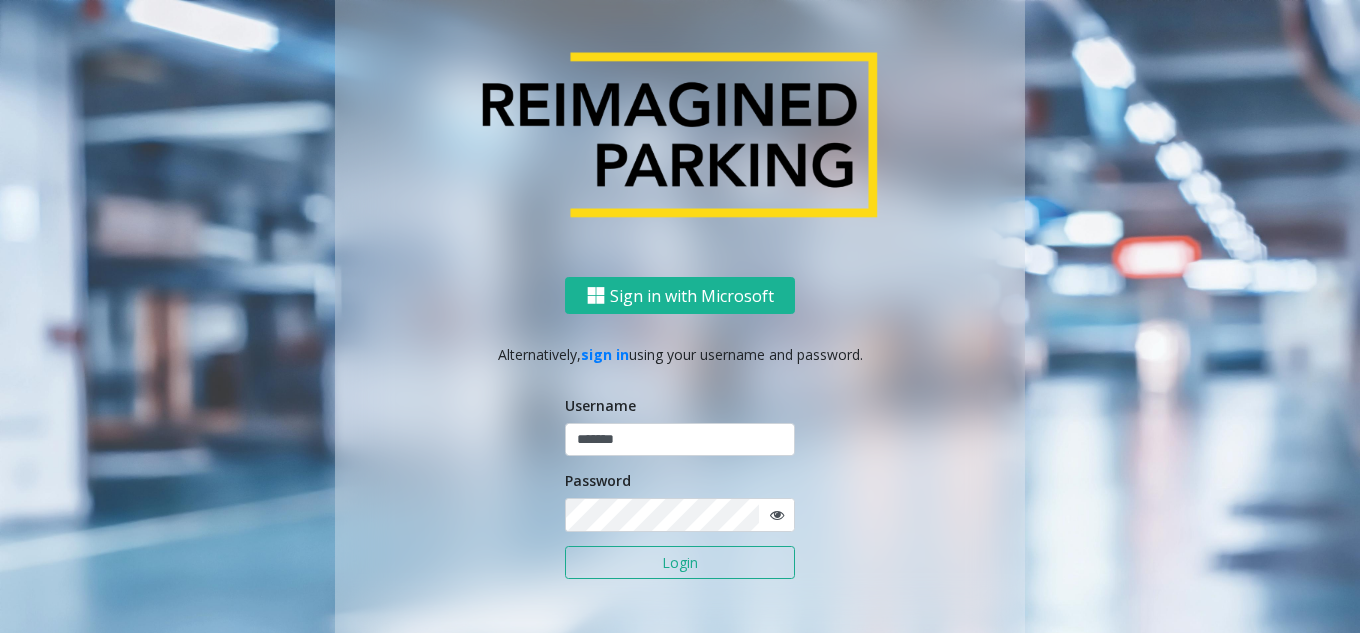 click on "Login" 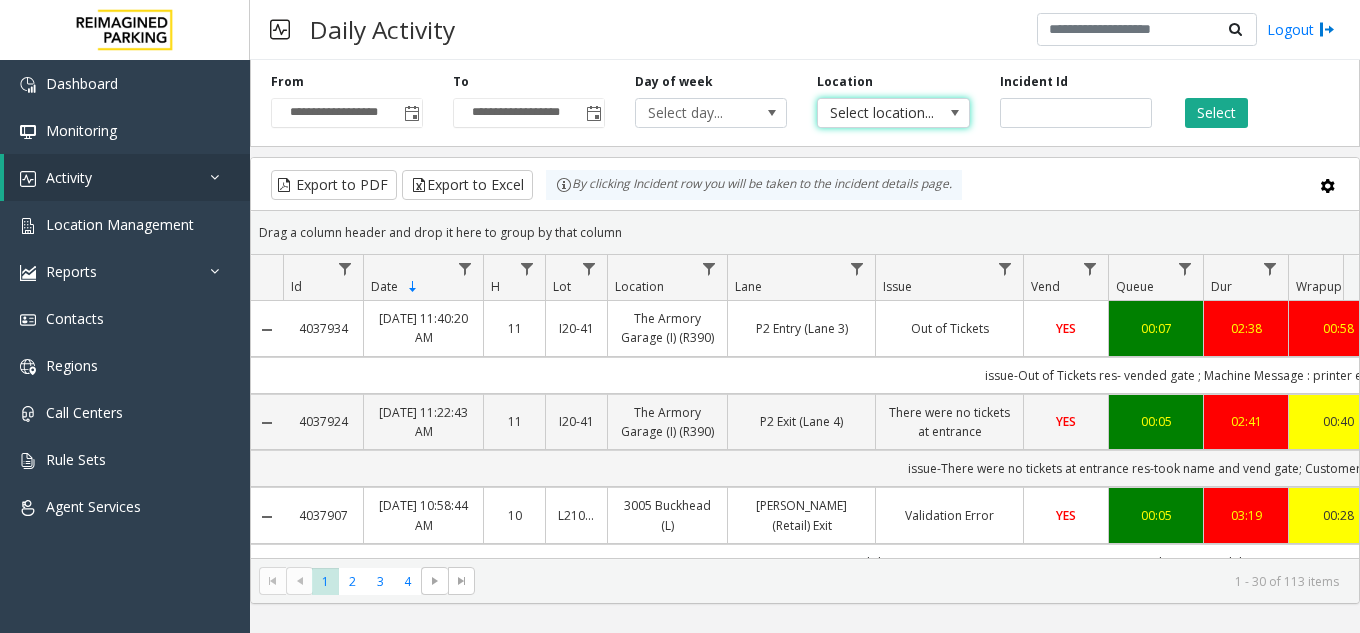 click at bounding box center [955, 113] 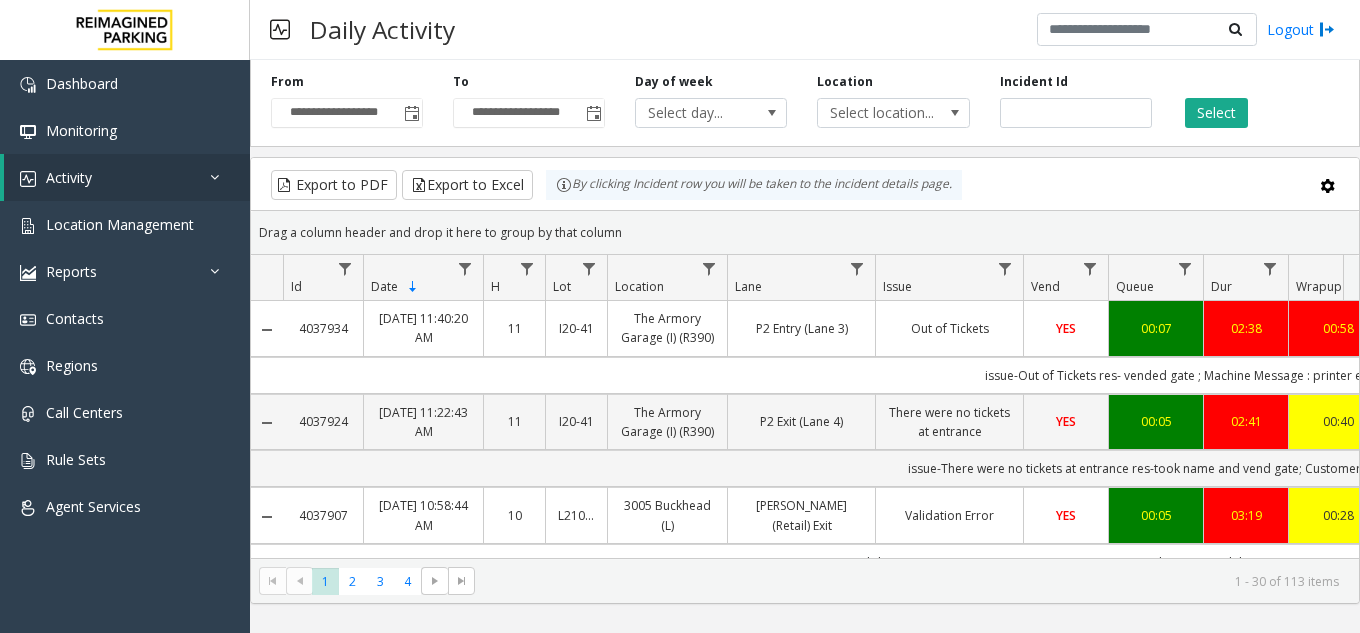 click on "Export to PDF  Export to Excel By clicking Incident row you will be taken to the incident details page." 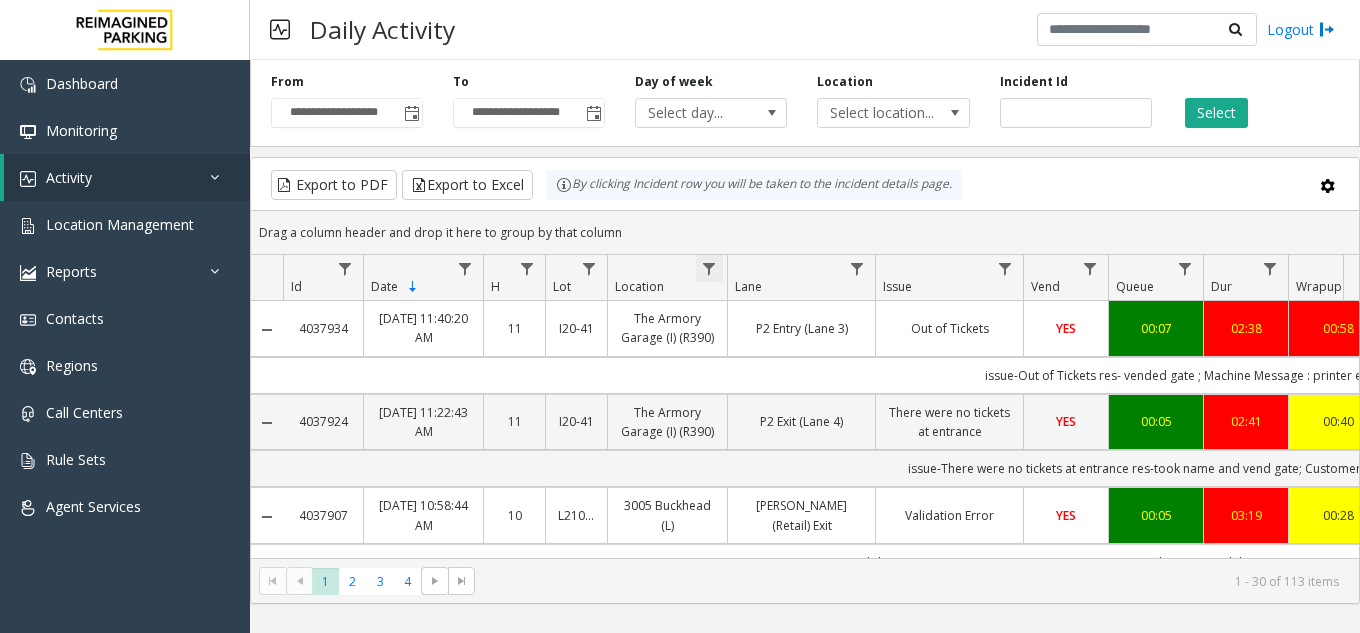 click 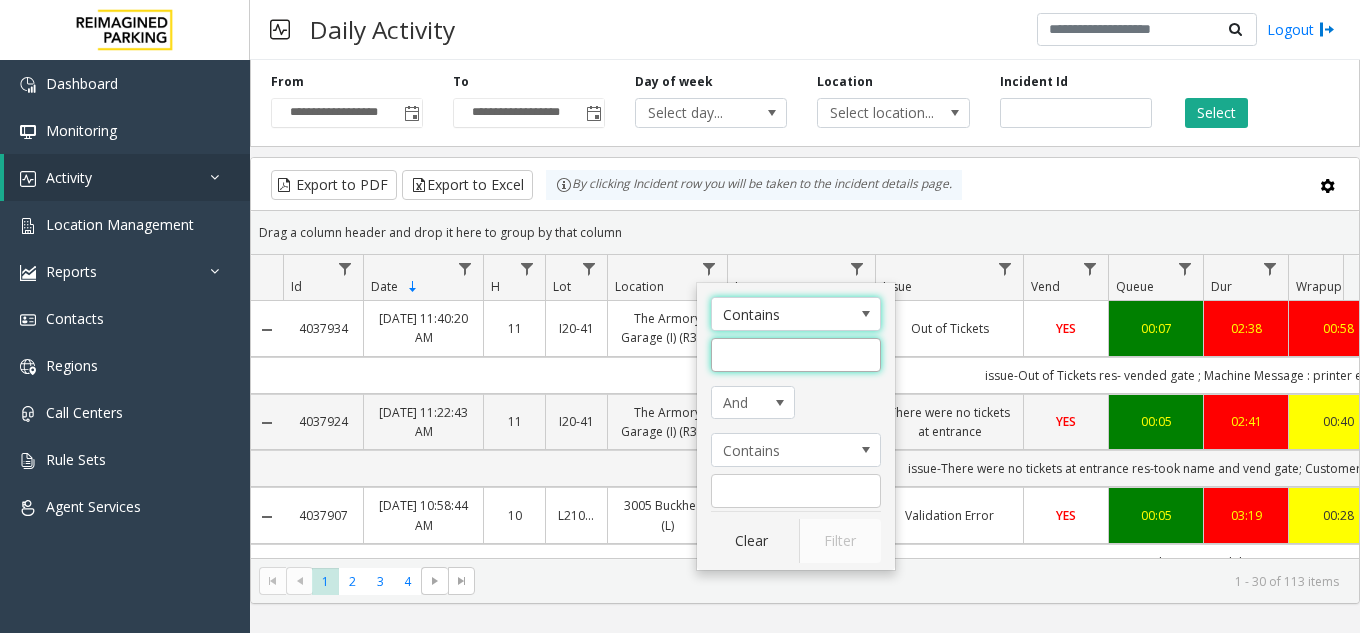 click 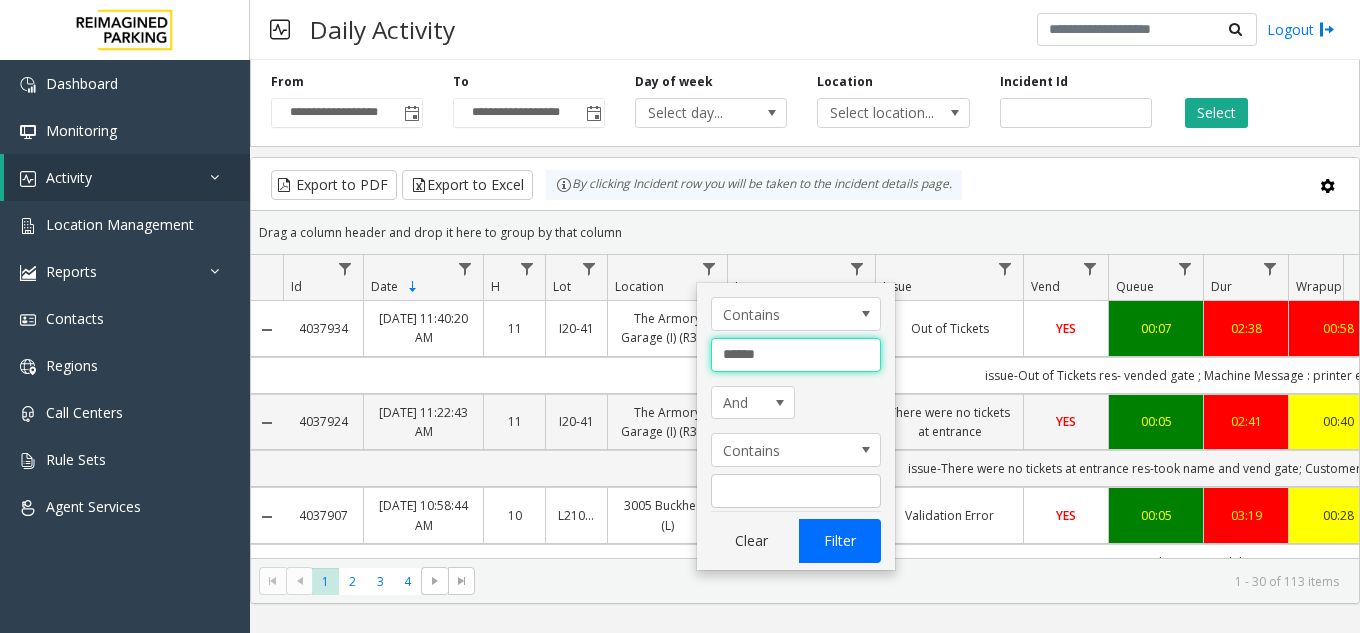 type on "******" 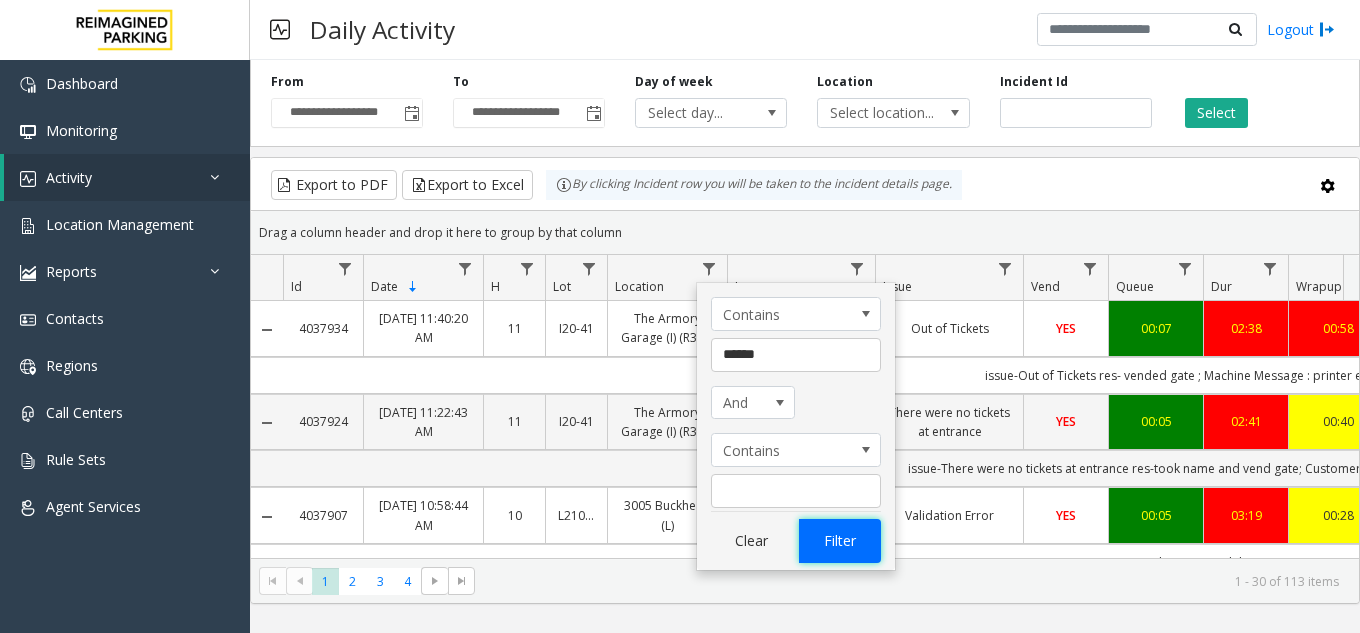click on "Filter" 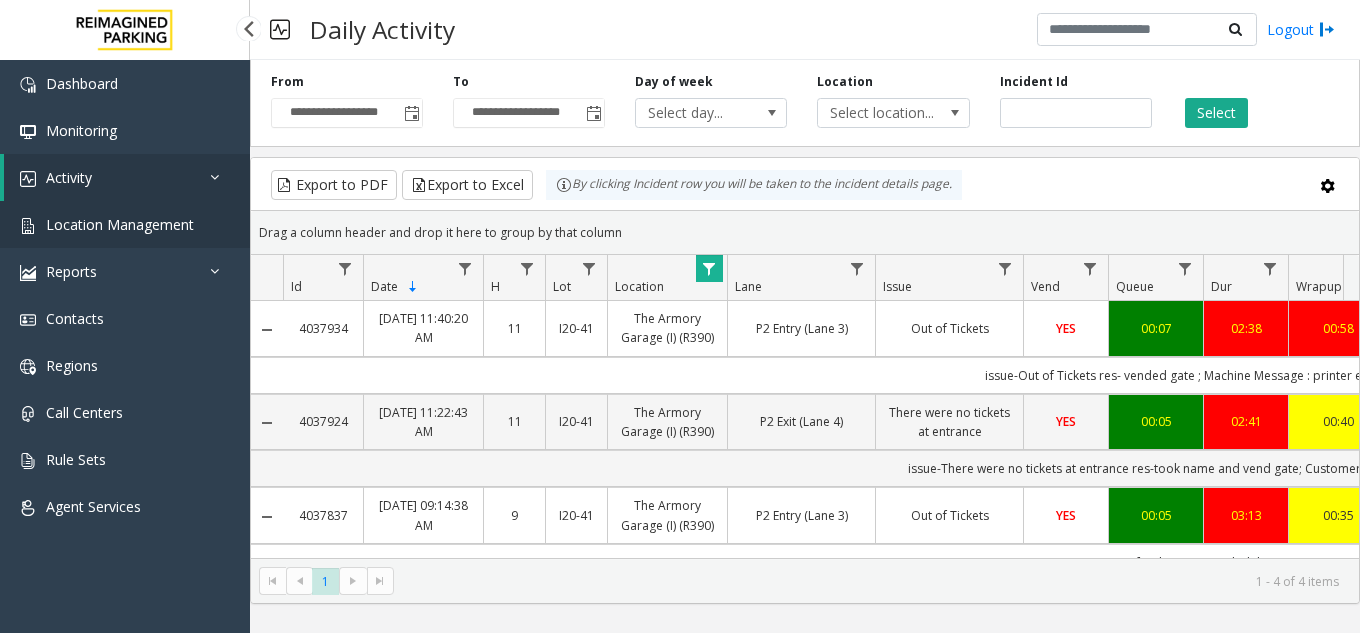click on "Location Management" at bounding box center [120, 224] 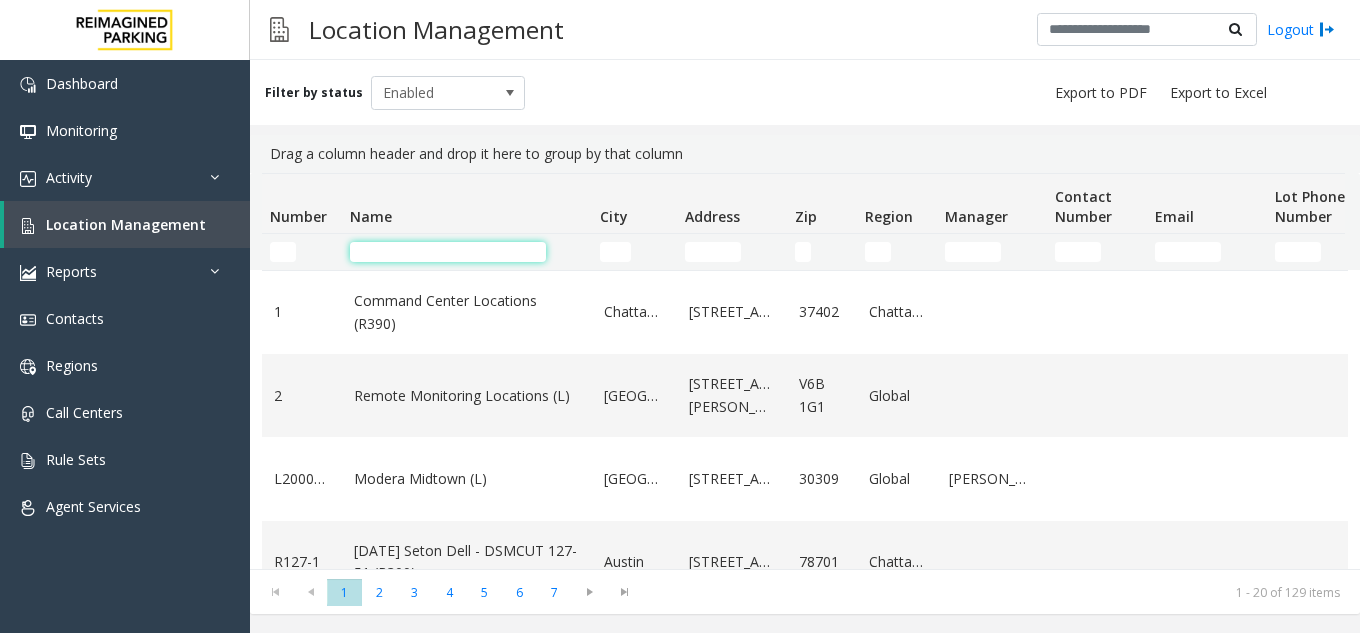click 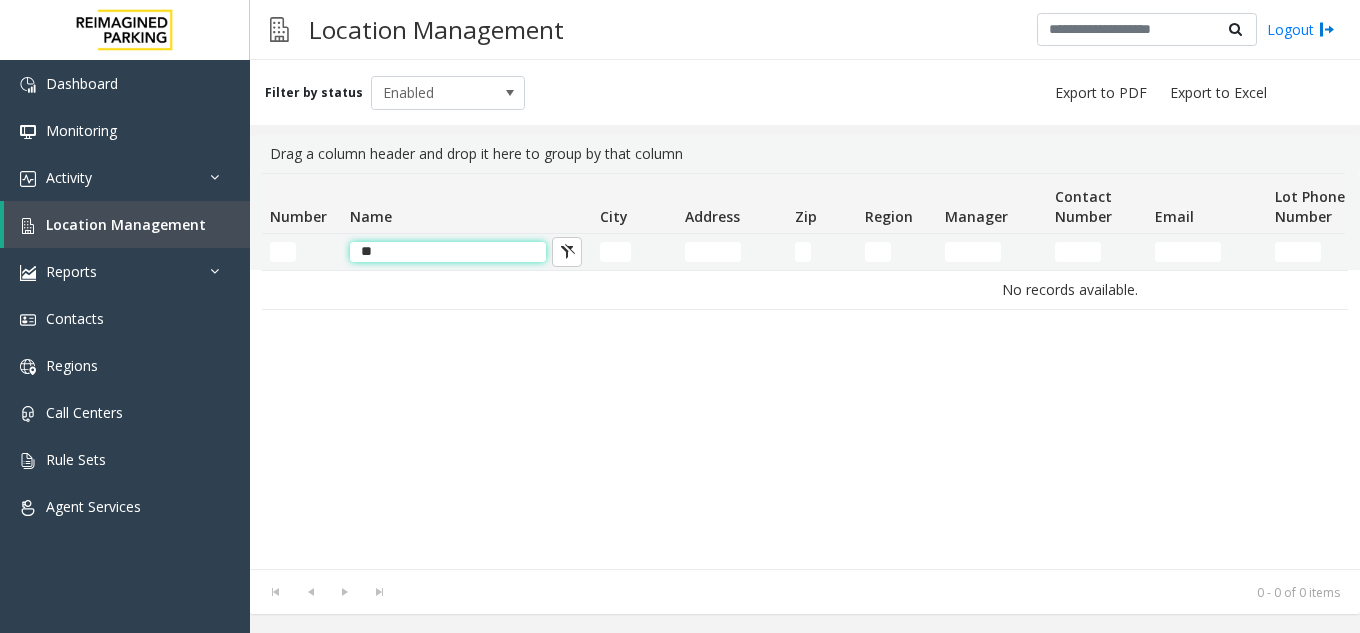 type on "*" 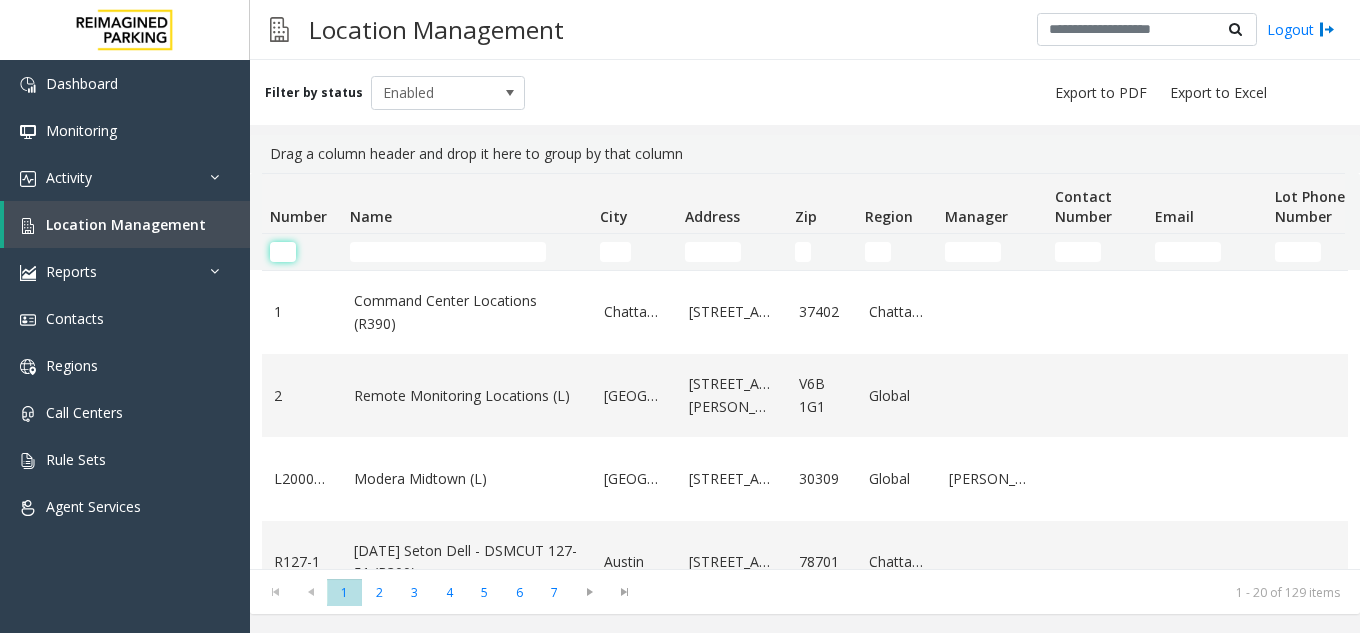 click 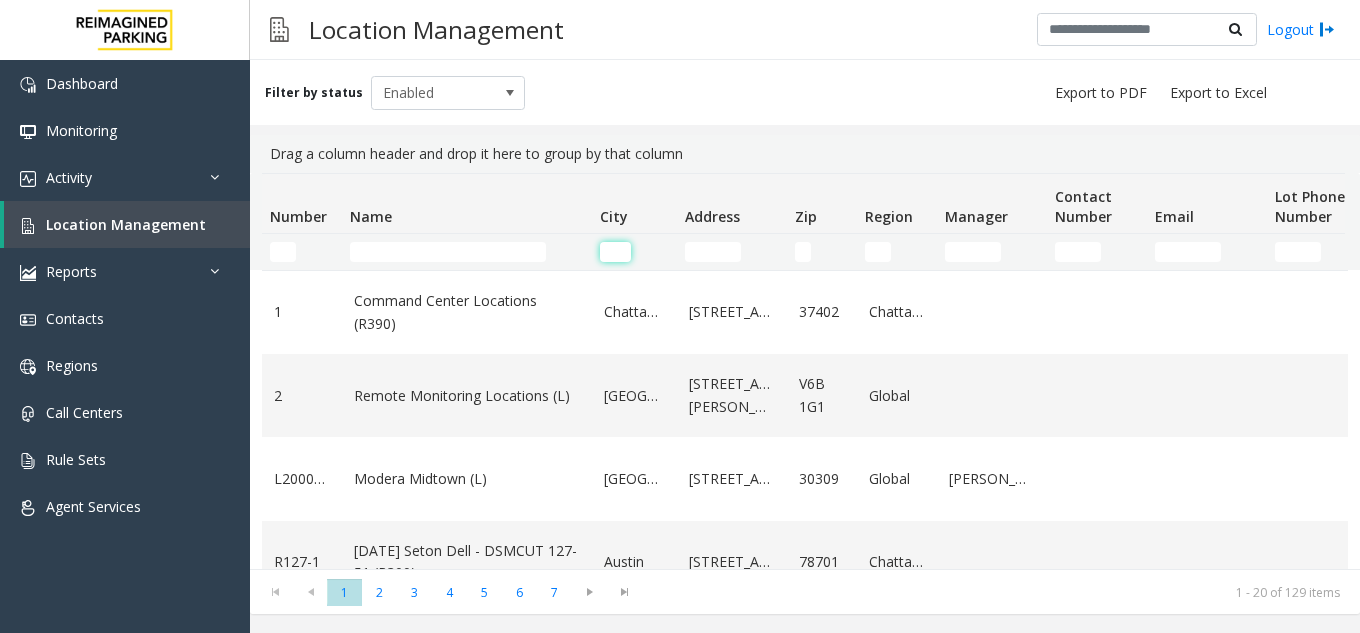 click 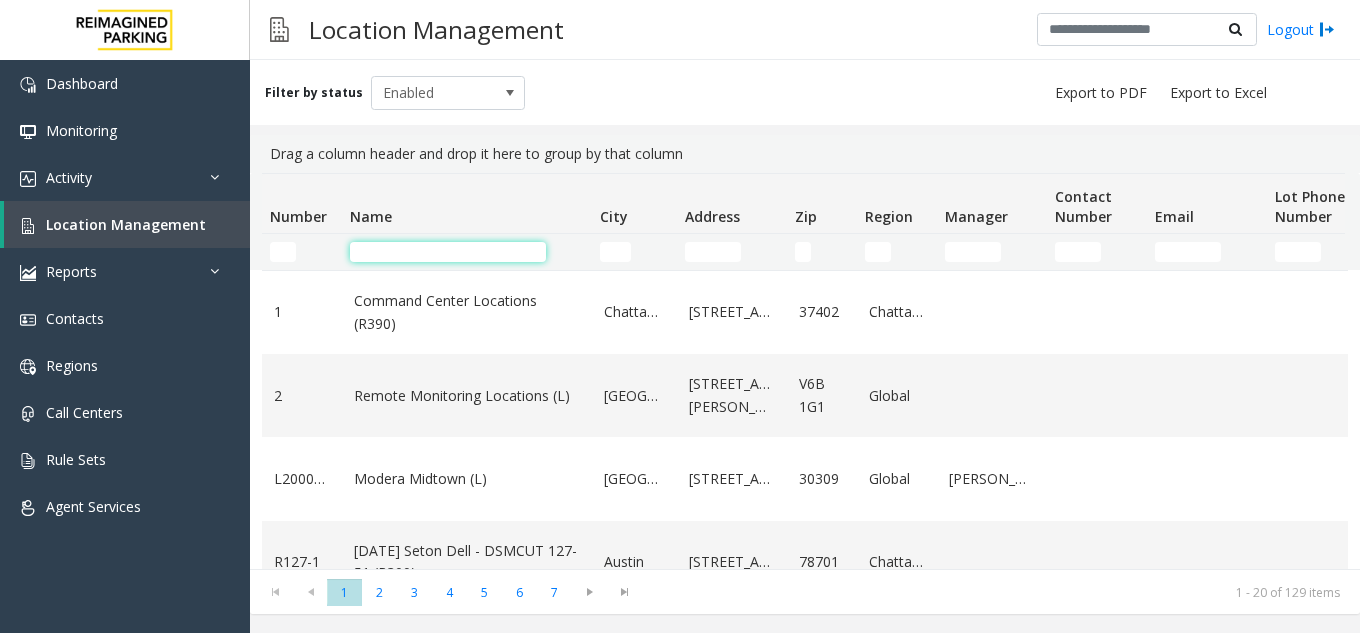 click 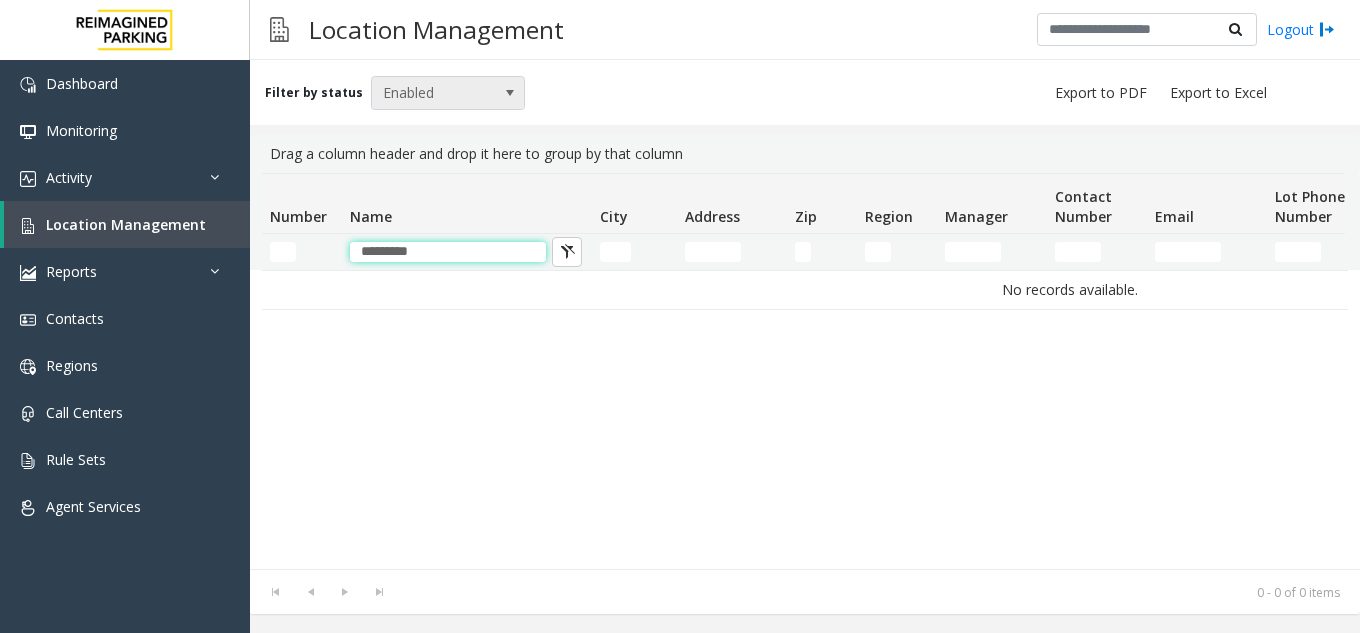 type on "*********" 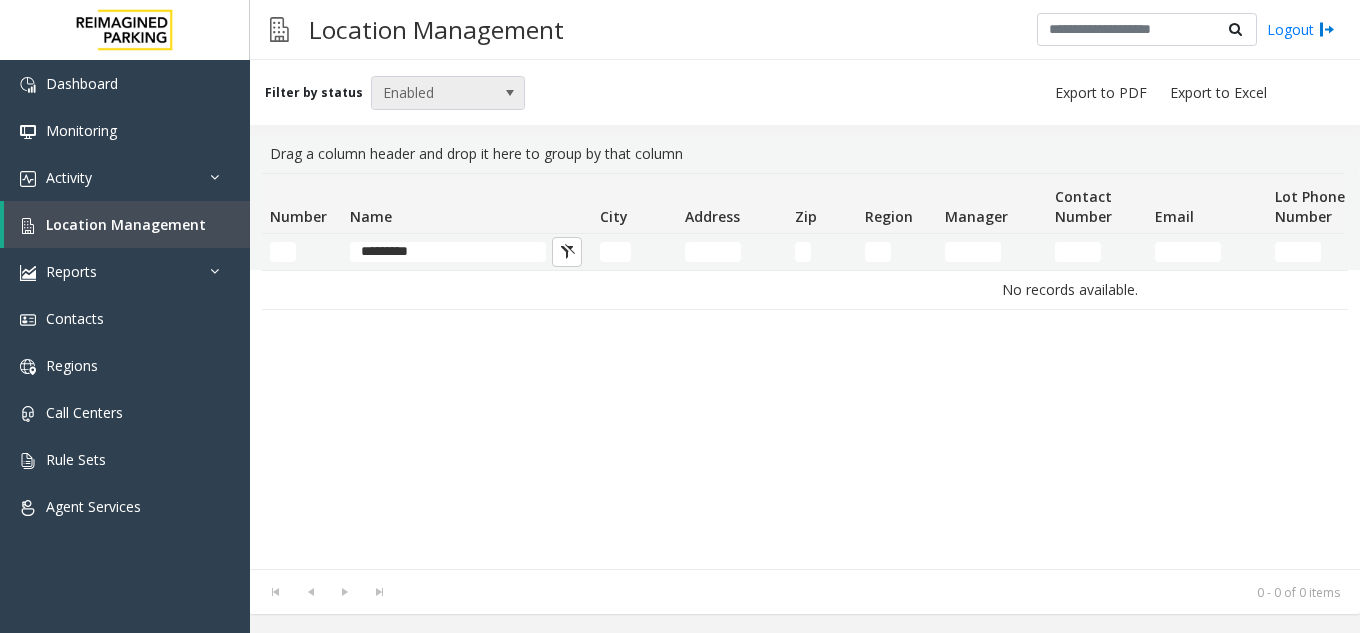 click at bounding box center (510, 93) 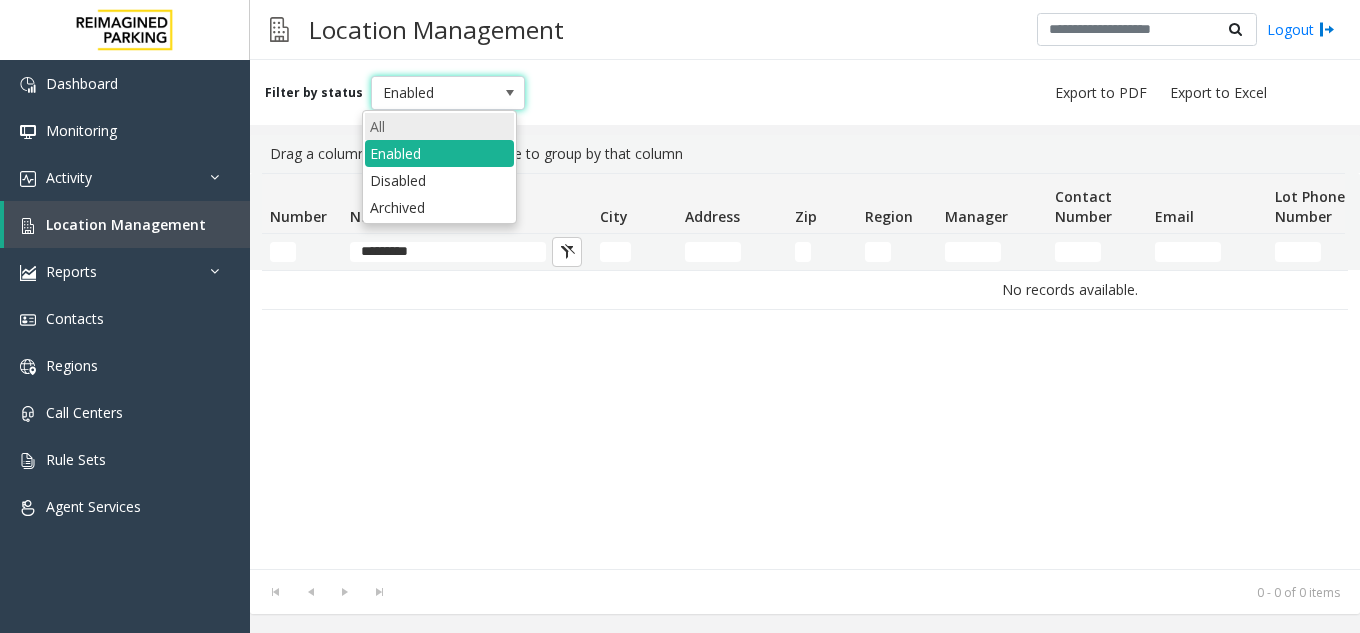 click on "All" at bounding box center (439, 126) 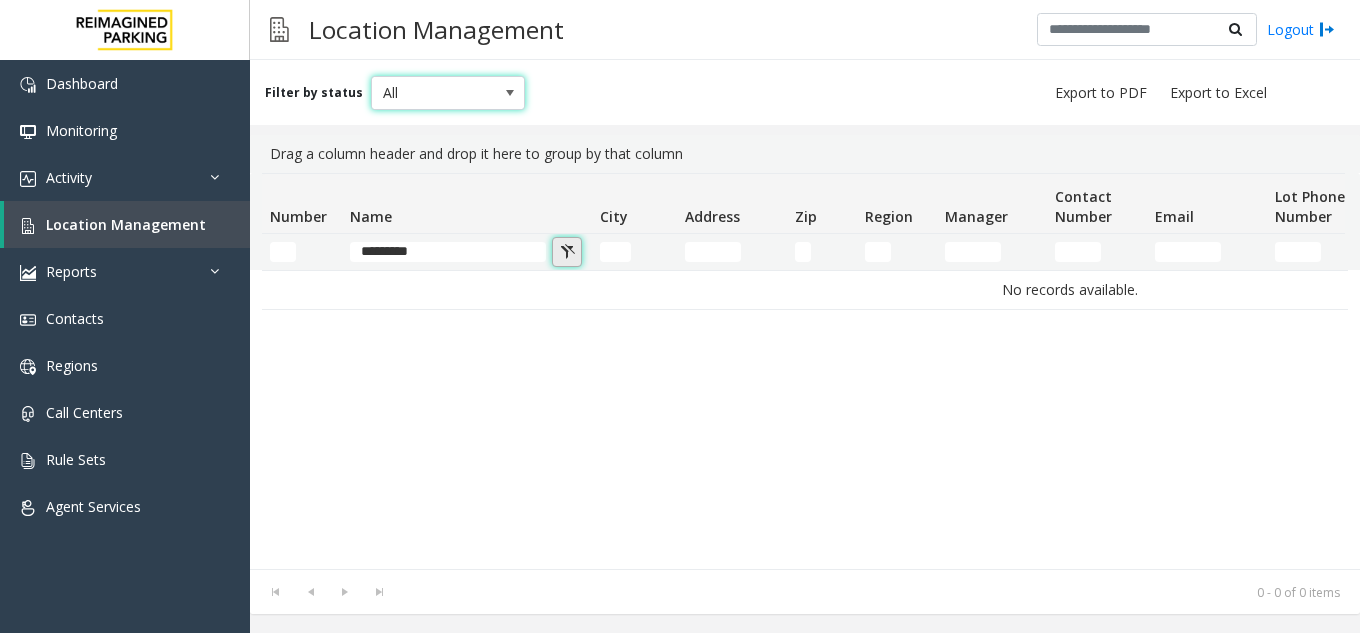 click 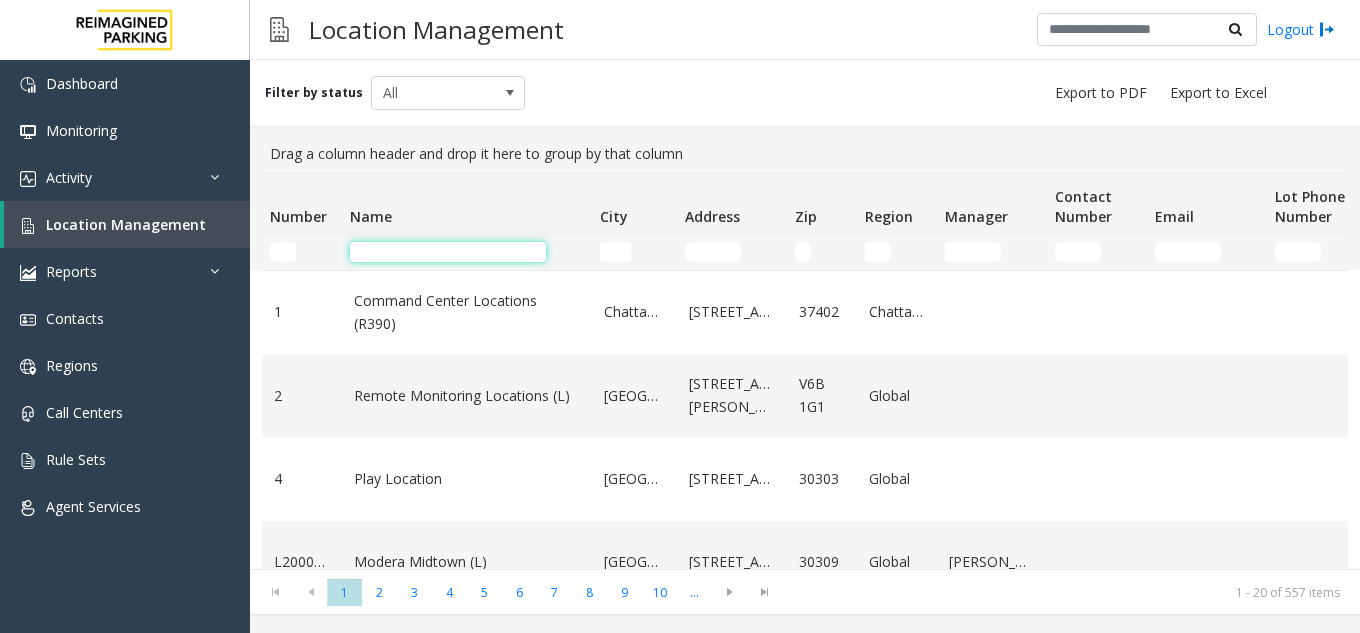 click 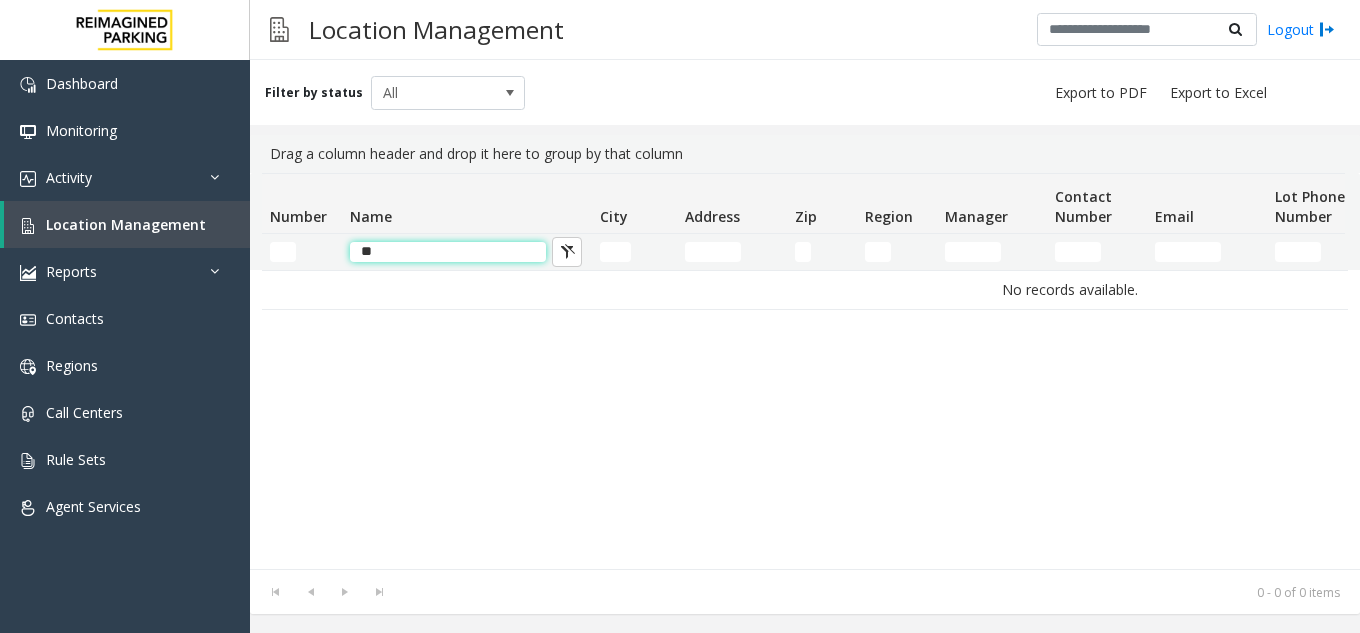 type on "*" 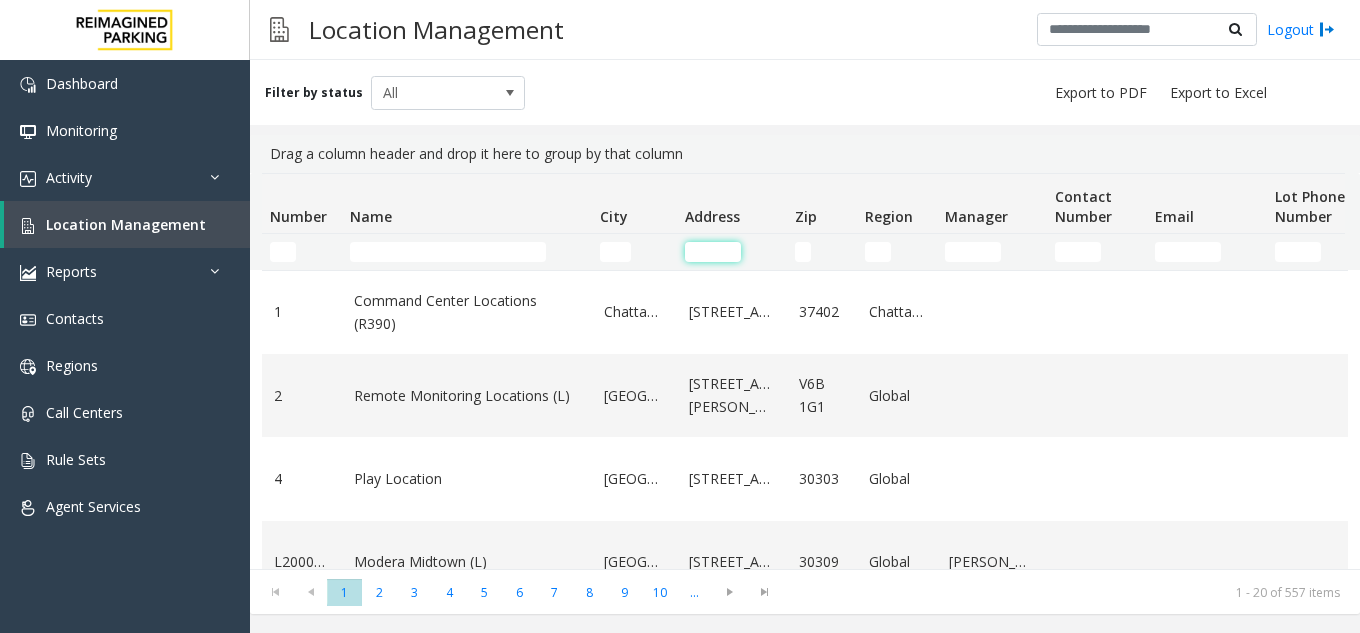click 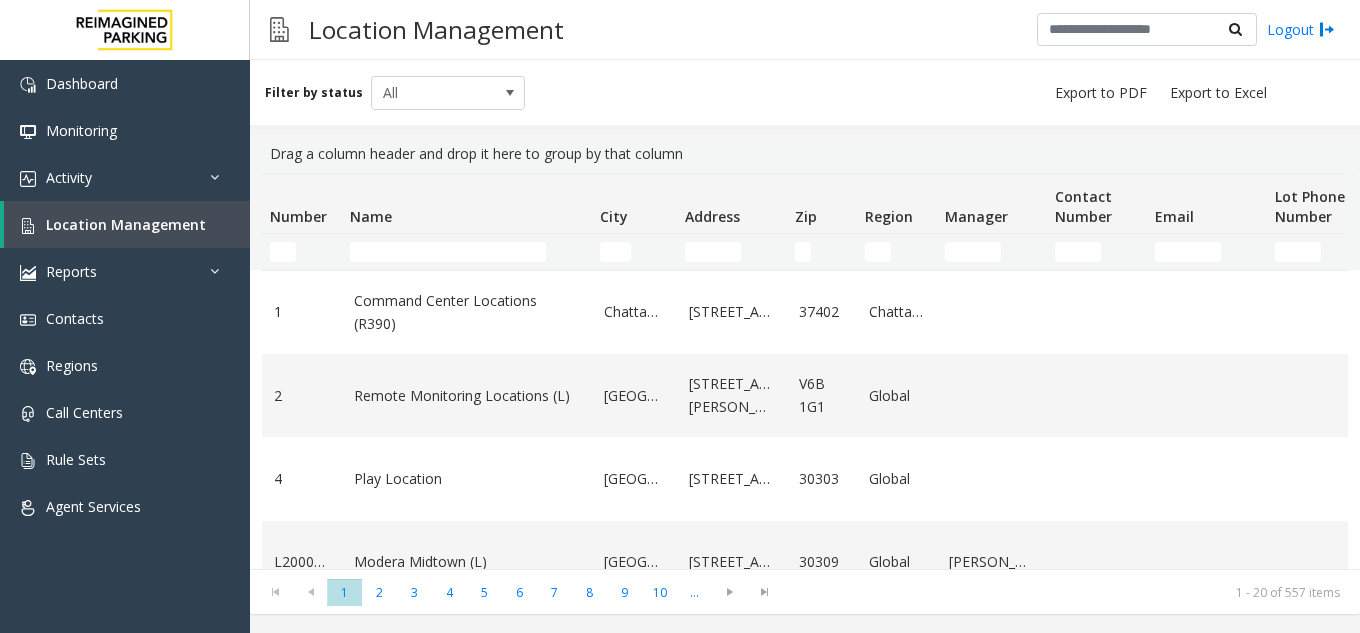 scroll, scrollTop: 0, scrollLeft: 92, axis: horizontal 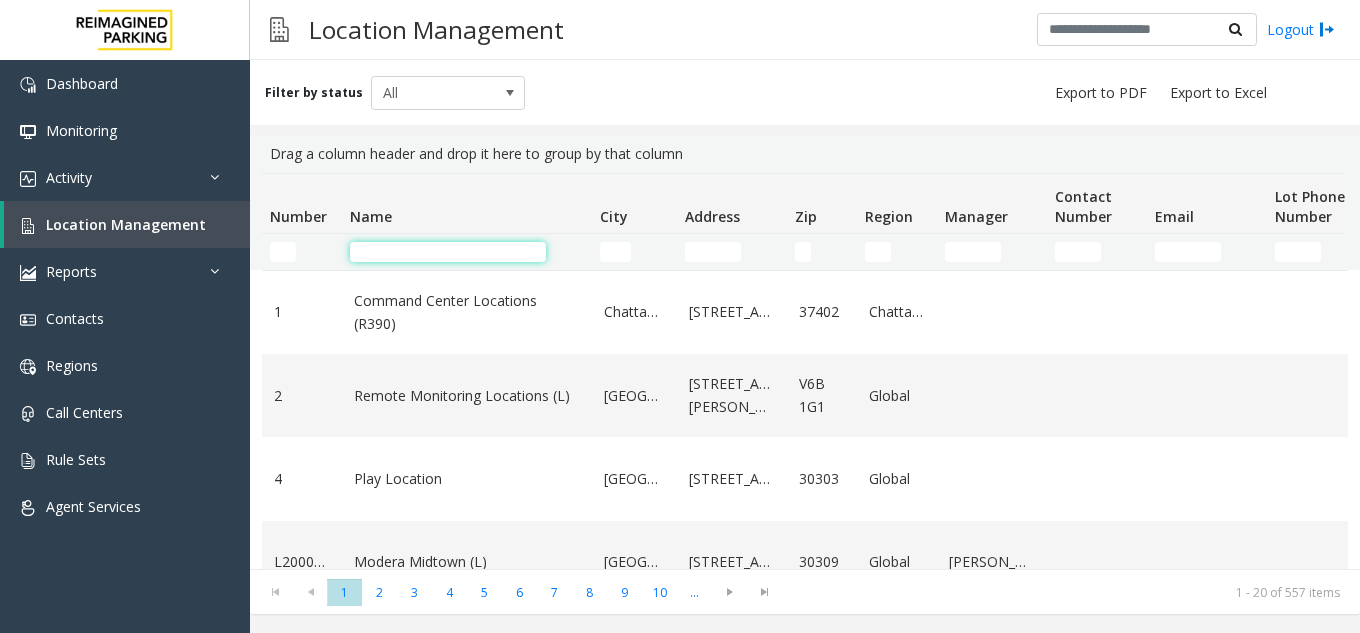 click 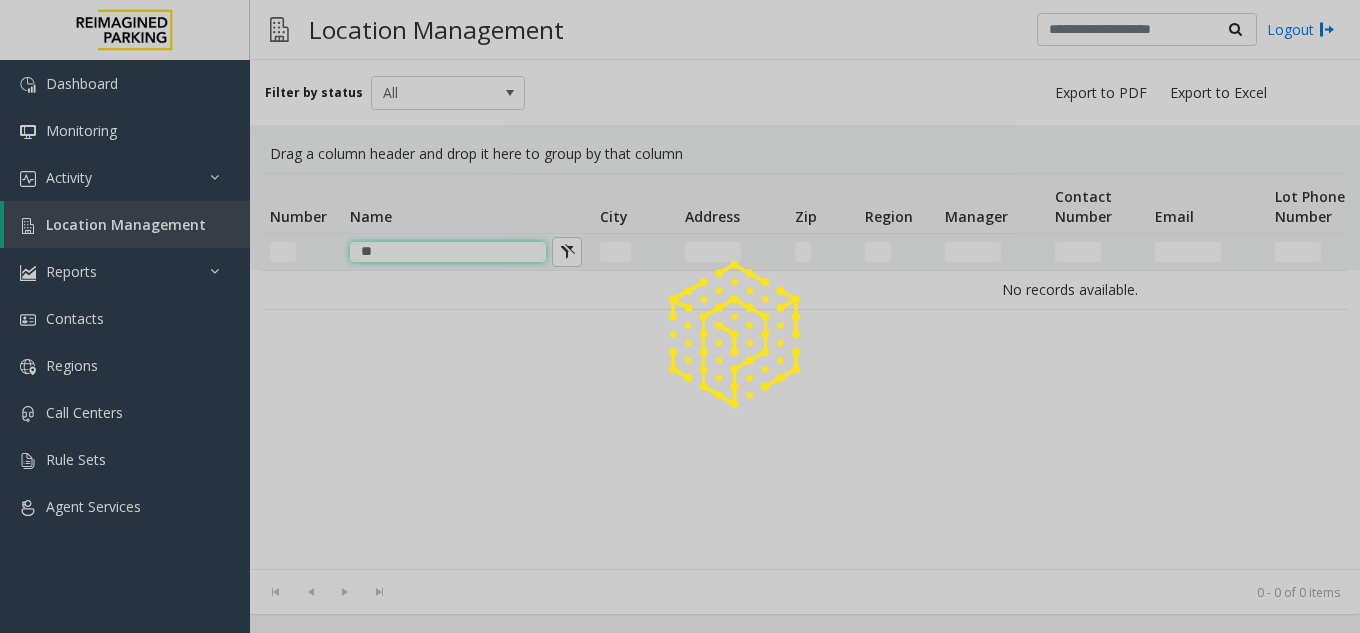 type on "*" 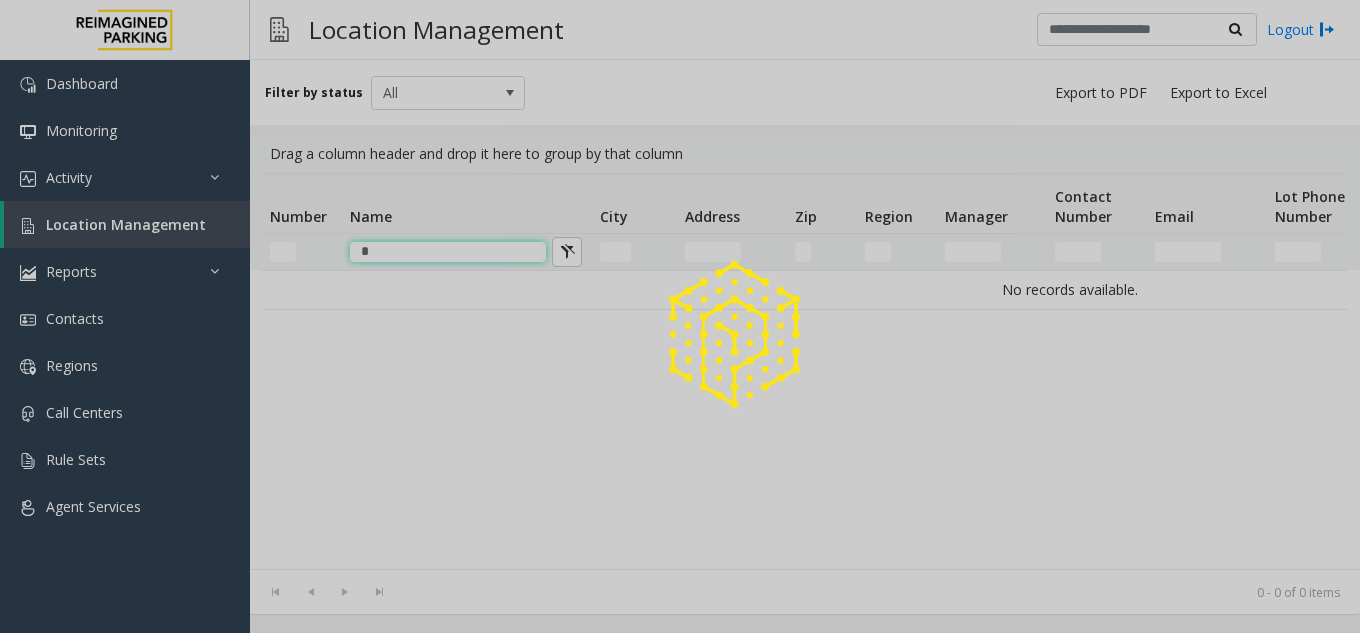 type 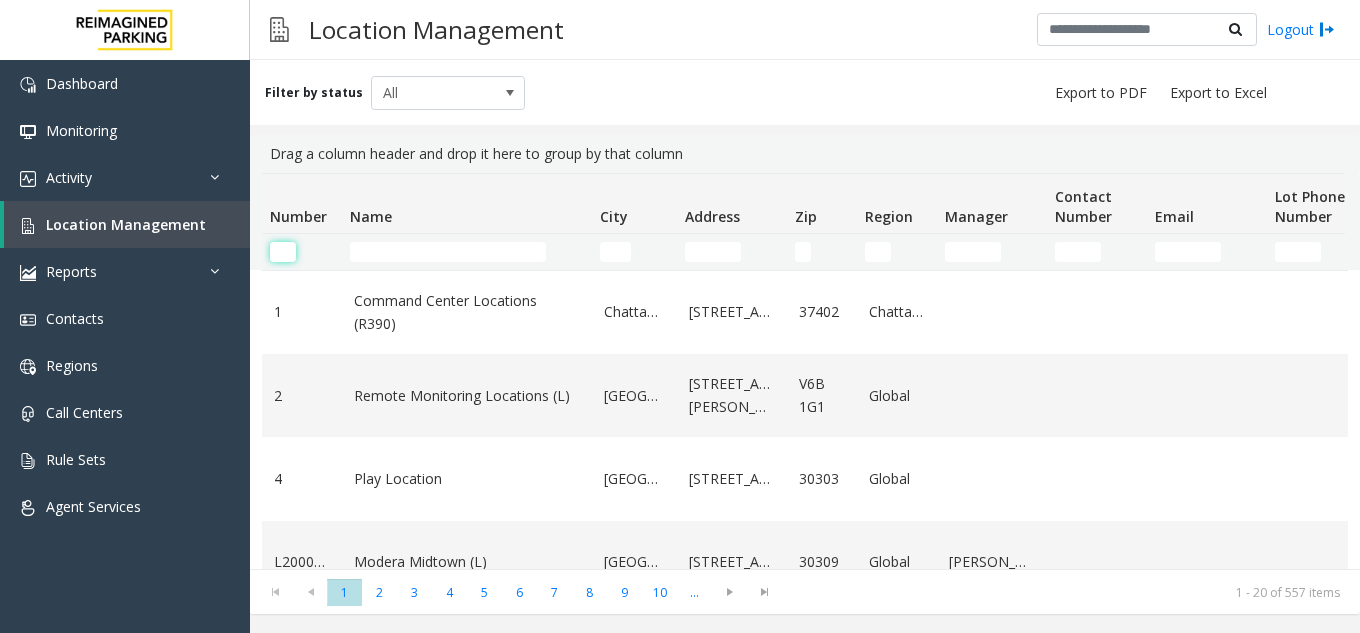 click 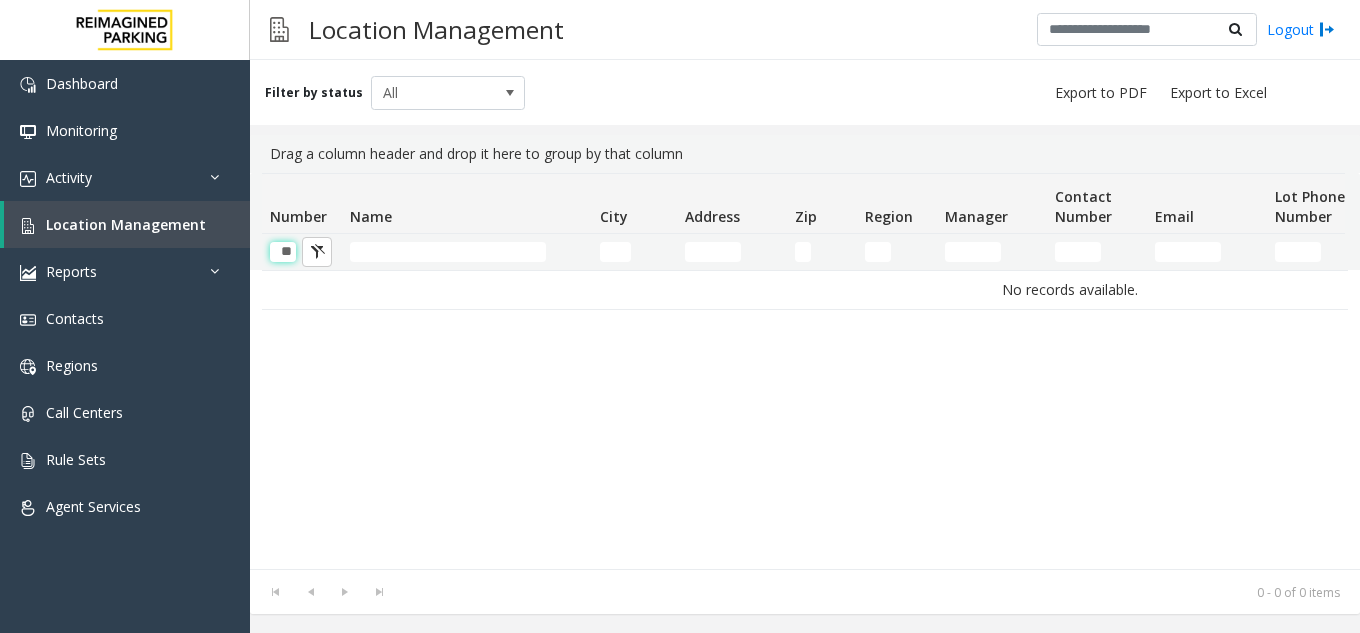 scroll, scrollTop: 0, scrollLeft: 1, axis: horizontal 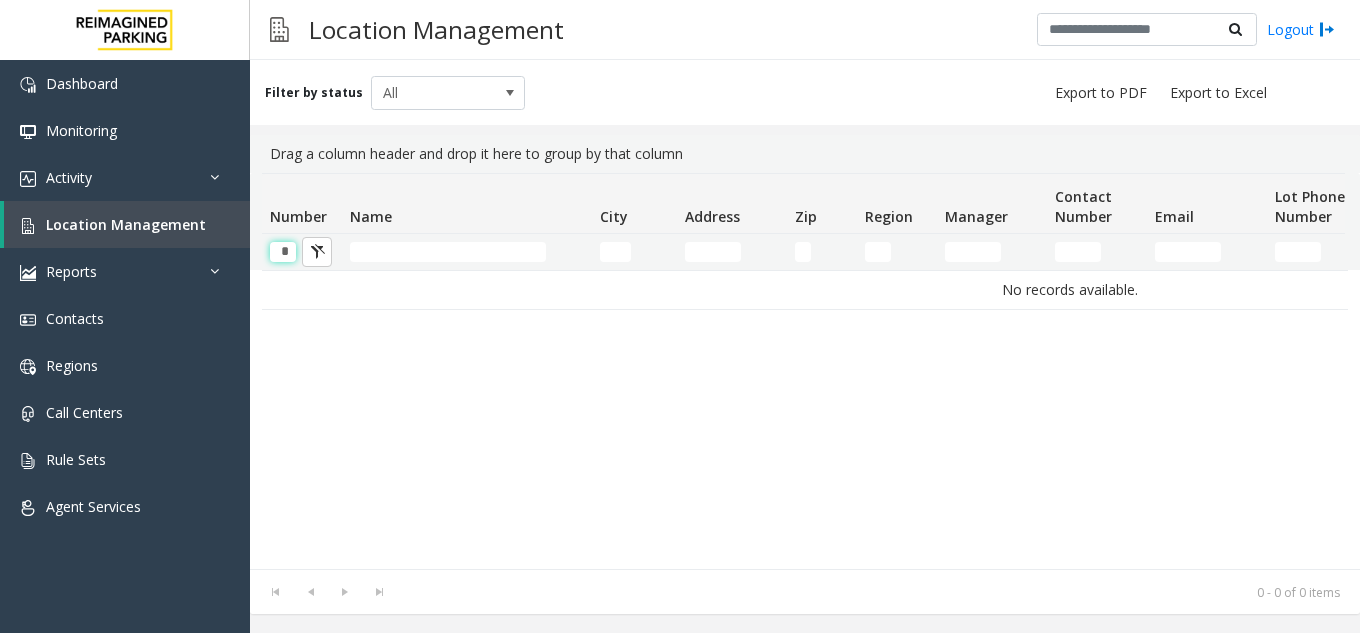 type 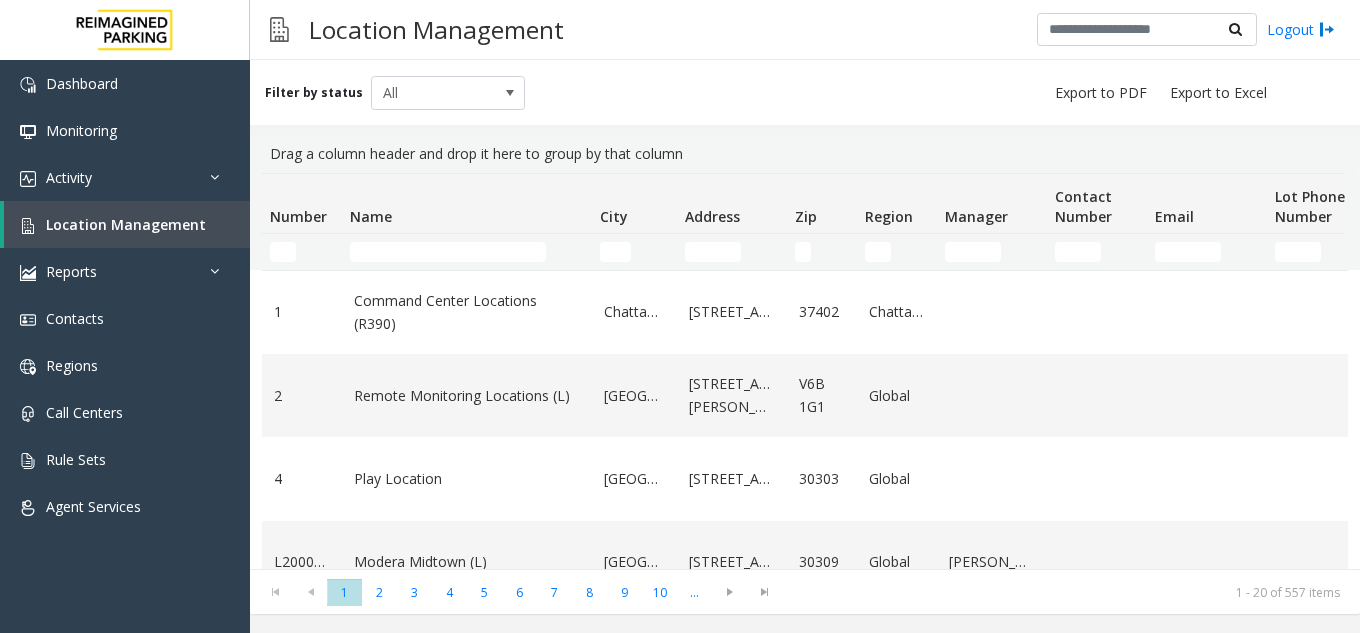 scroll, scrollTop: 0, scrollLeft: 42, axis: horizontal 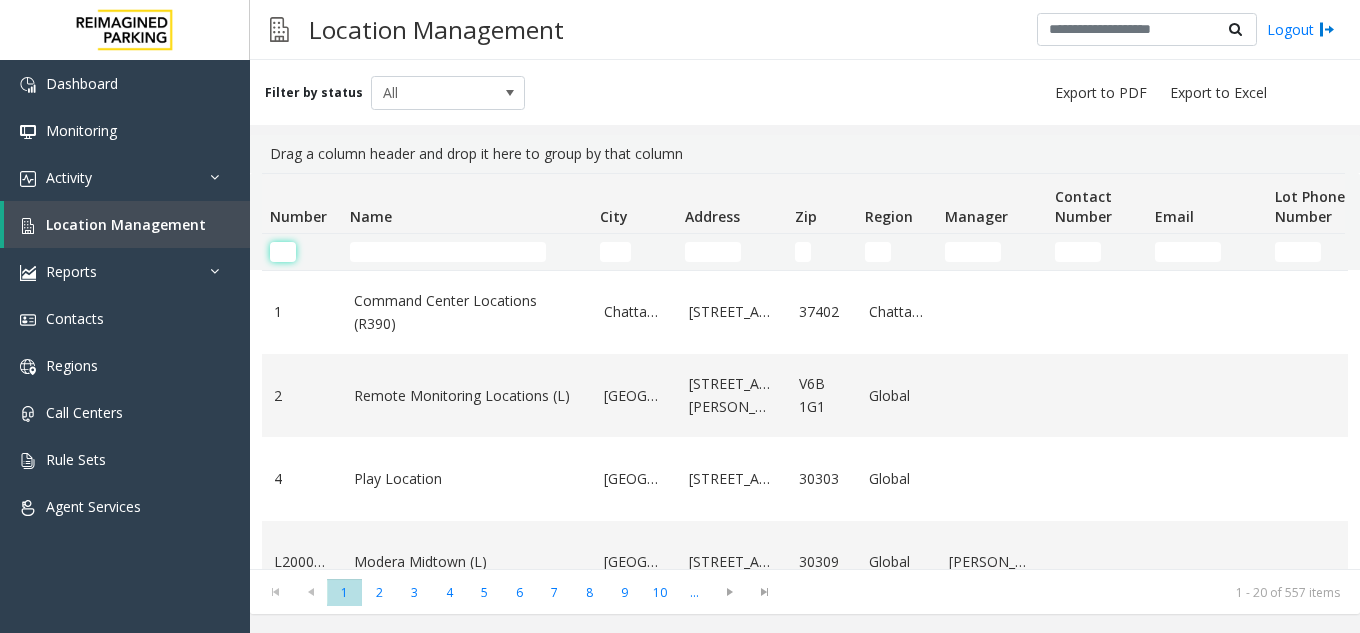 click 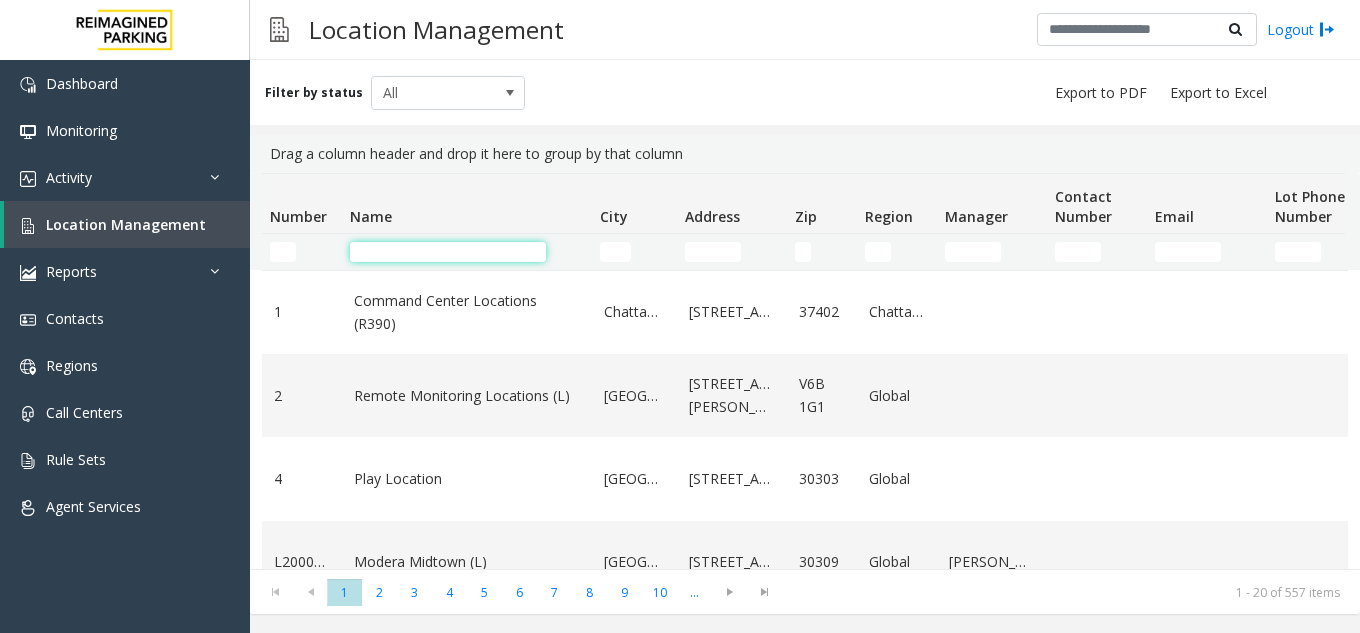 click 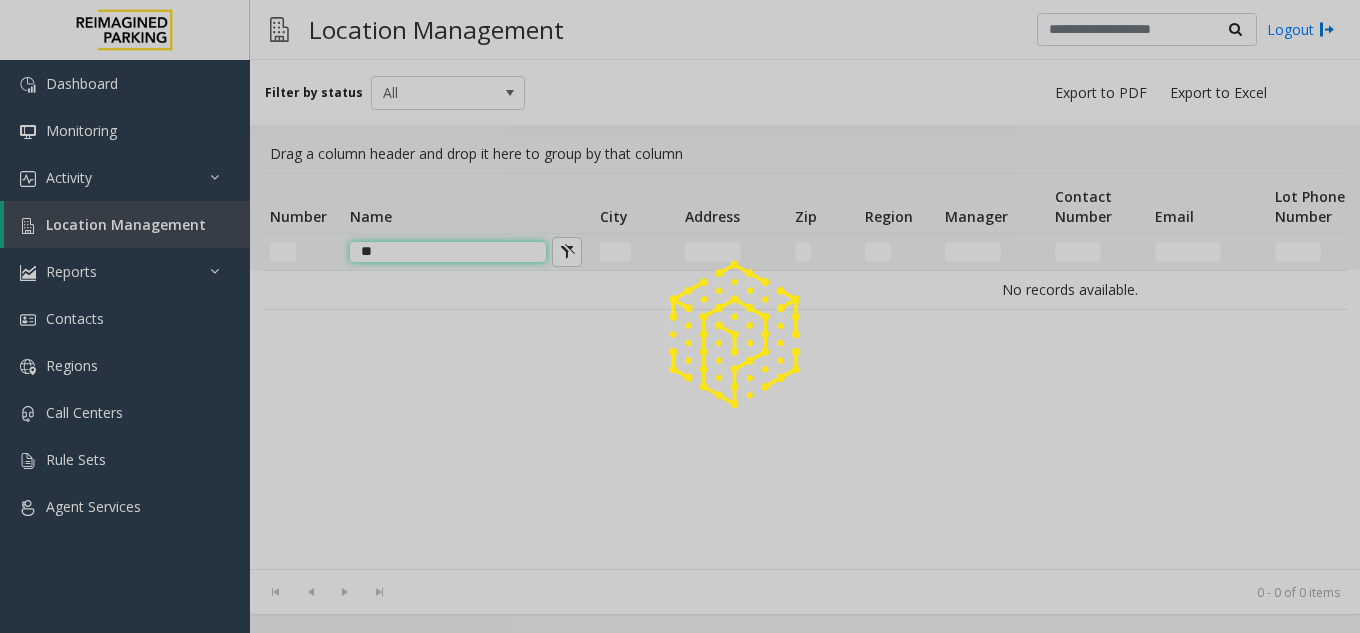 type on "*" 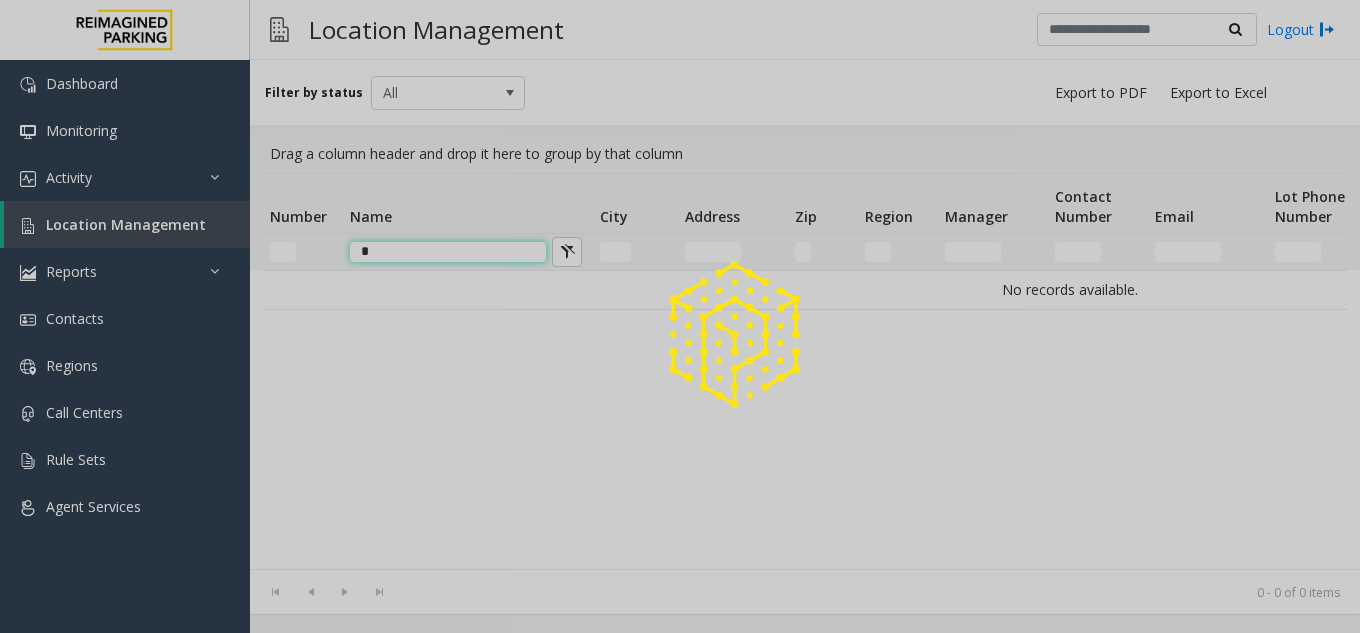 type 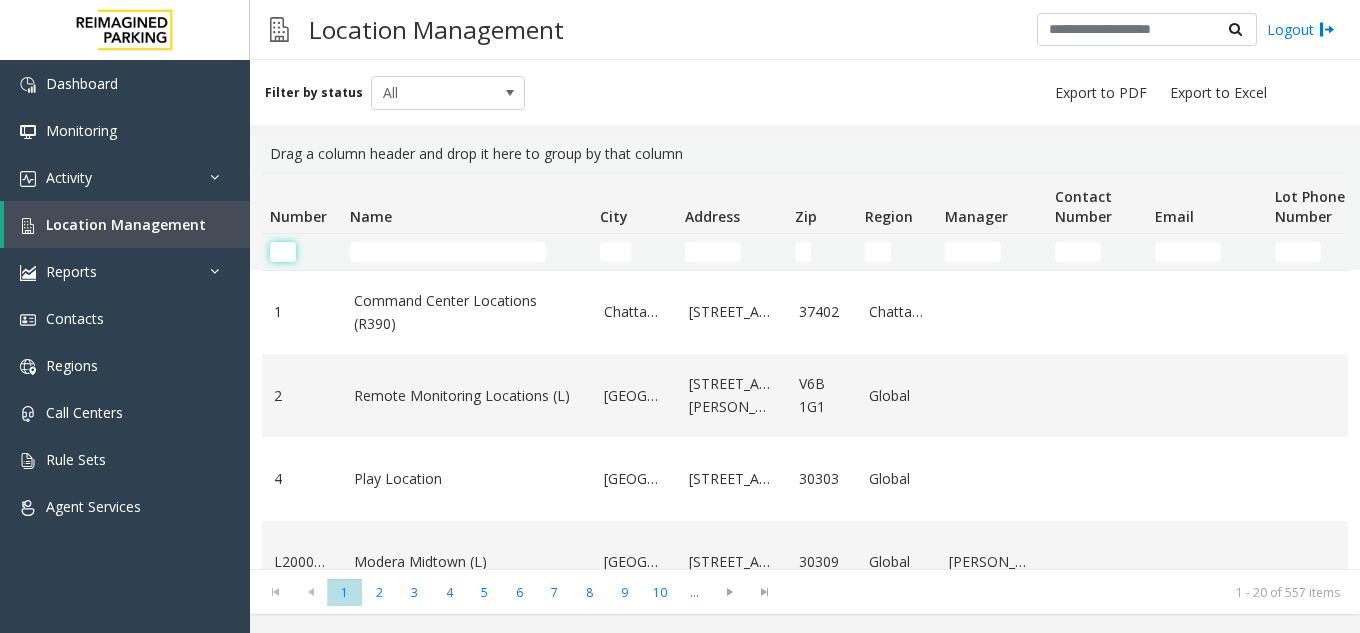 click 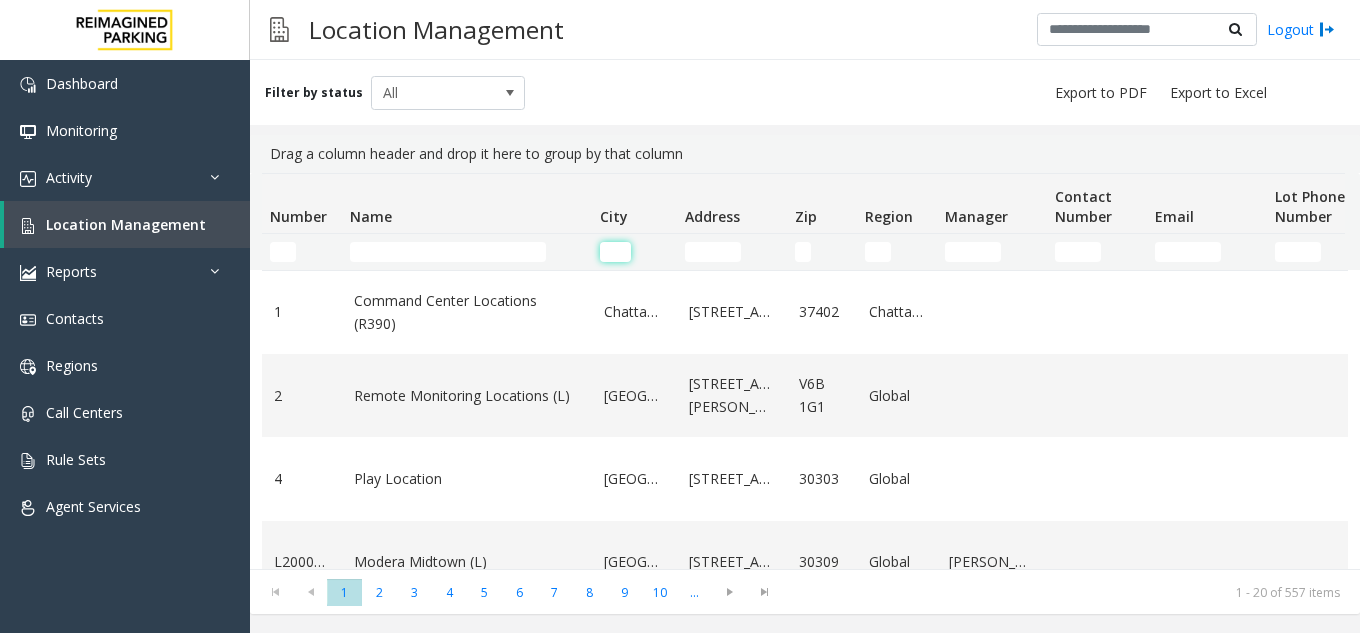 click 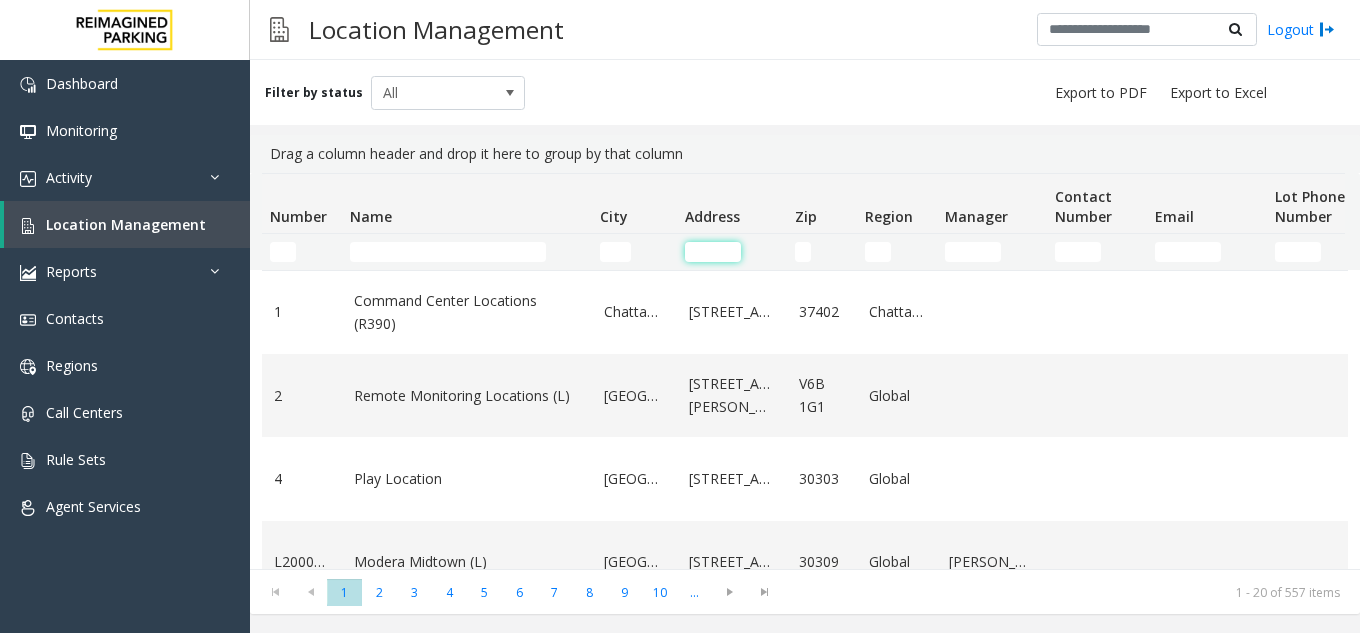 click 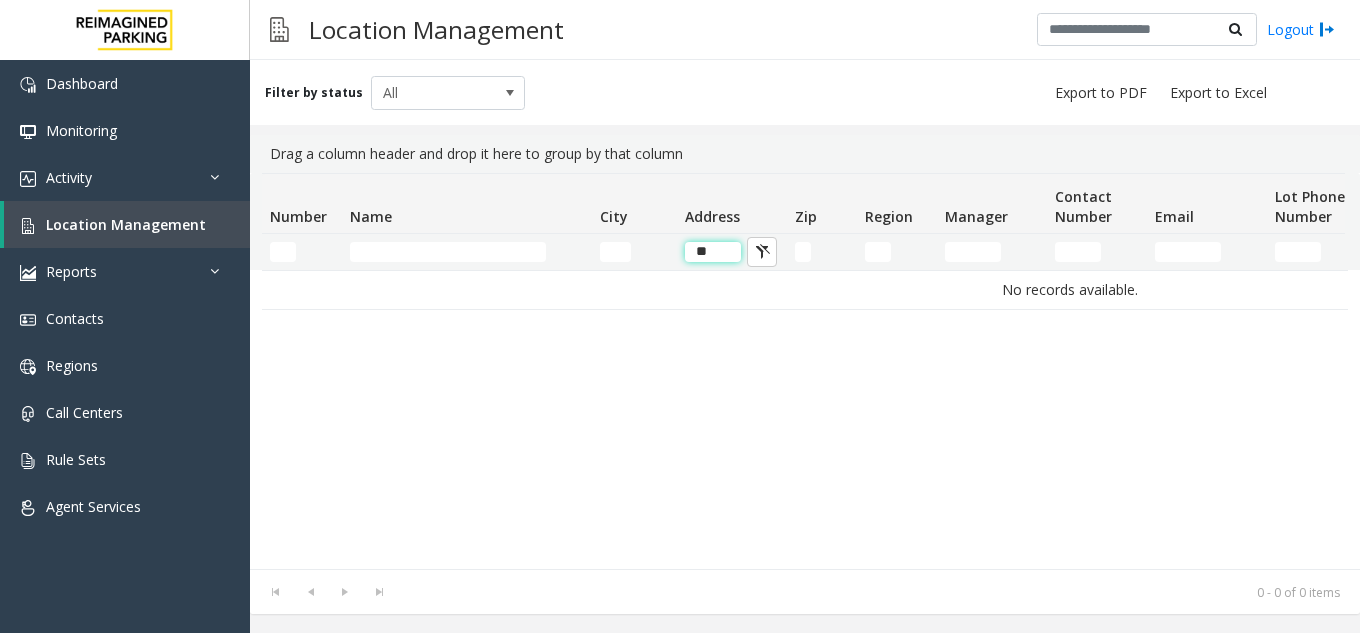 type on "*" 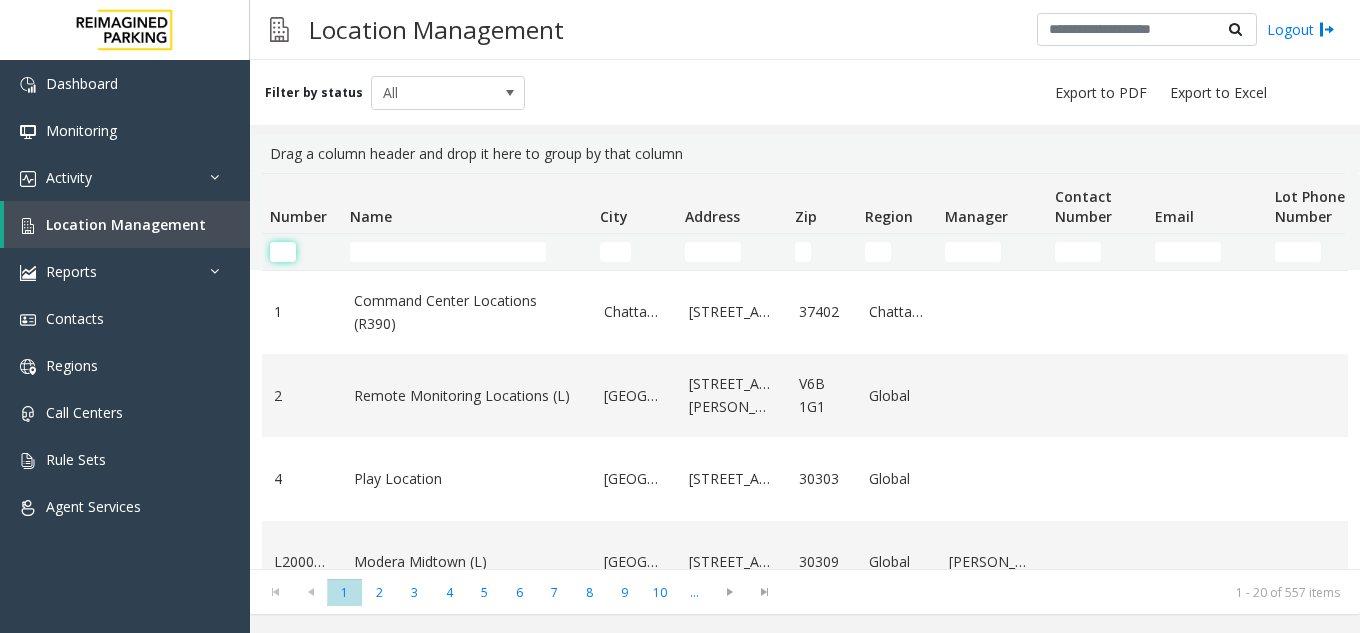 click 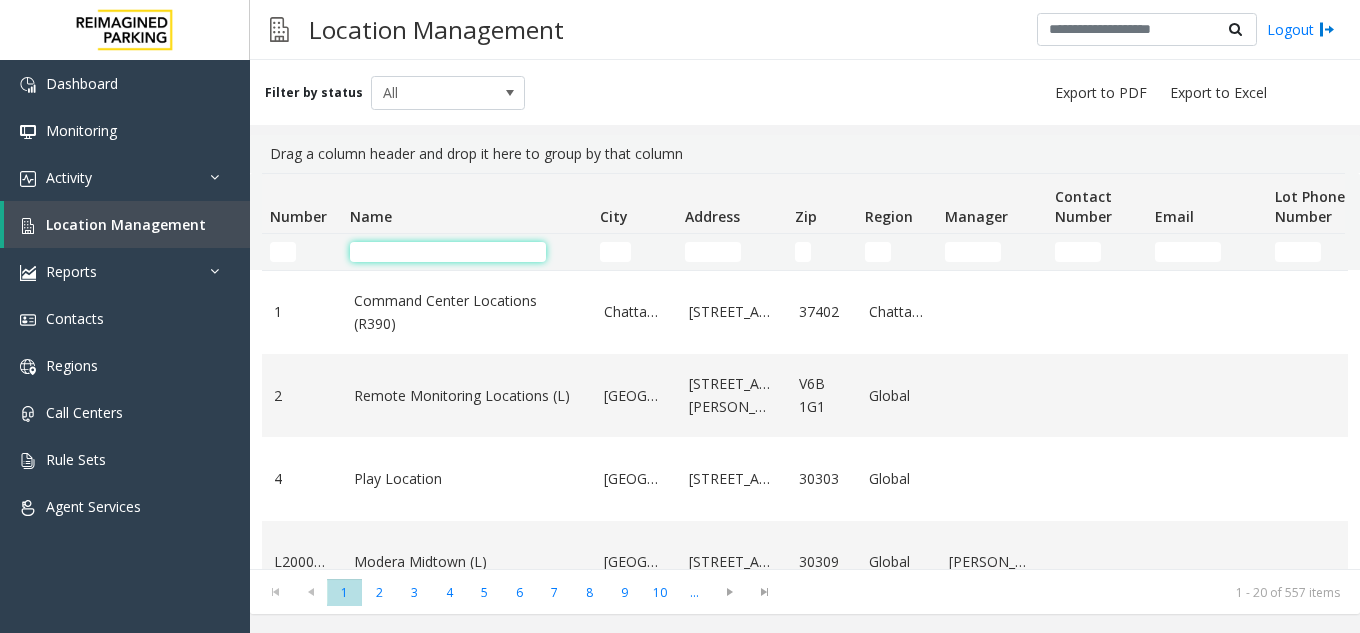 click 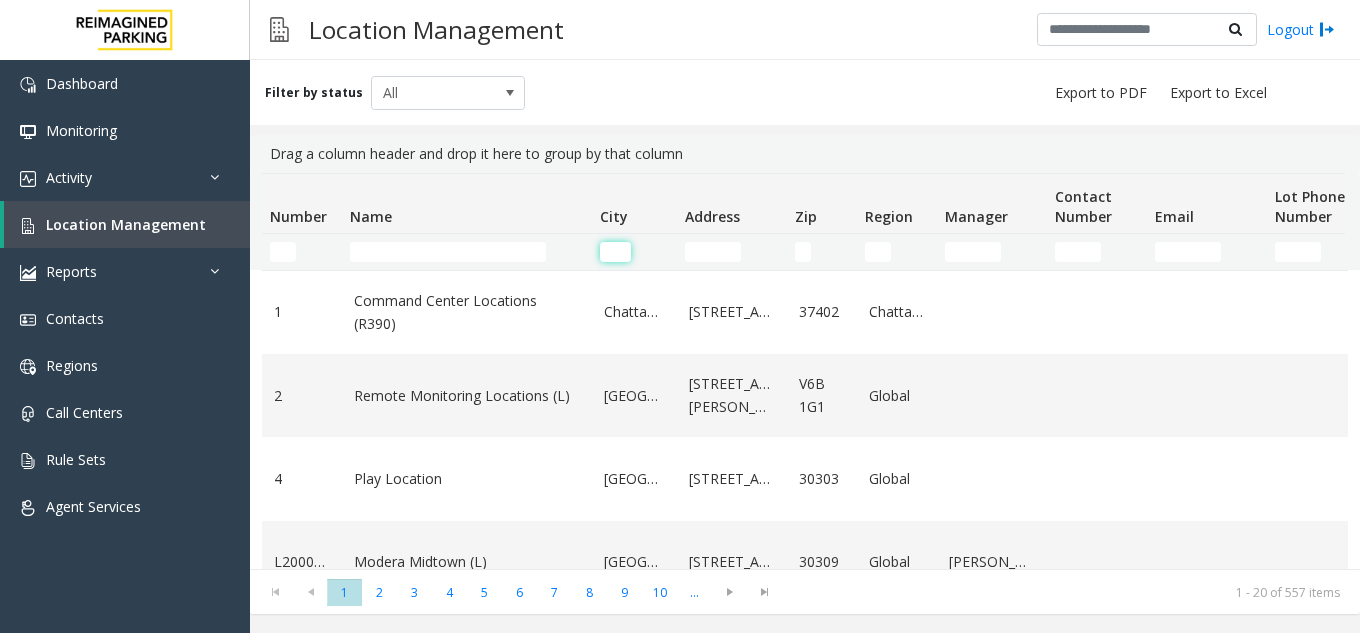 click 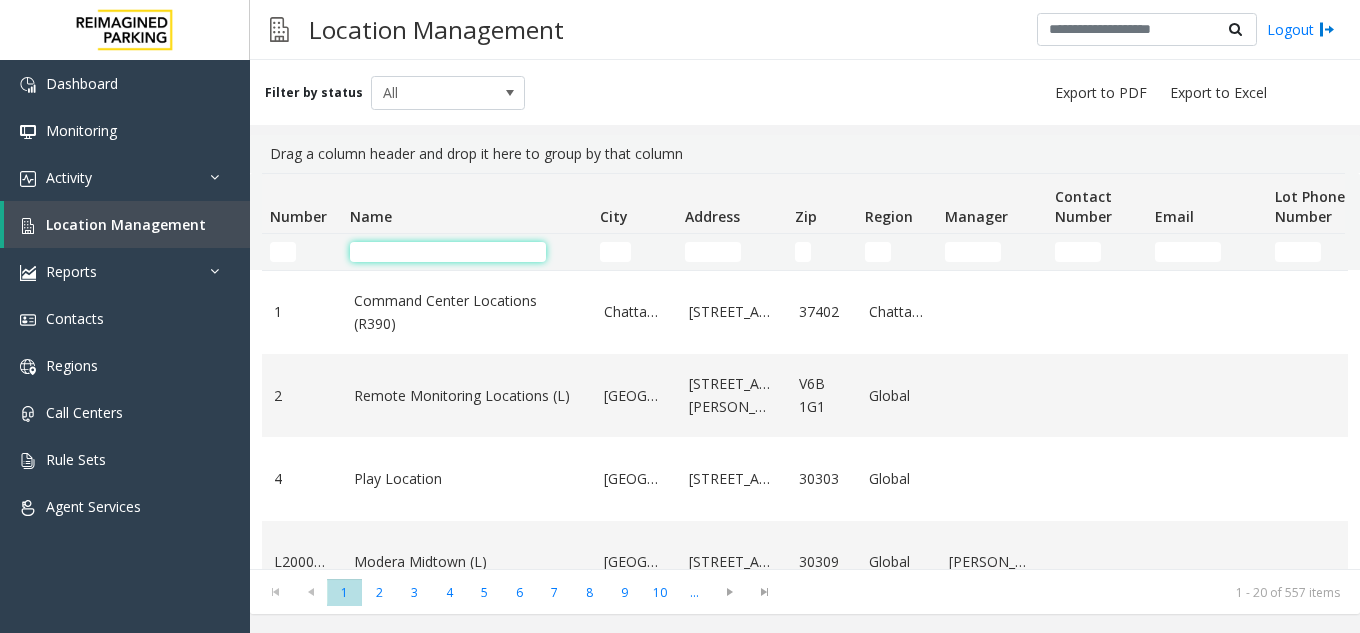 click 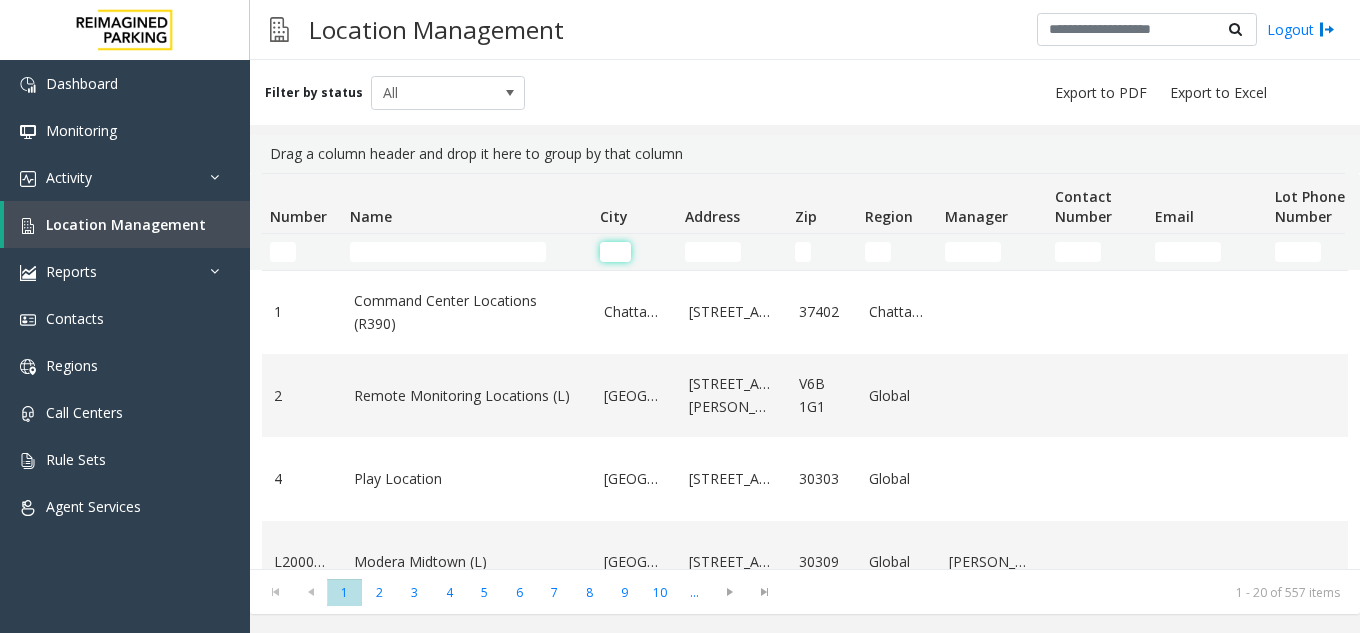 click 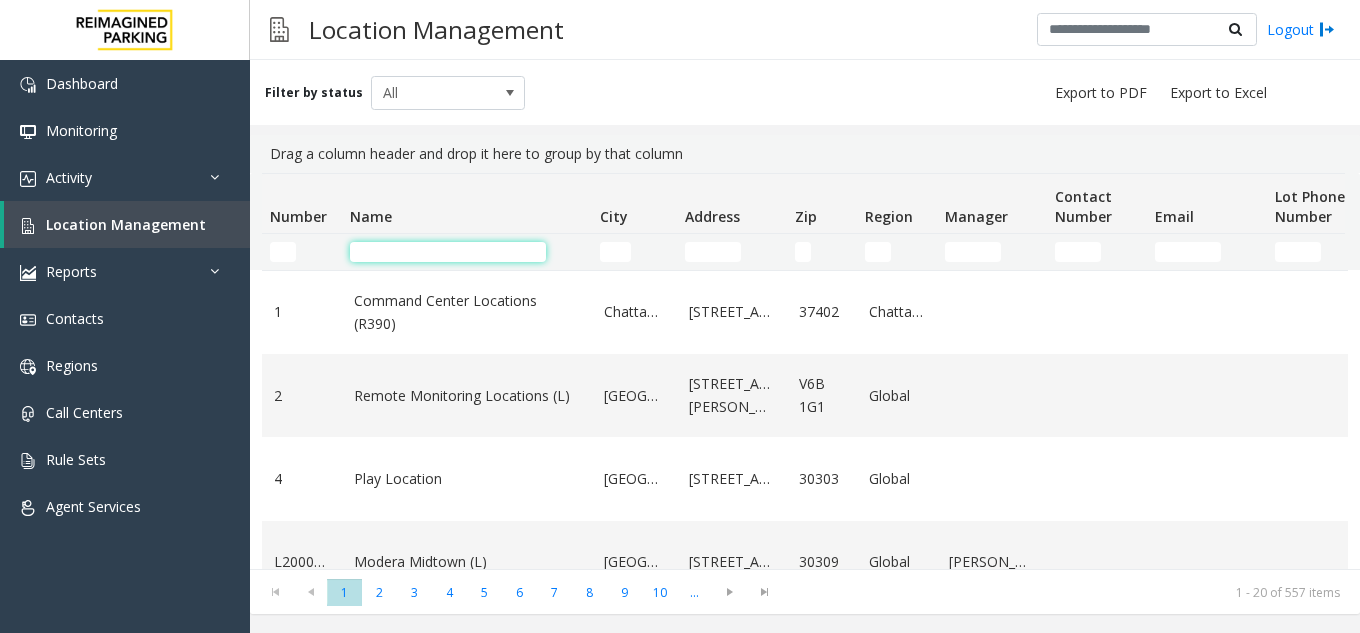 click 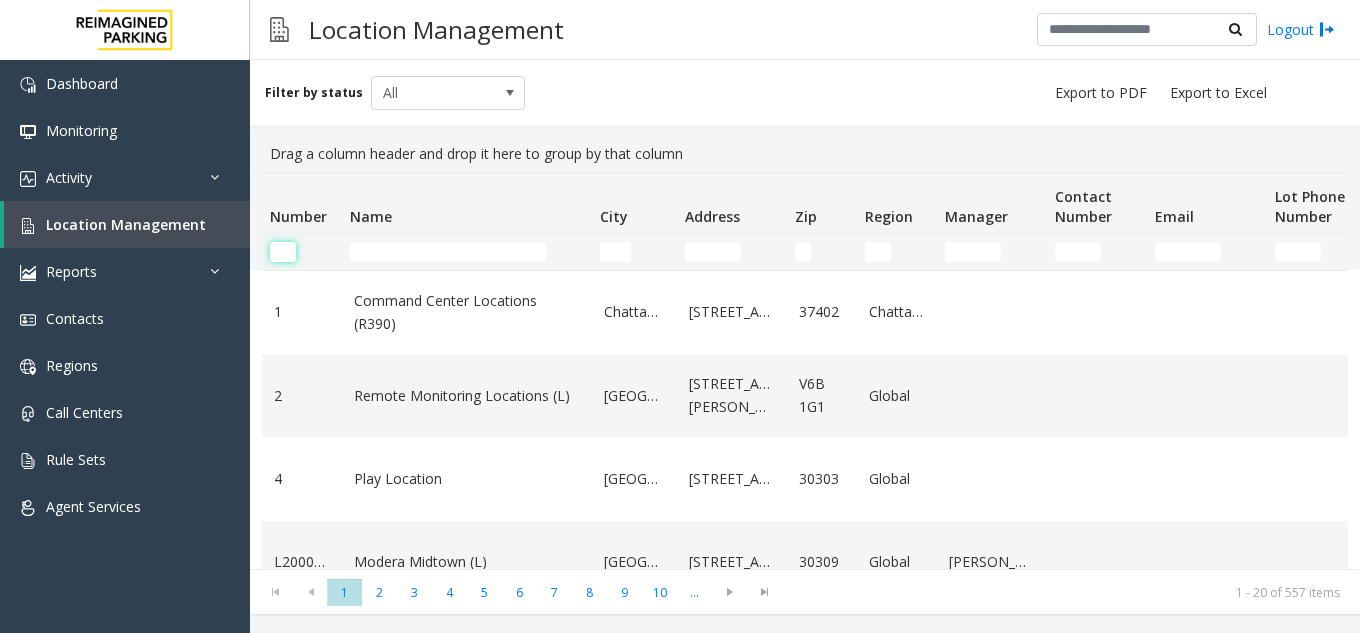 click 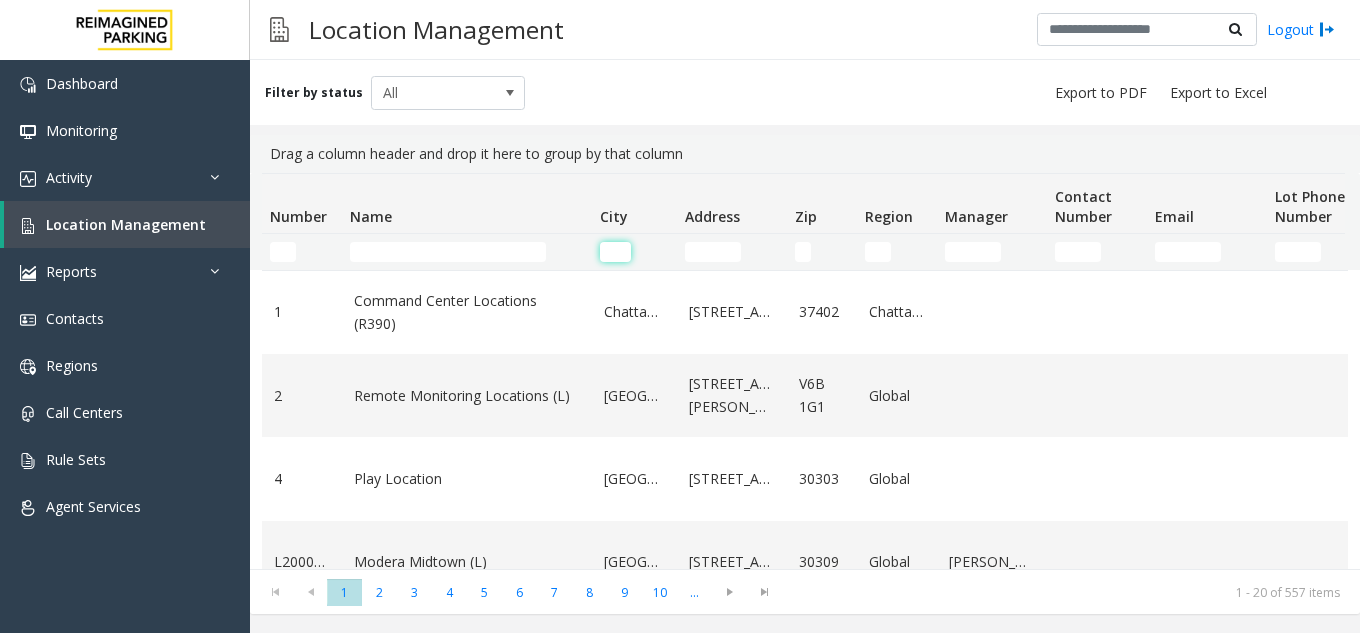 click 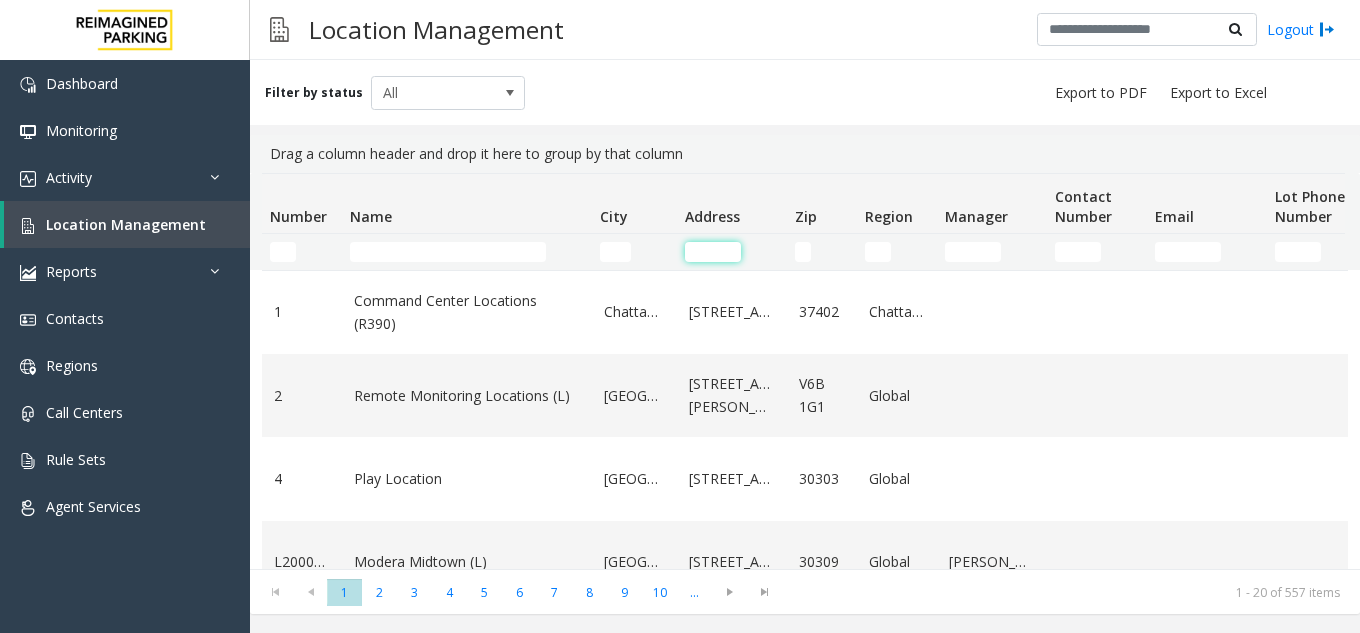 click 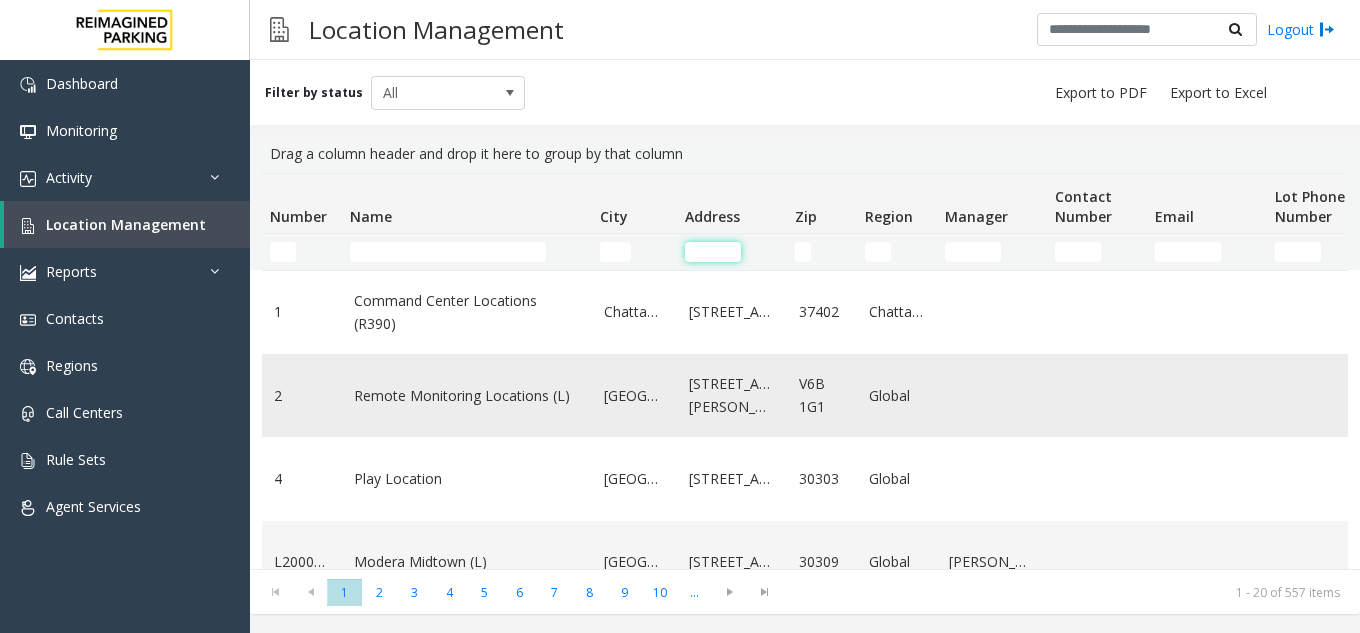 type on "*" 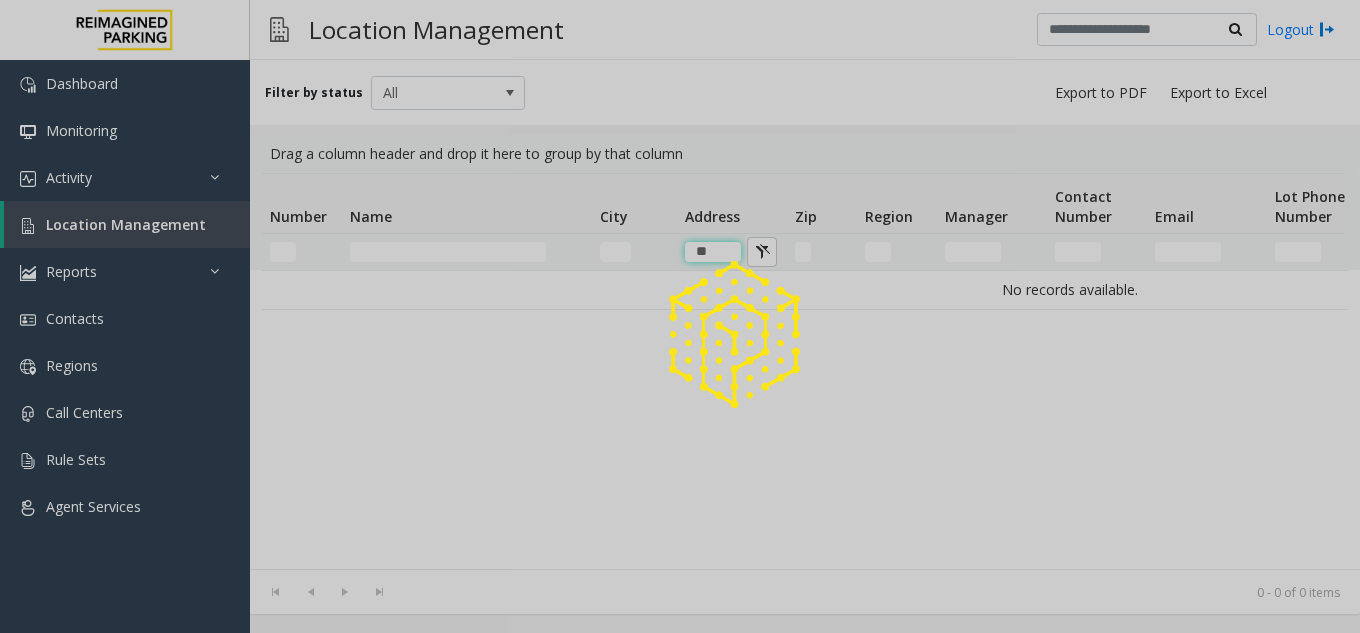type on "*" 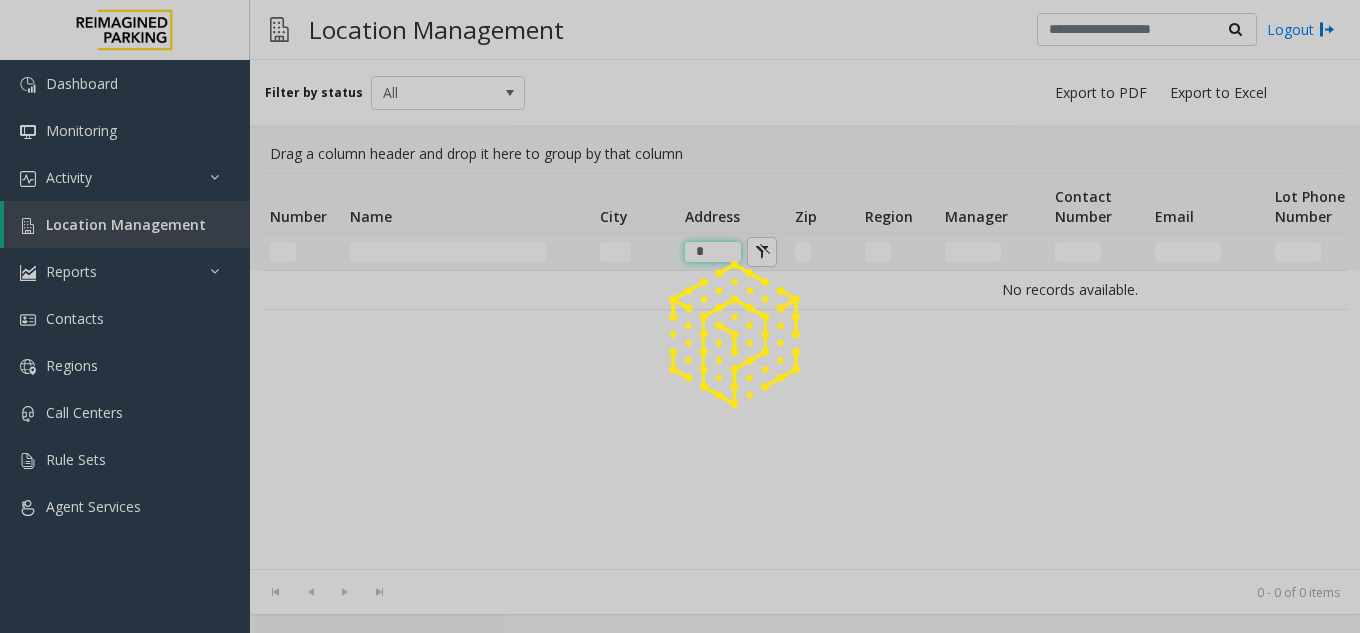type 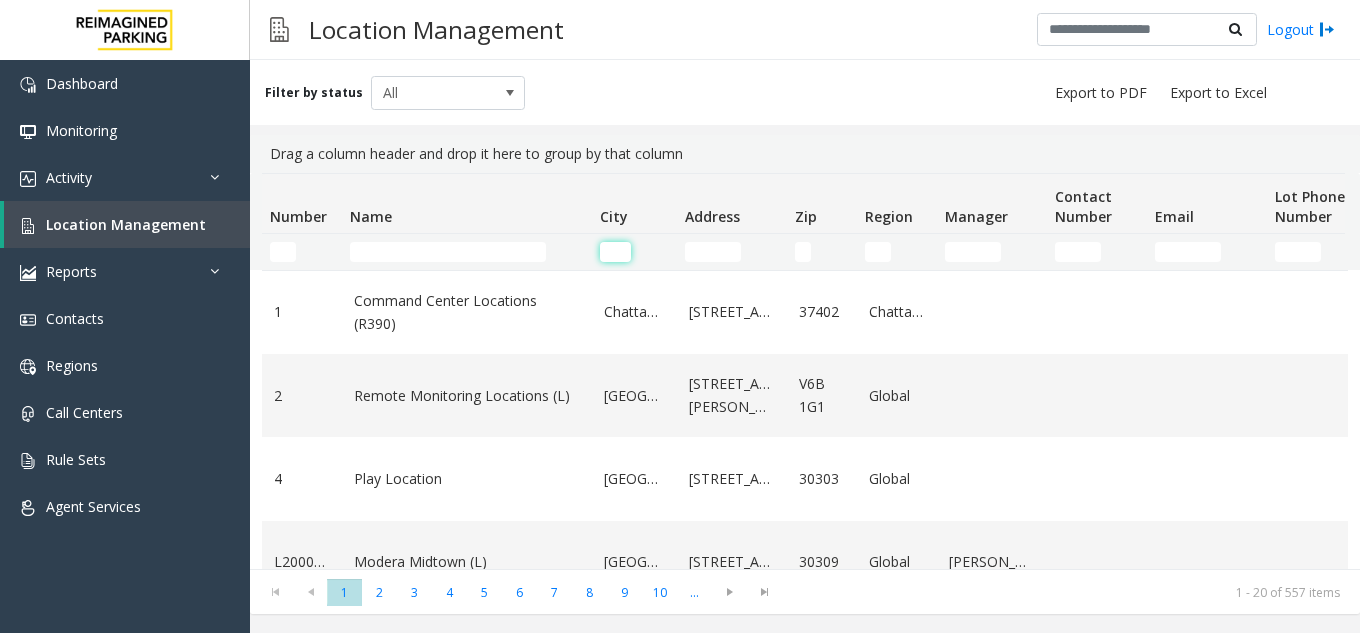 click 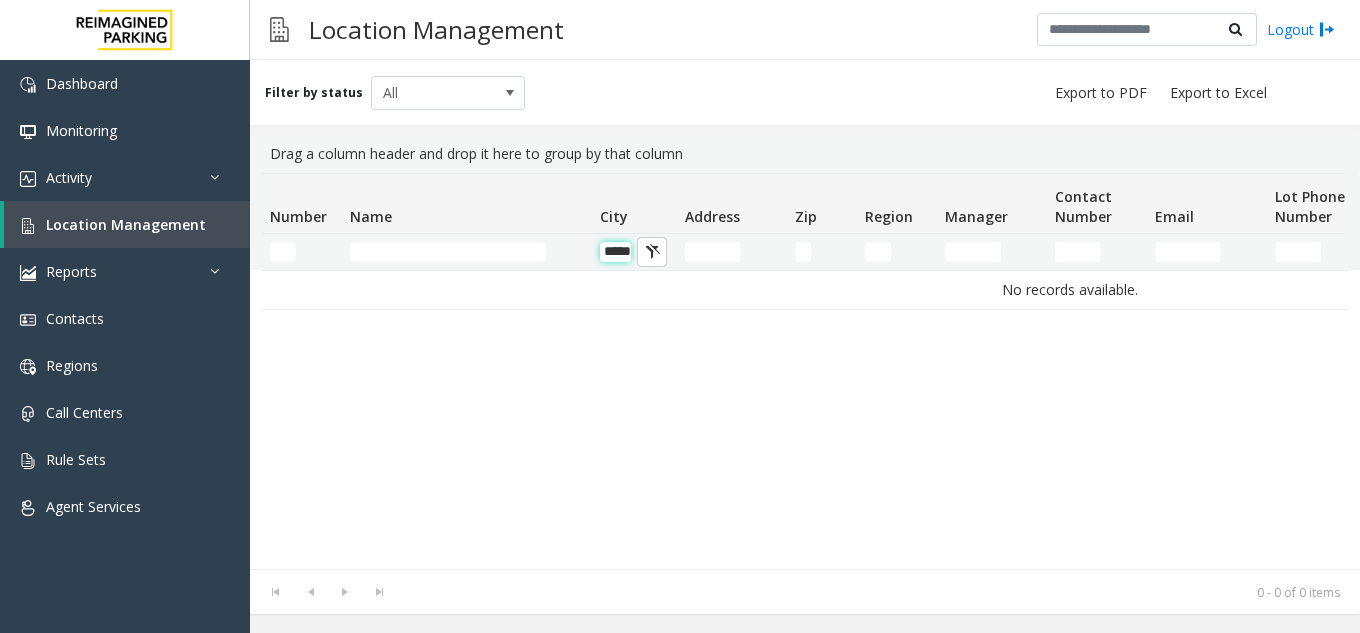 scroll, scrollTop: 0, scrollLeft: 0, axis: both 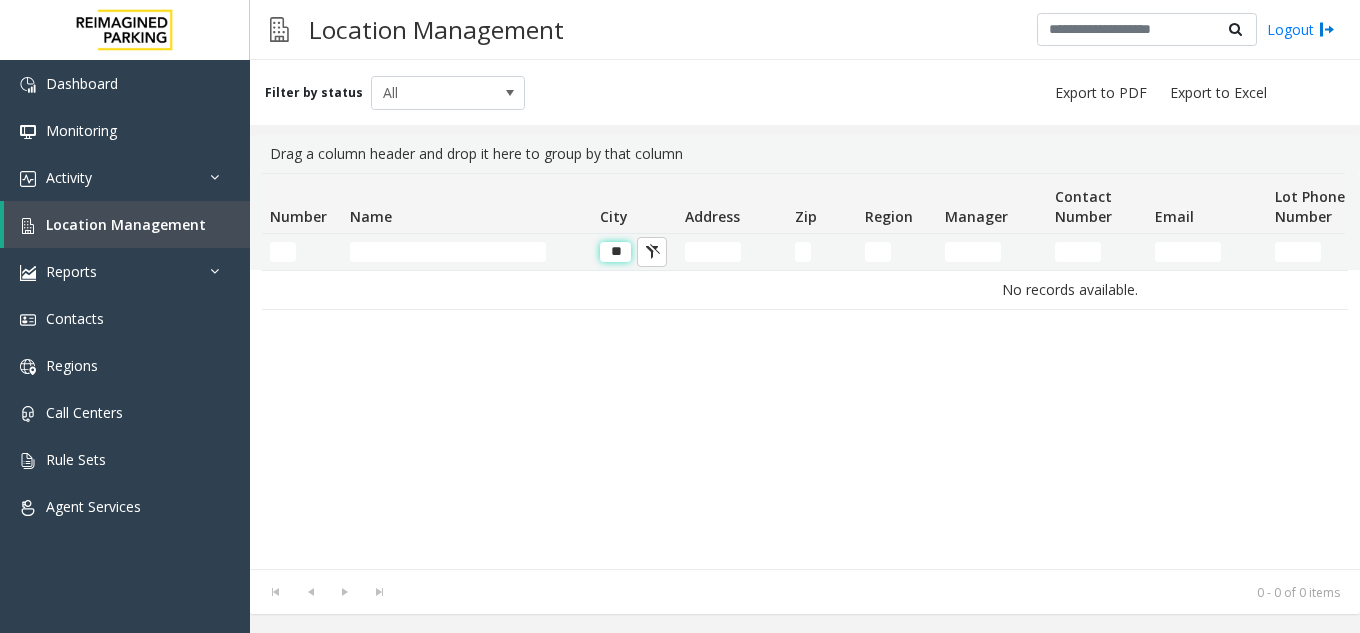 type on "*" 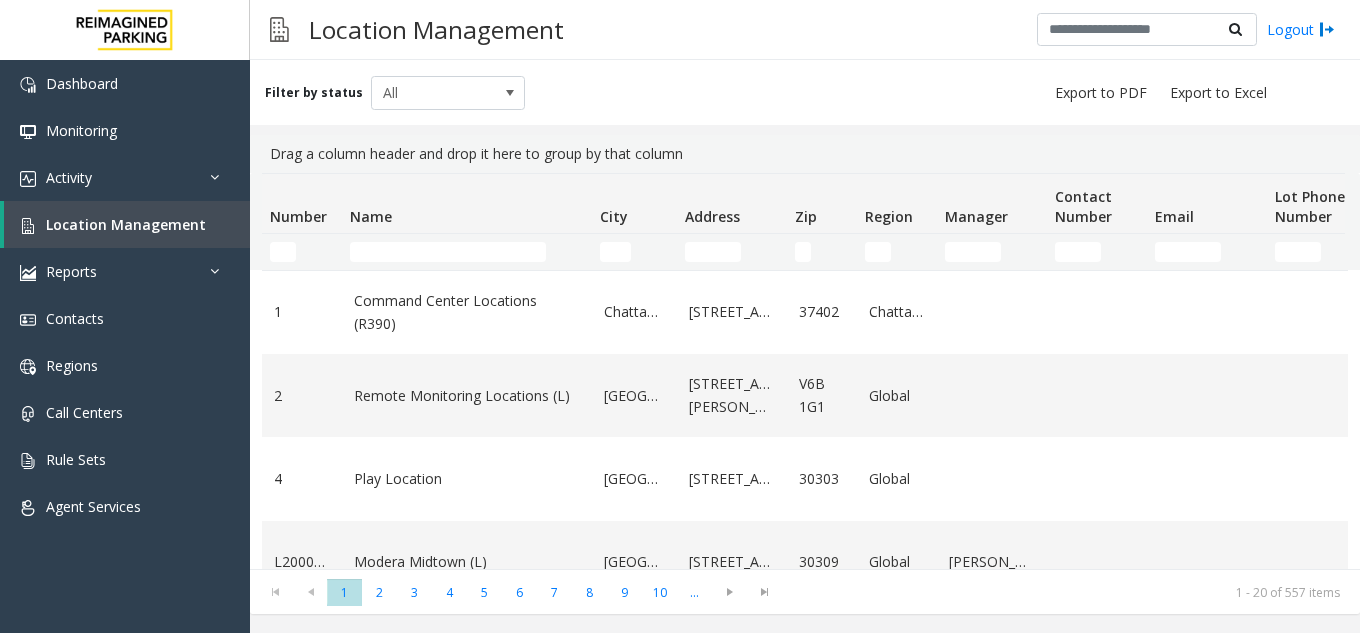 scroll, scrollTop: 0, scrollLeft: 118, axis: horizontal 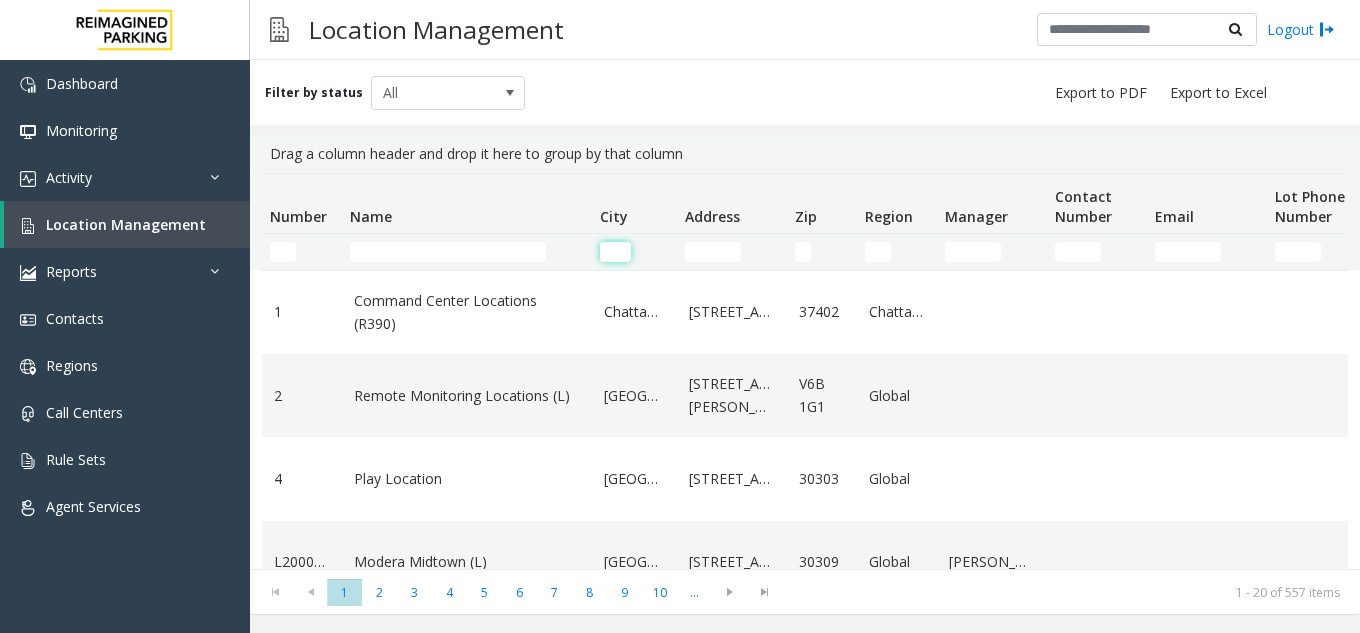 click 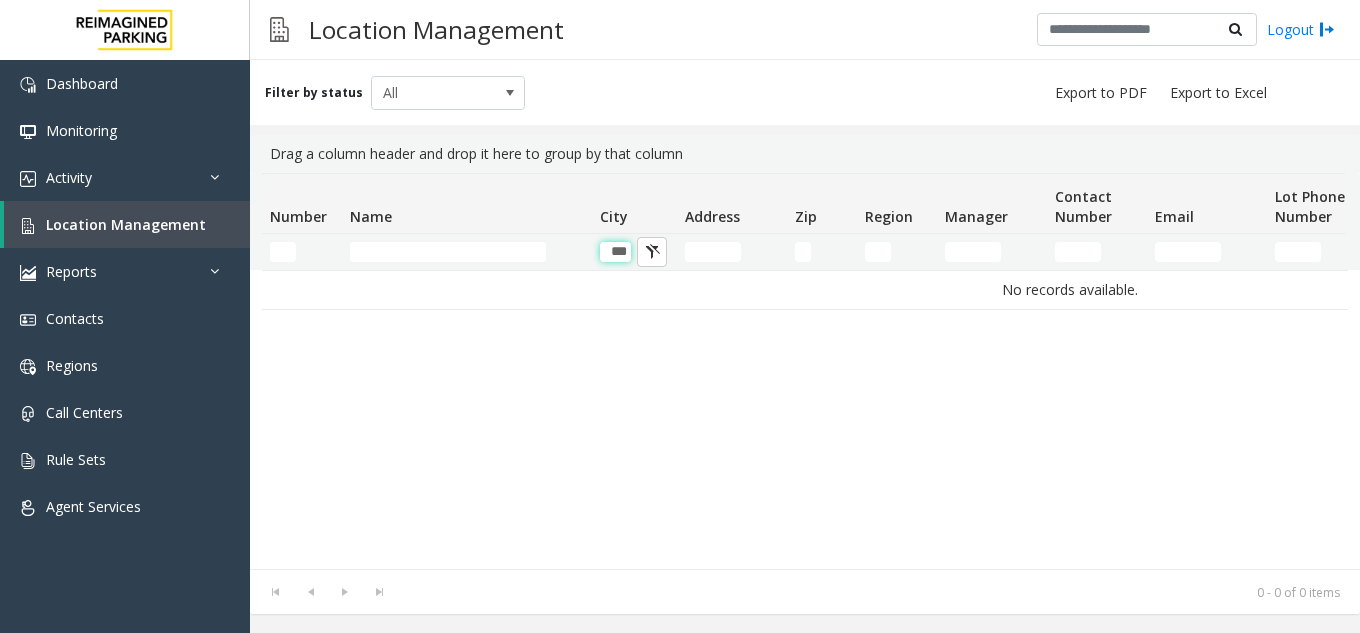 scroll, scrollTop: 0, scrollLeft: 4, axis: horizontal 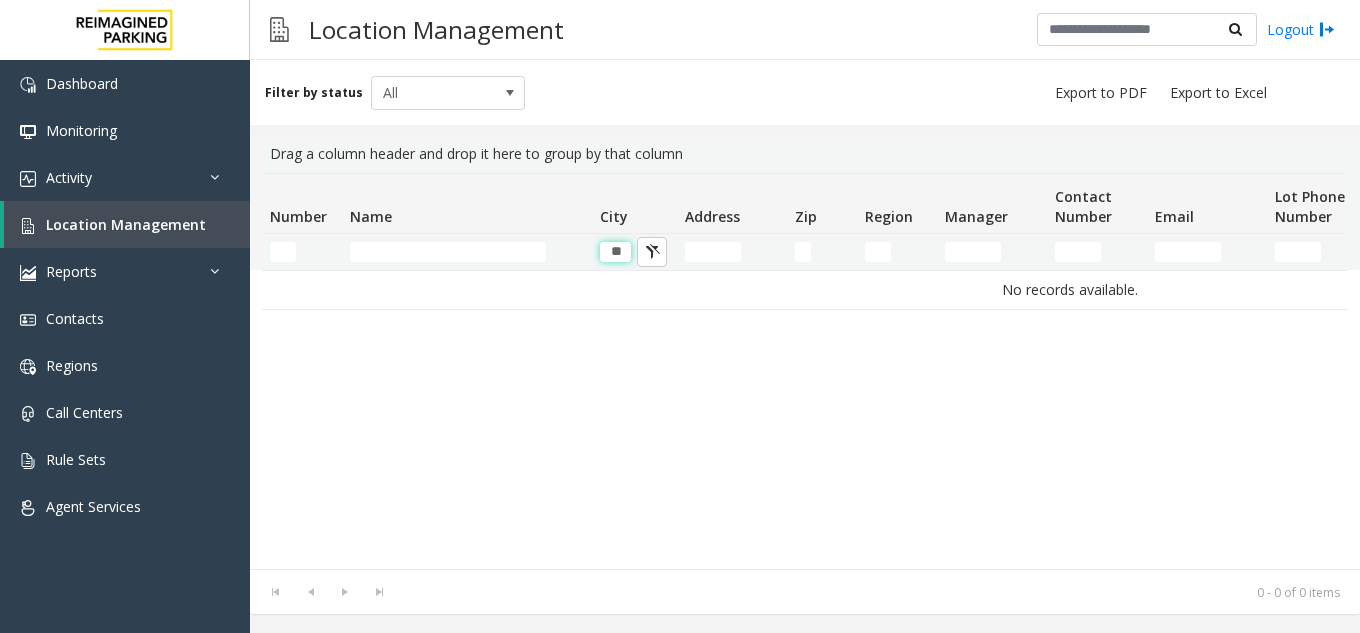 type on "*" 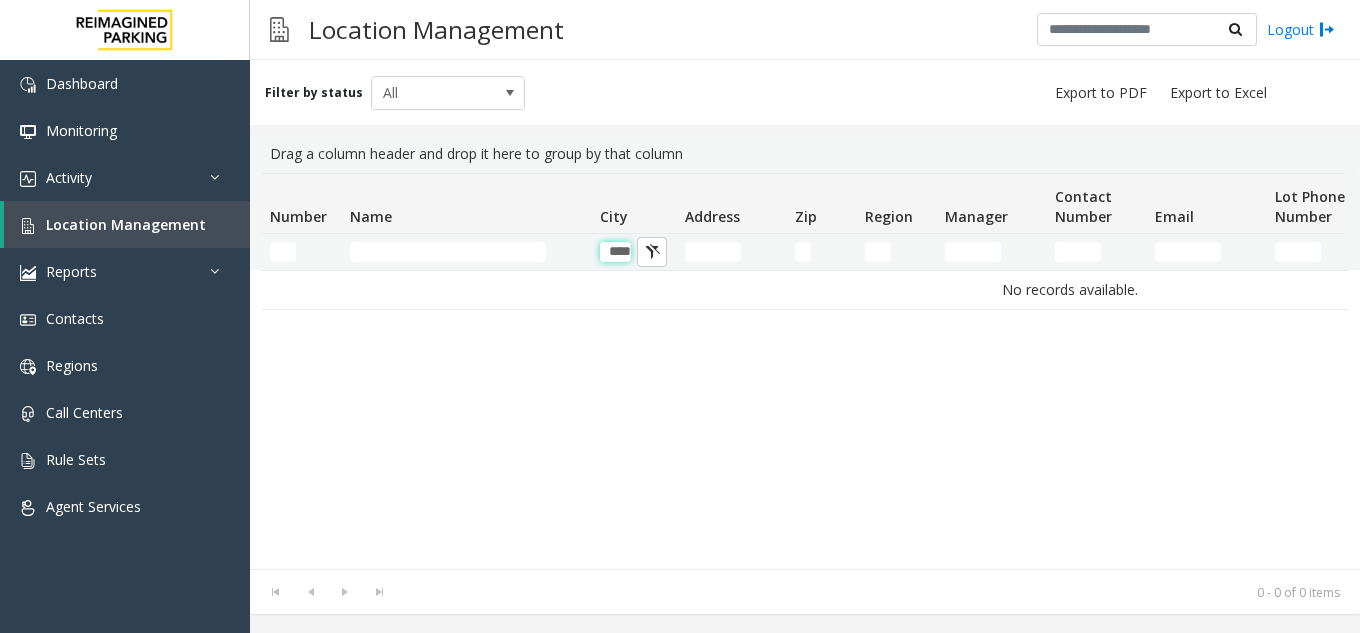 scroll, scrollTop: 0, scrollLeft: 7, axis: horizontal 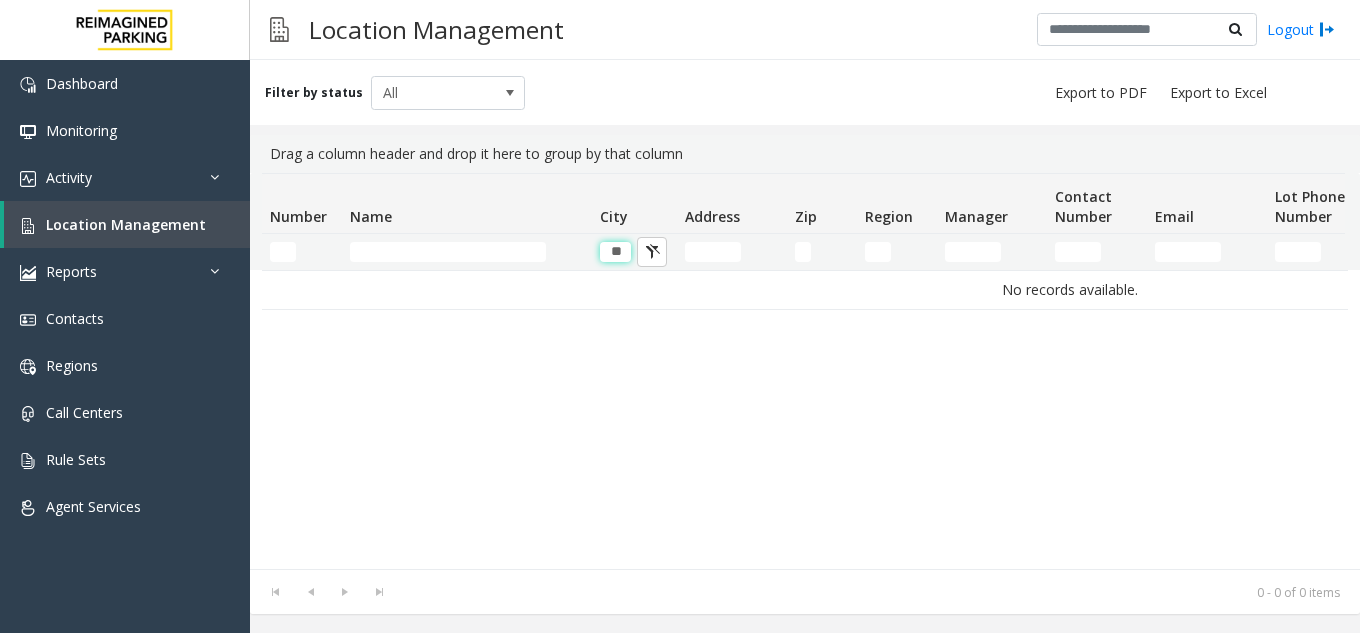 type on "*" 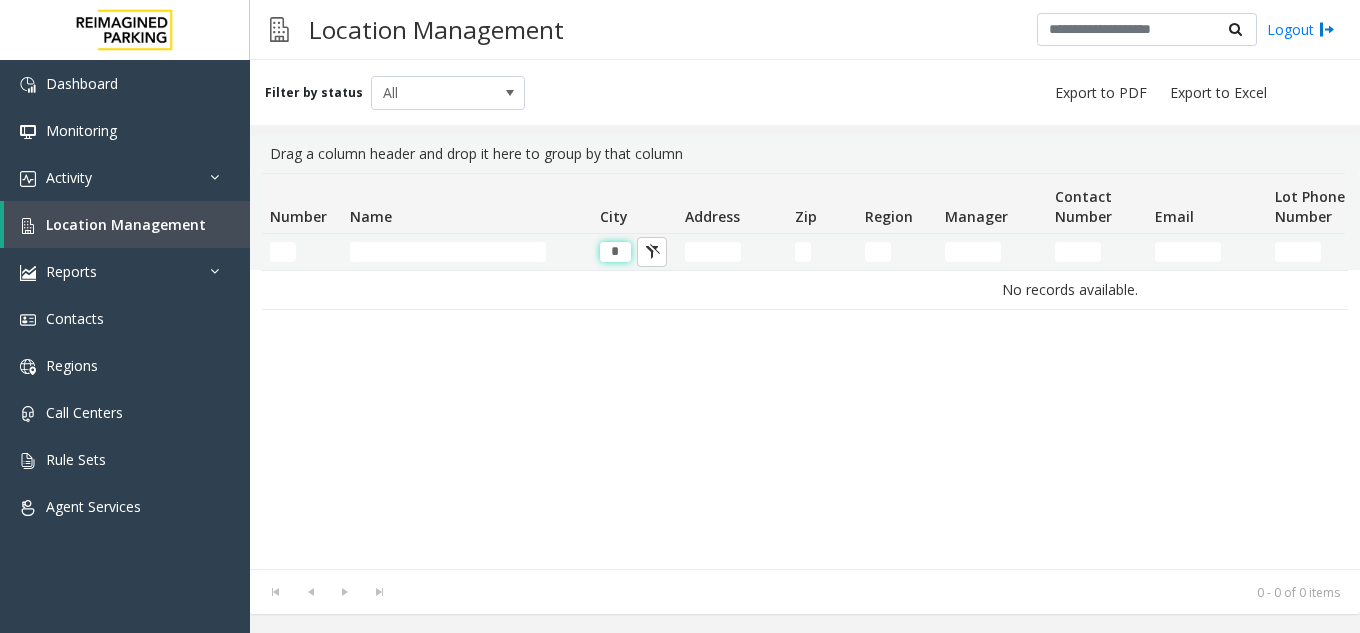 scroll, scrollTop: 0, scrollLeft: 0, axis: both 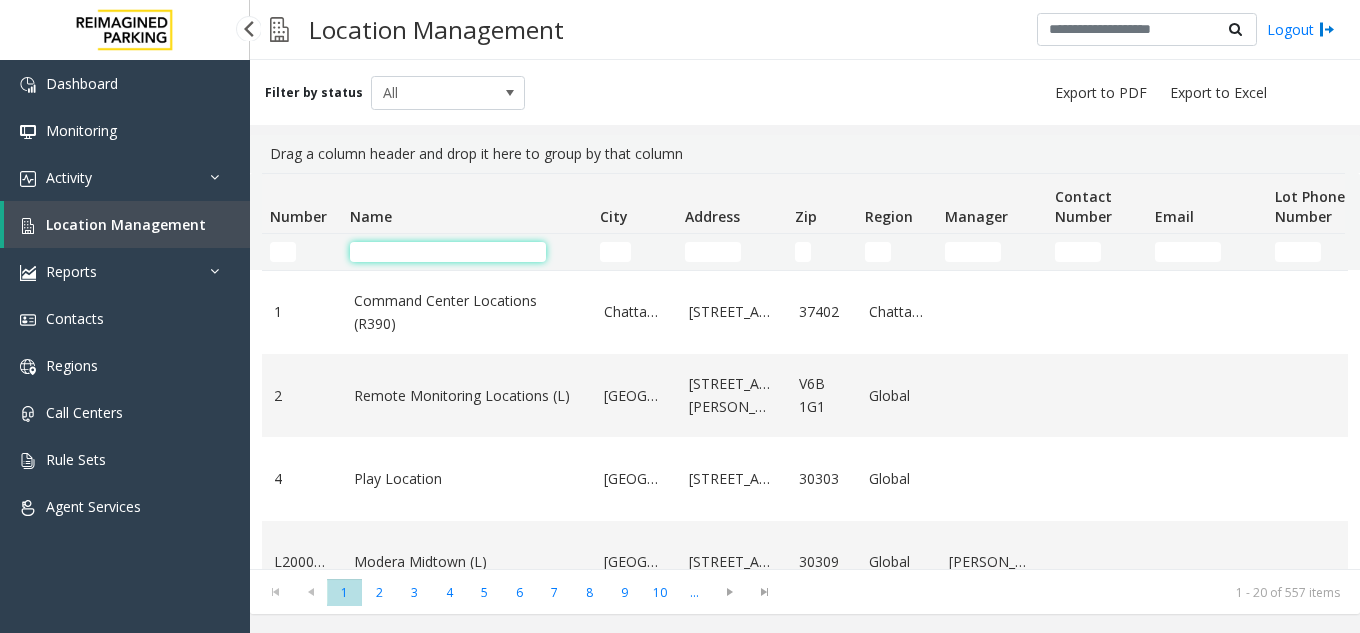 click 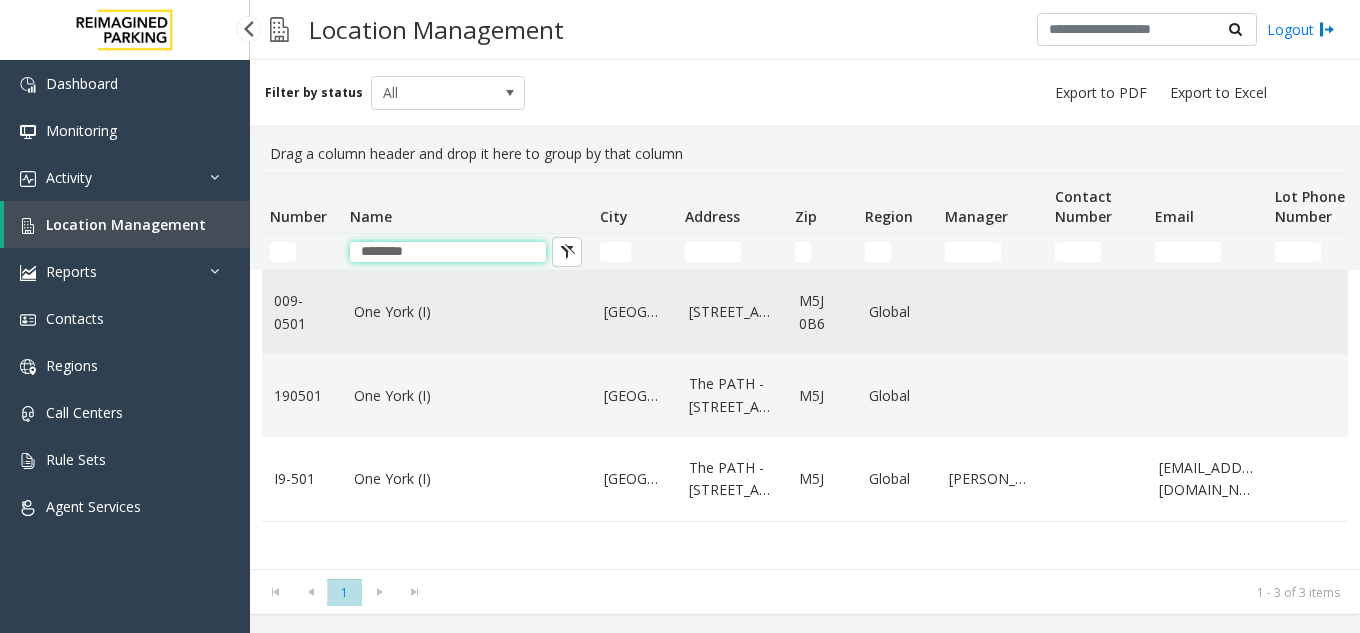 type on "********" 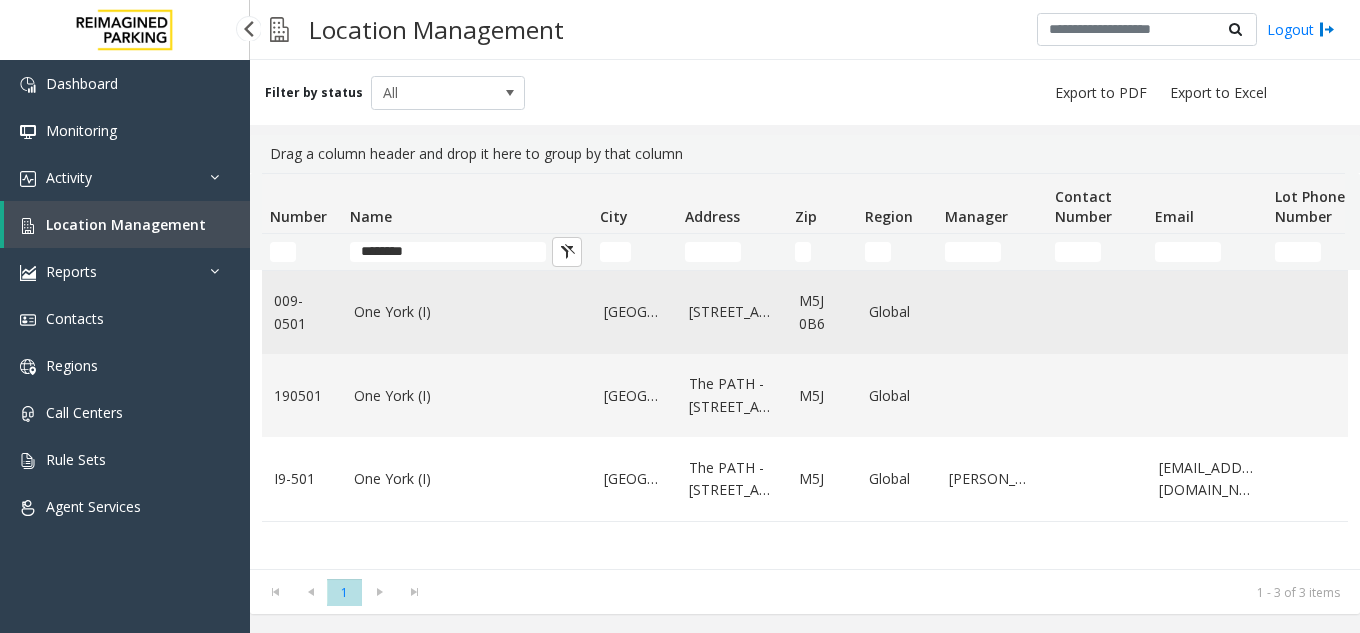 click on "One York (I)" 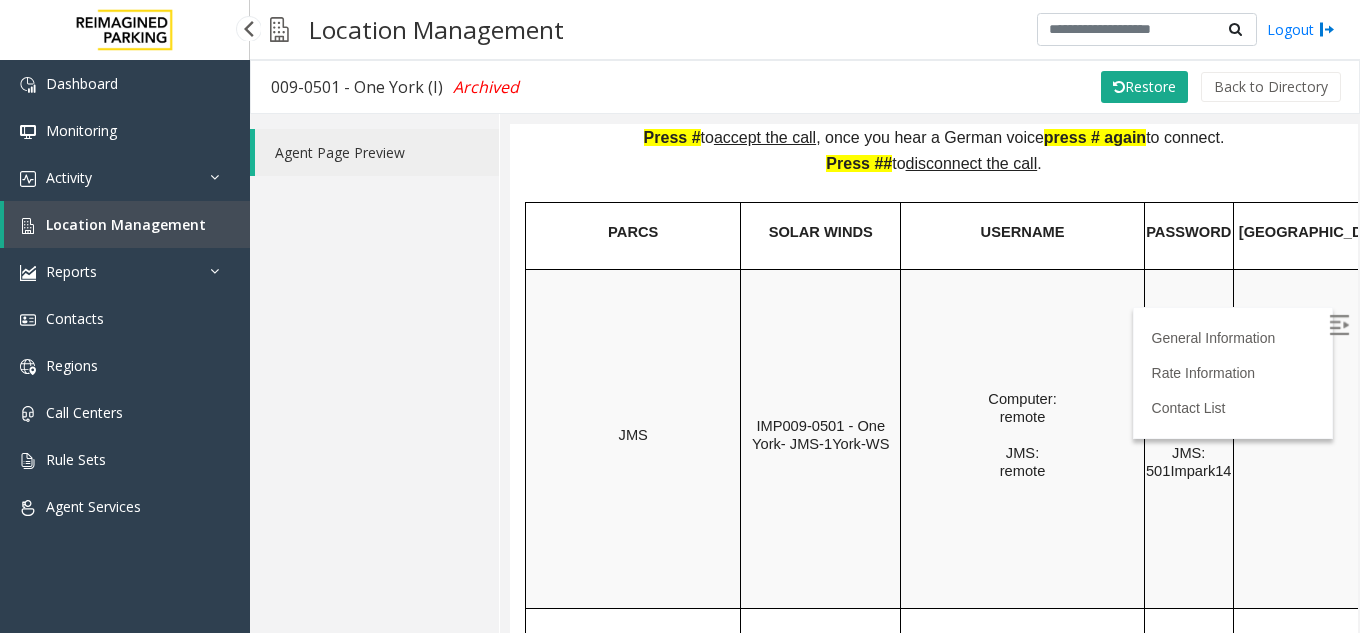 scroll, scrollTop: 400, scrollLeft: 0, axis: vertical 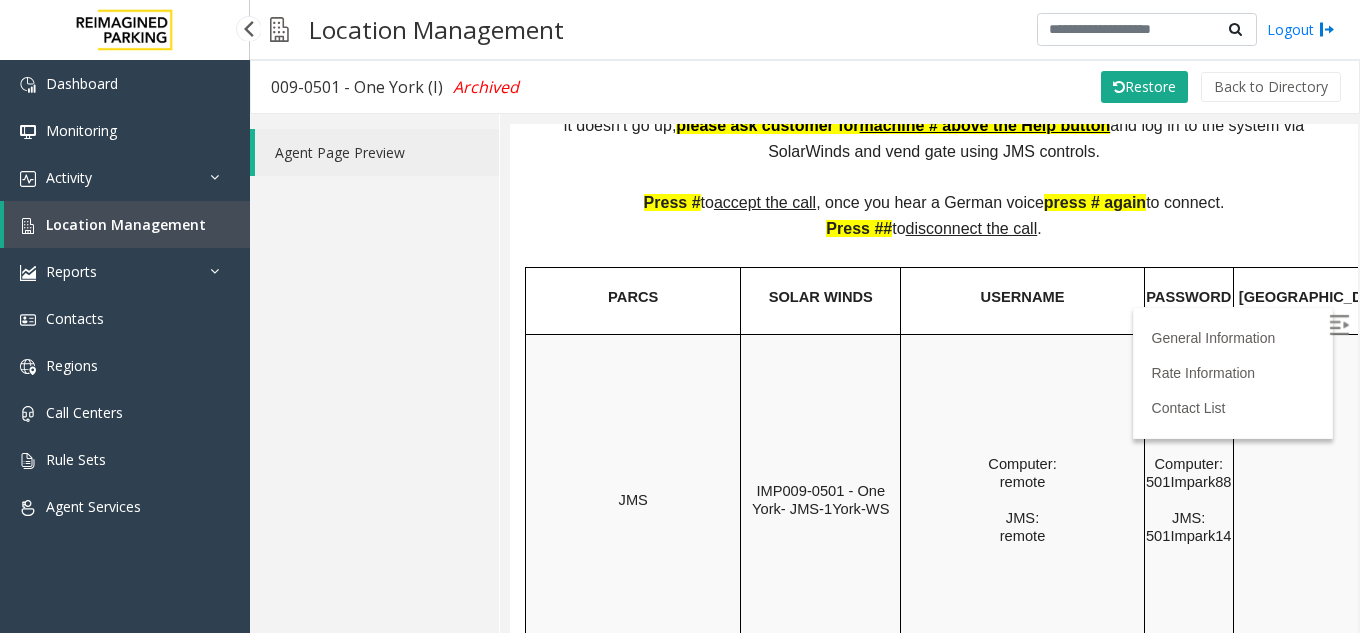 click on "IMP009-0501 - One York- JMS-1York-WS" at bounding box center (821, 502) 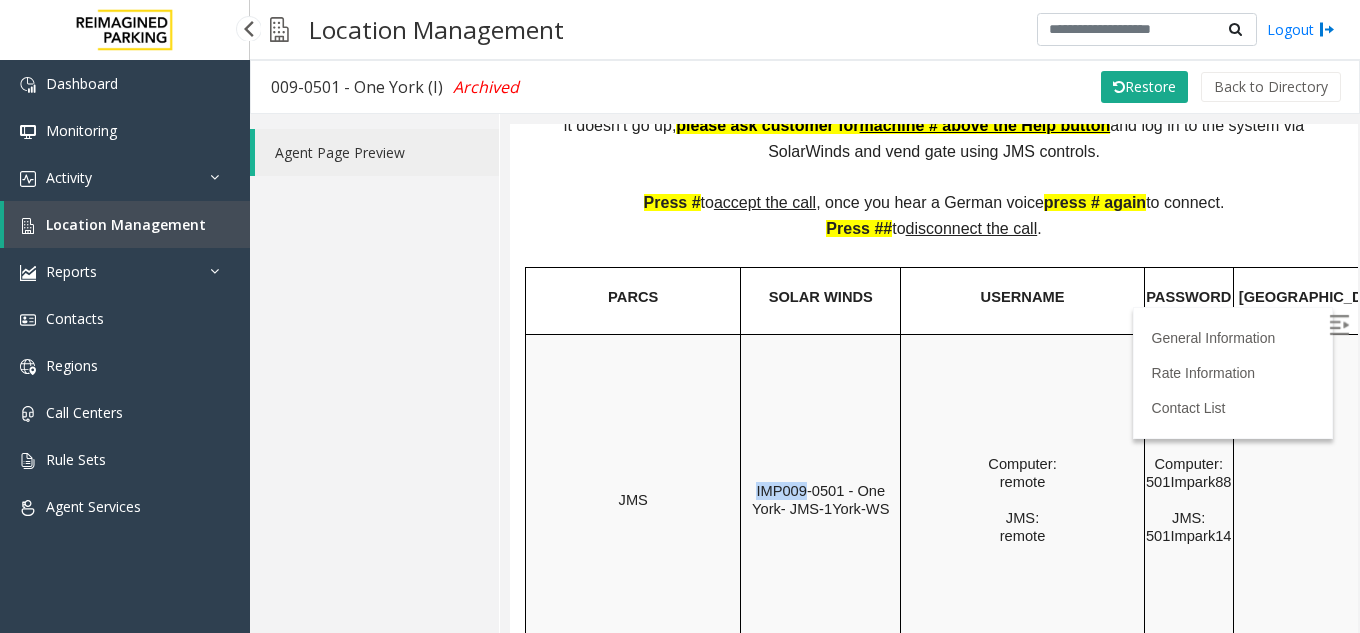 click on "IMP009-0501 - One York- JMS-1York-WS" at bounding box center [821, 502] 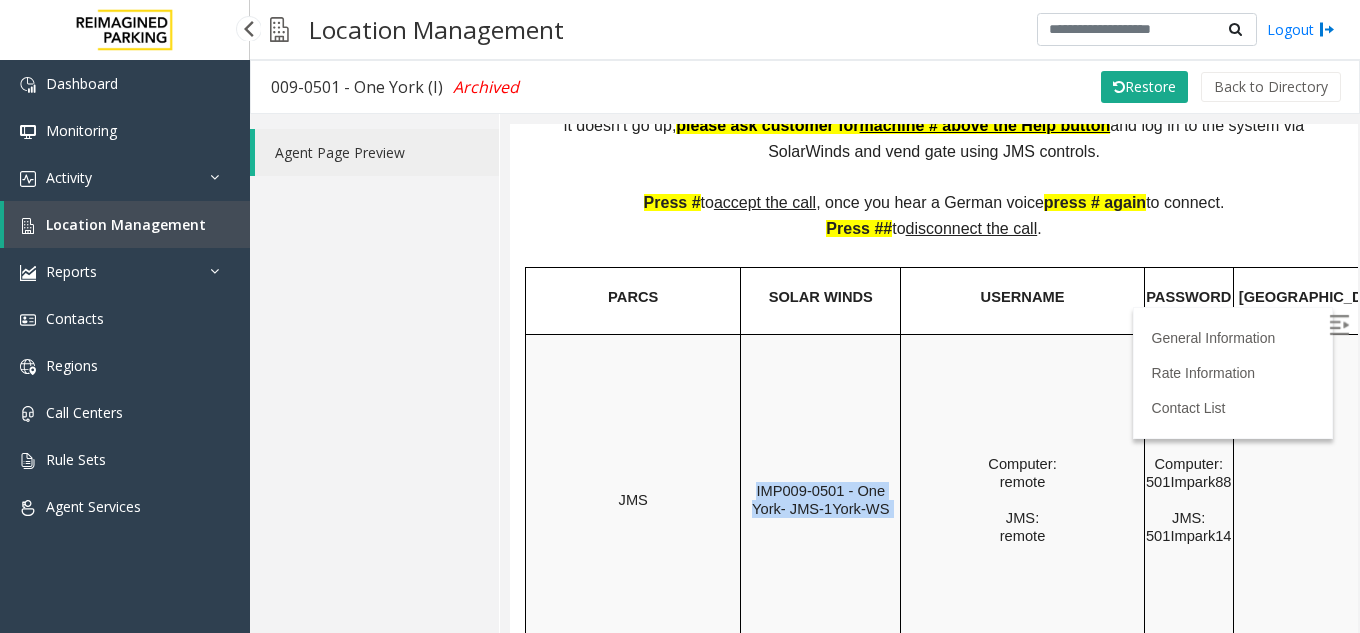 click on "IMP009-0501 - One York- JMS-1York-WS" at bounding box center (821, 502) 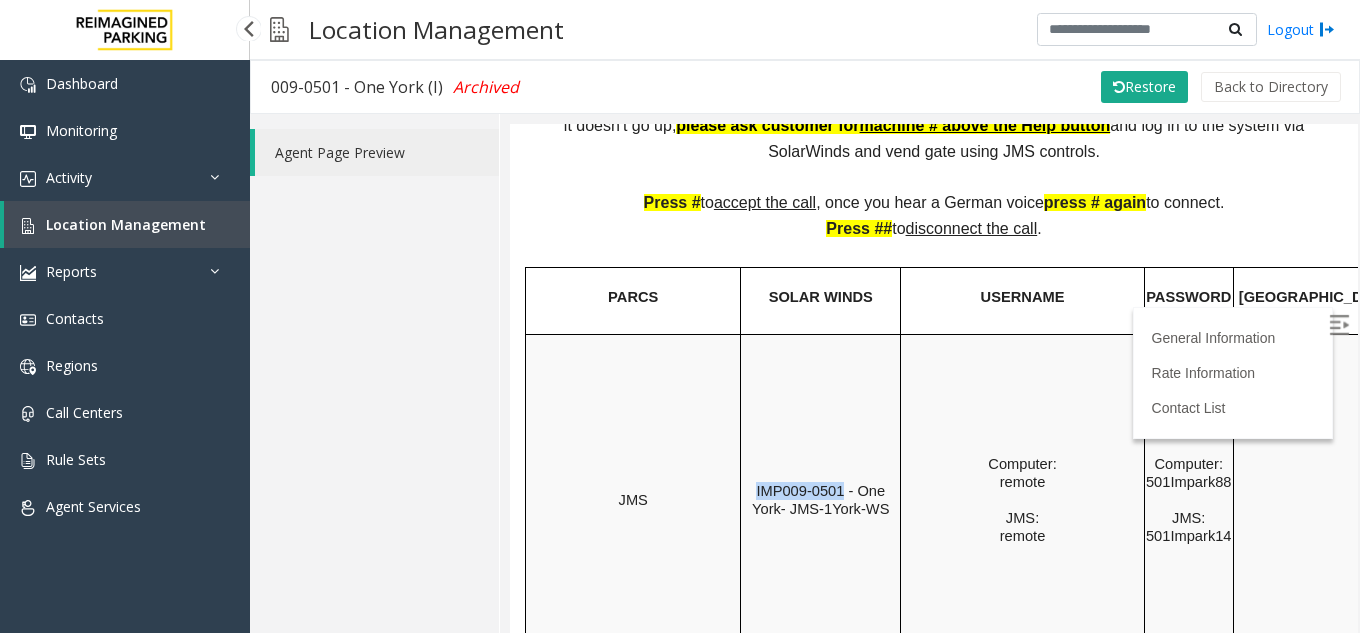 drag, startPoint x: 664, startPoint y: 455, endPoint x: 749, endPoint y: 455, distance: 85 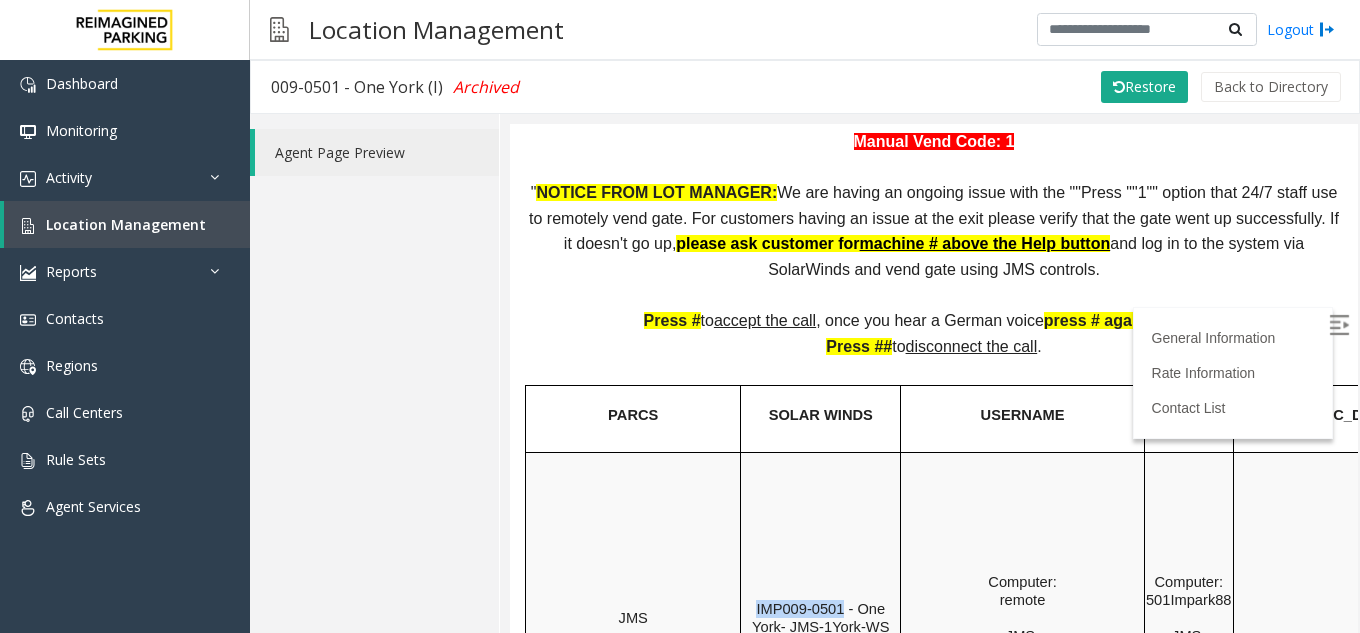 scroll, scrollTop: 0, scrollLeft: 0, axis: both 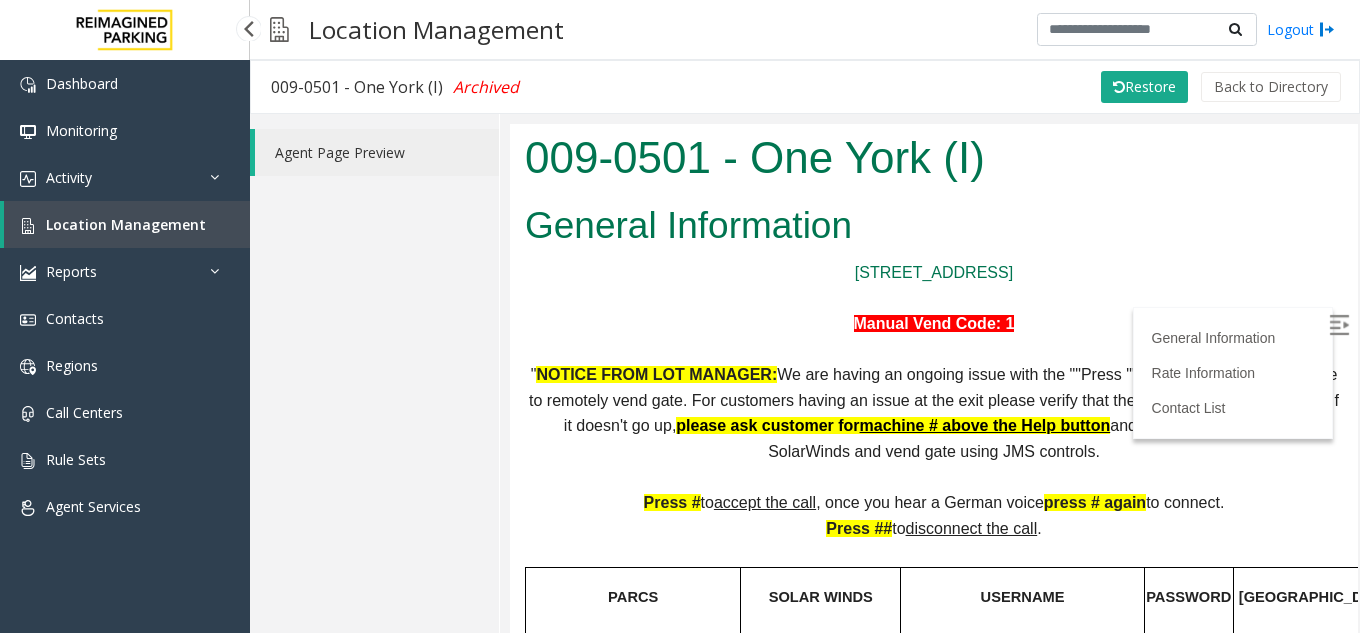 click on "Location Management" at bounding box center [126, 224] 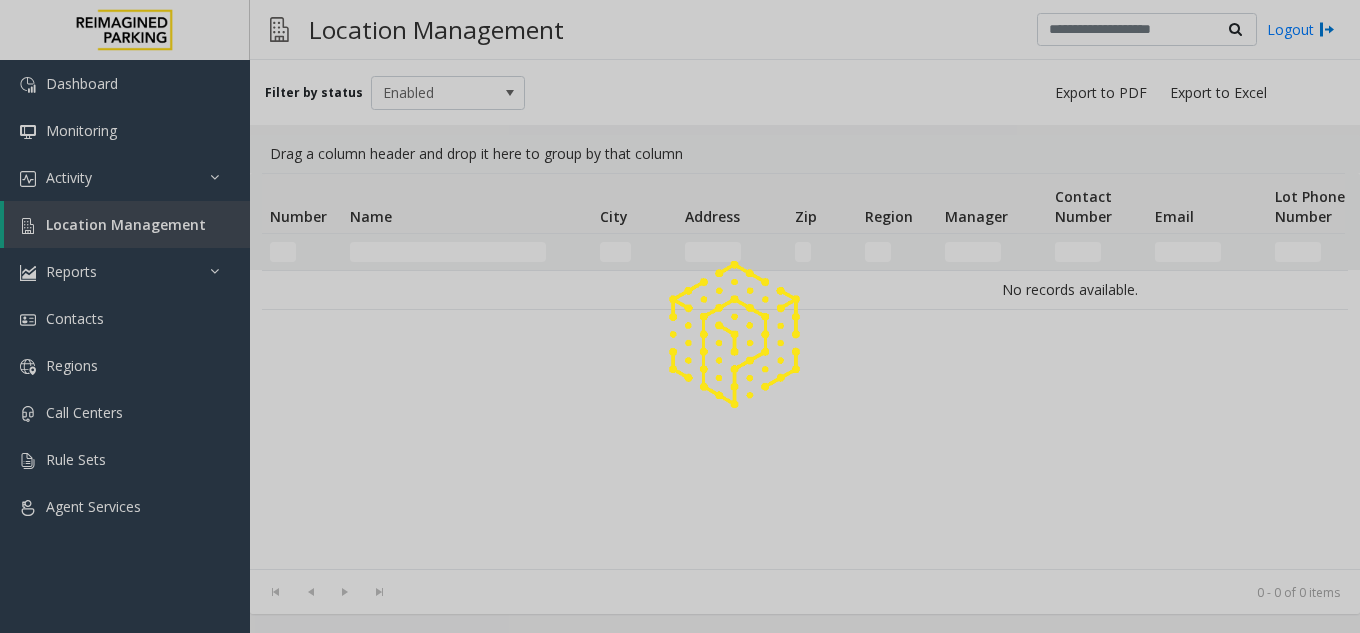 click 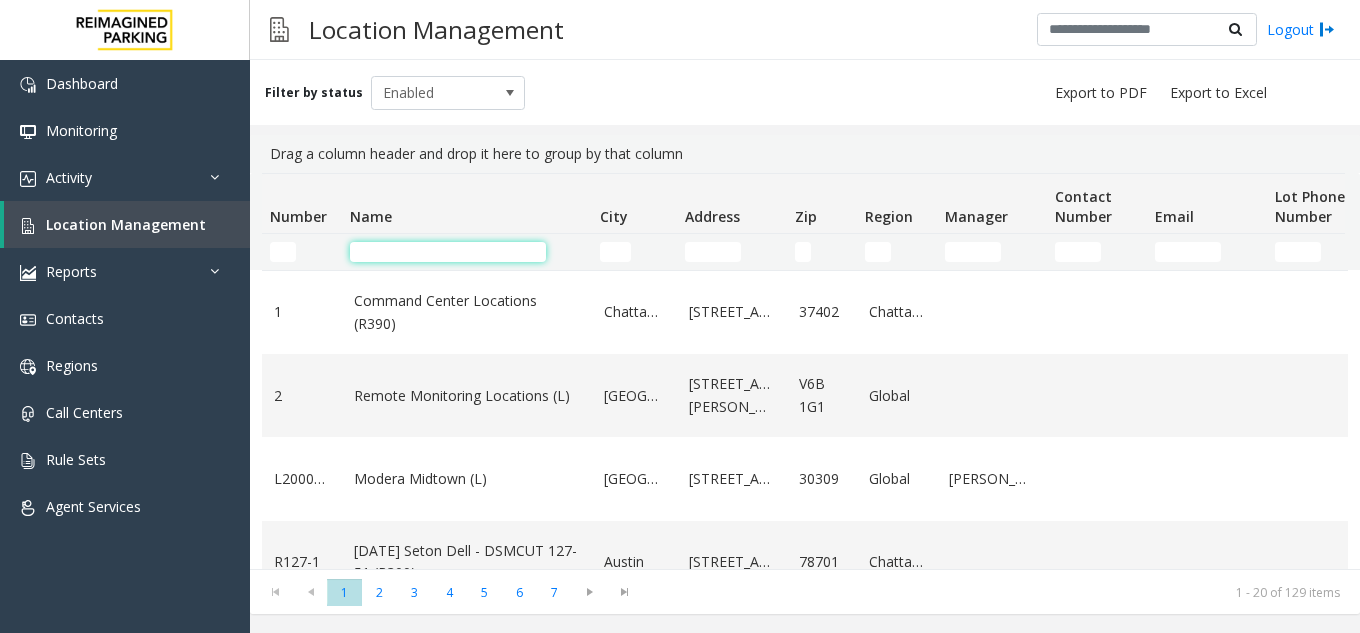 click 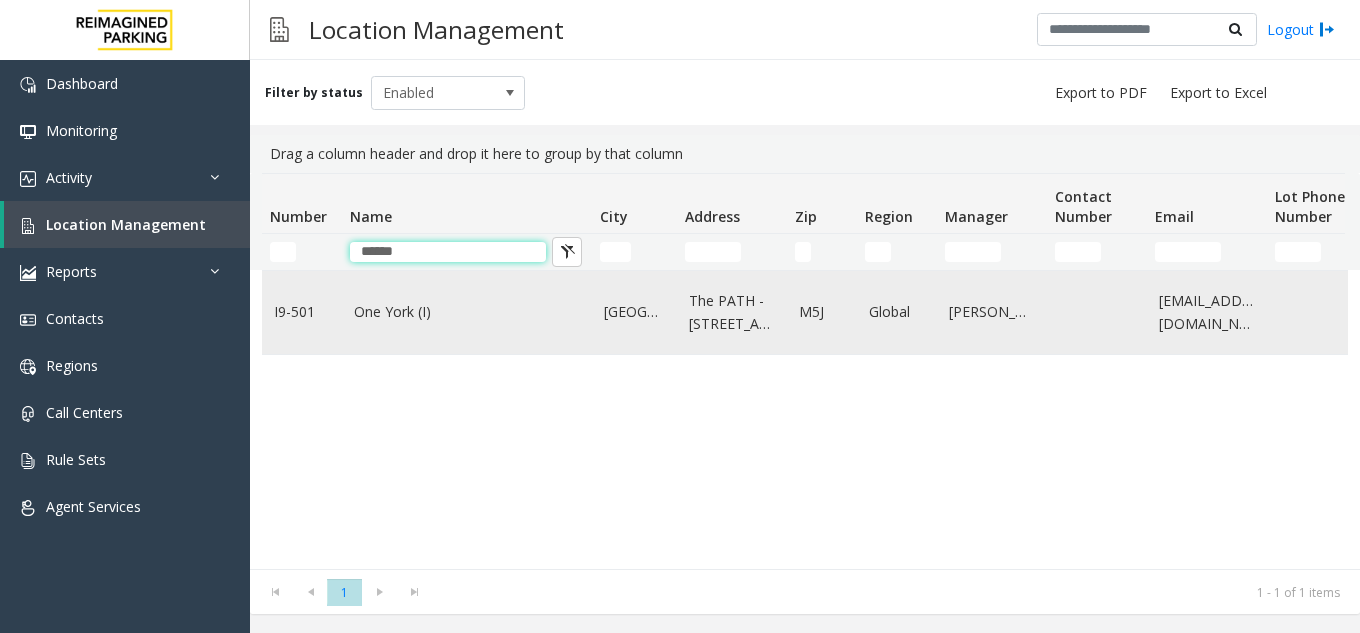type on "******" 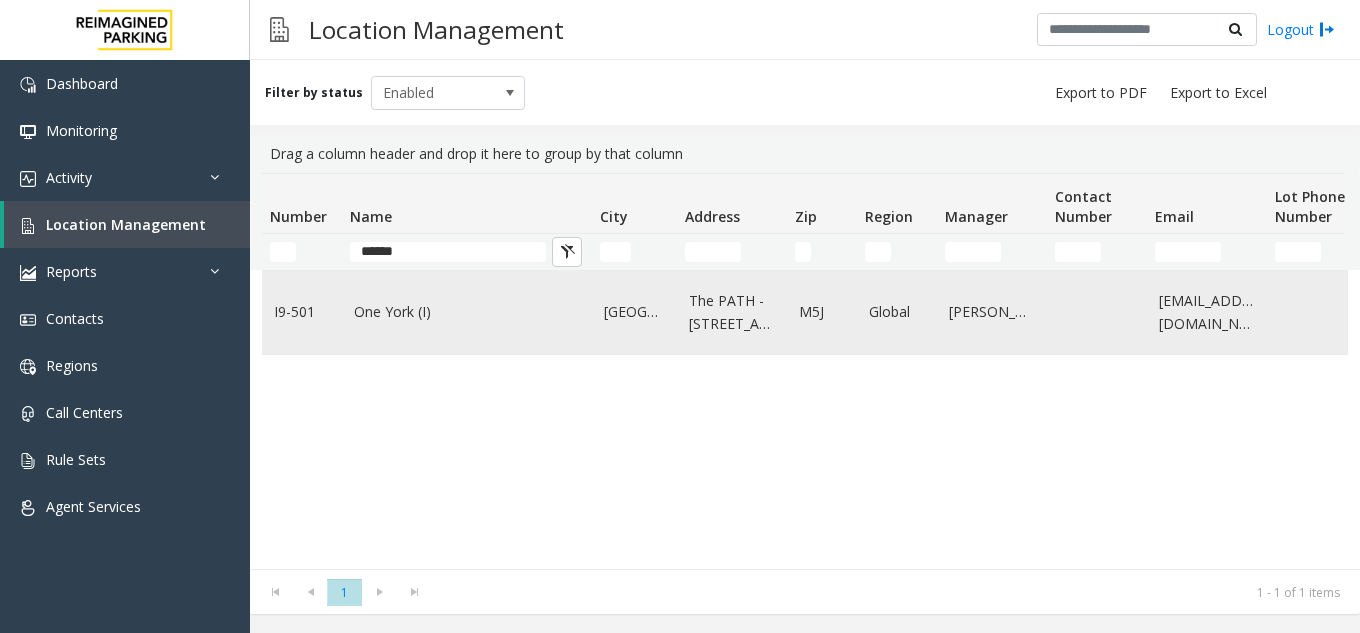 click on "One York (I)" 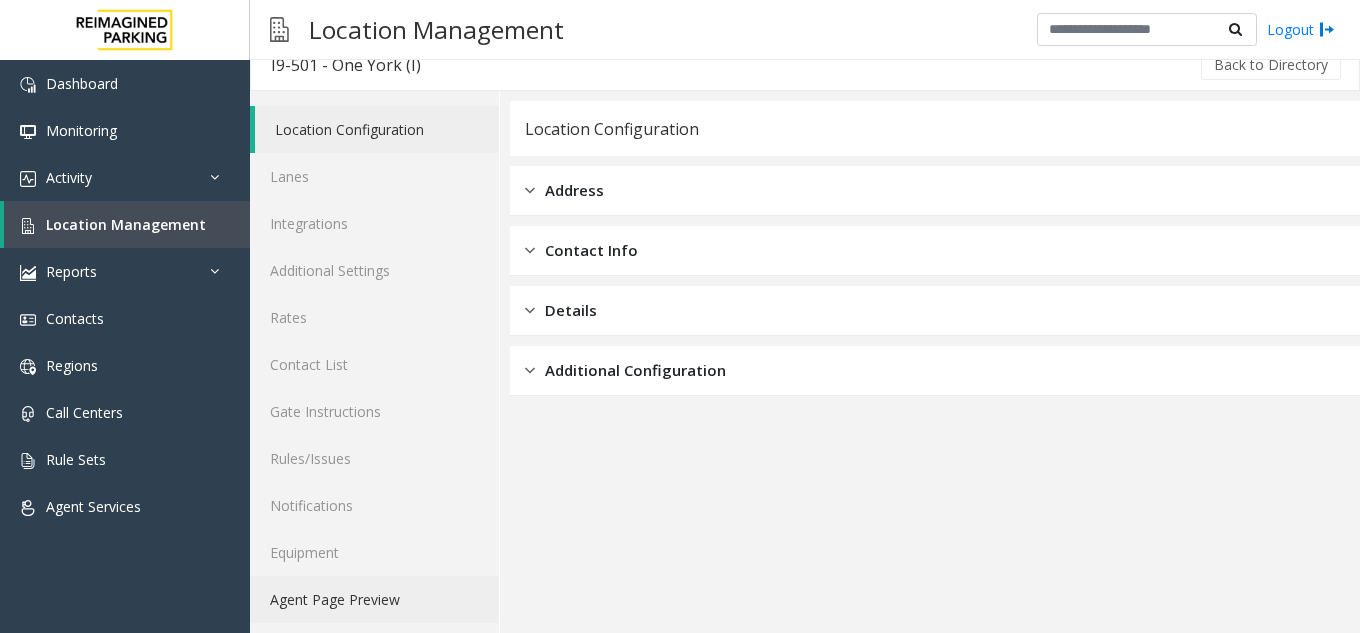 scroll, scrollTop: 26, scrollLeft: 0, axis: vertical 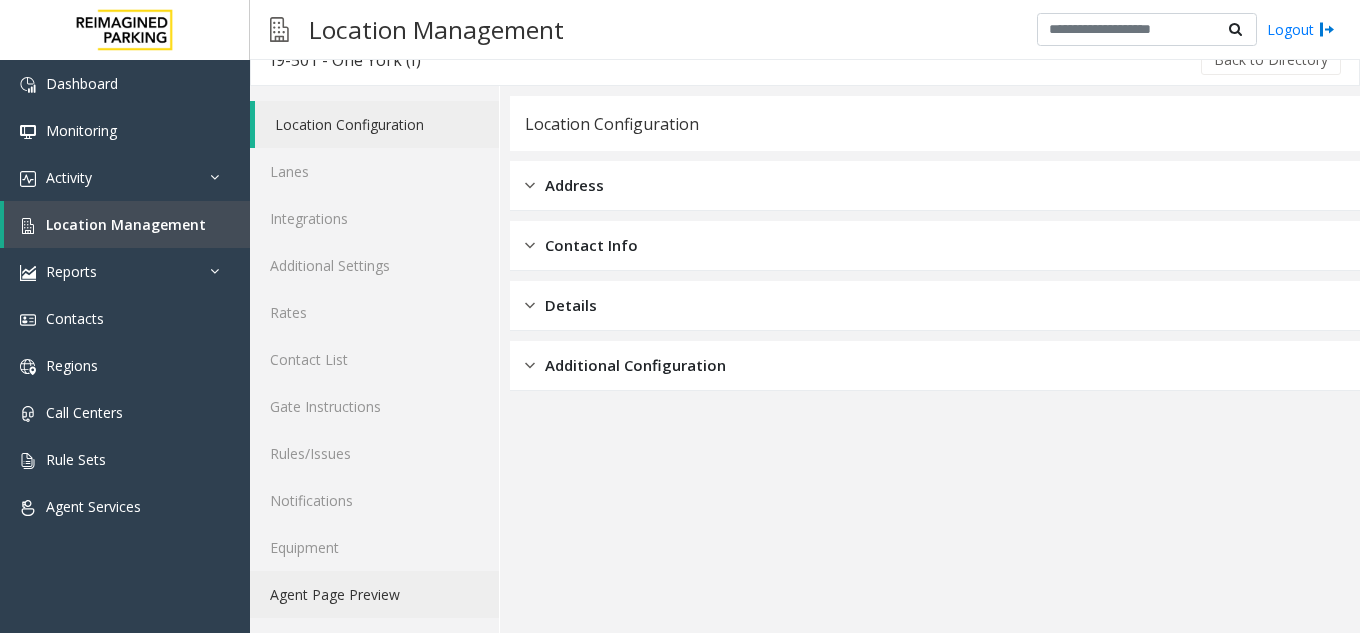 click on "Agent Page Preview" 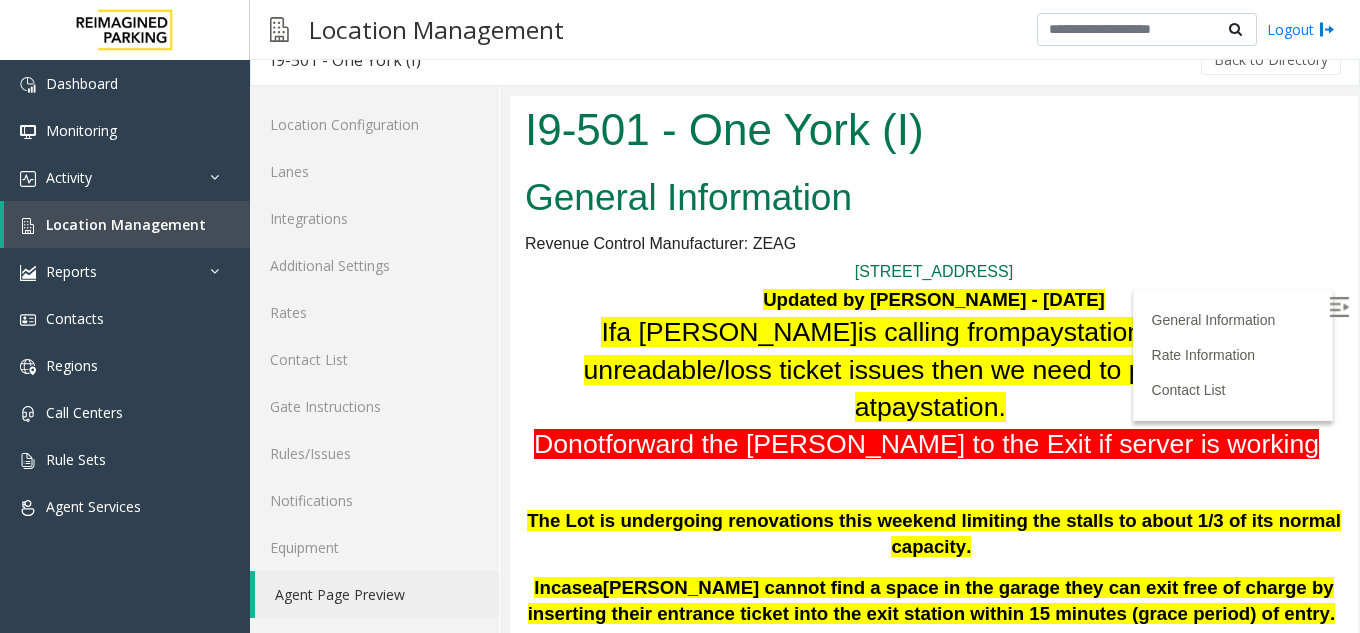 scroll, scrollTop: 1500, scrollLeft: 0, axis: vertical 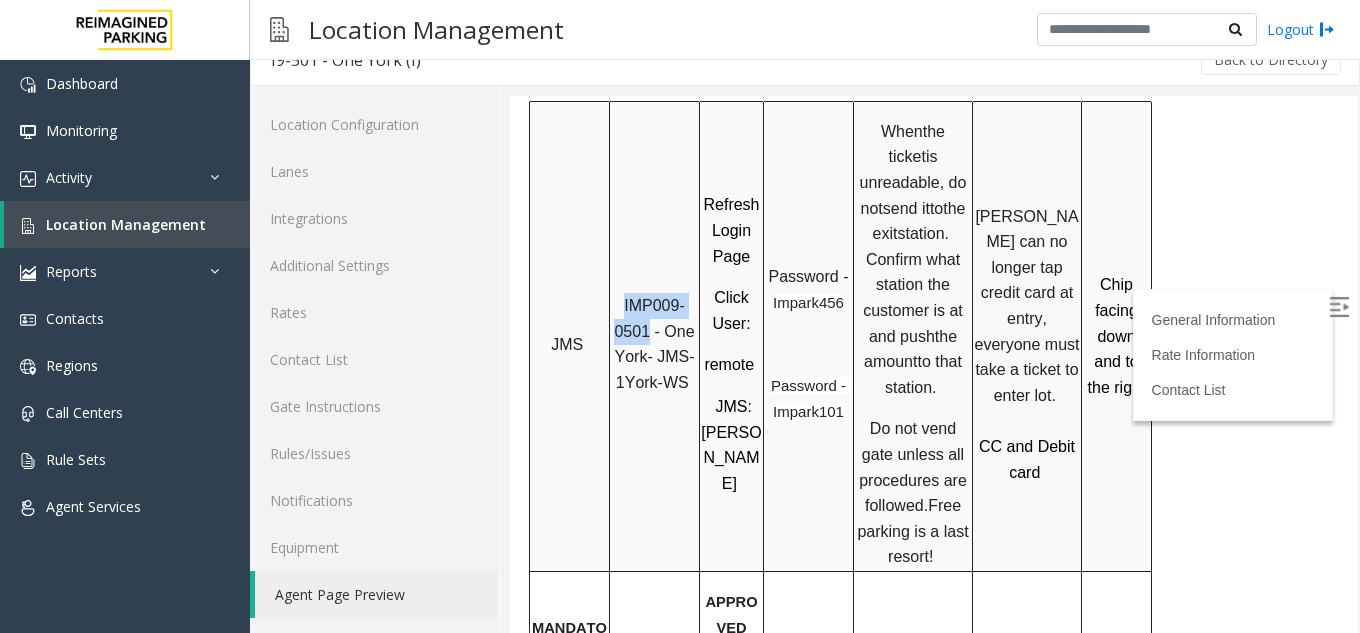drag, startPoint x: 624, startPoint y: 257, endPoint x: 650, endPoint y: 289, distance: 41.231056 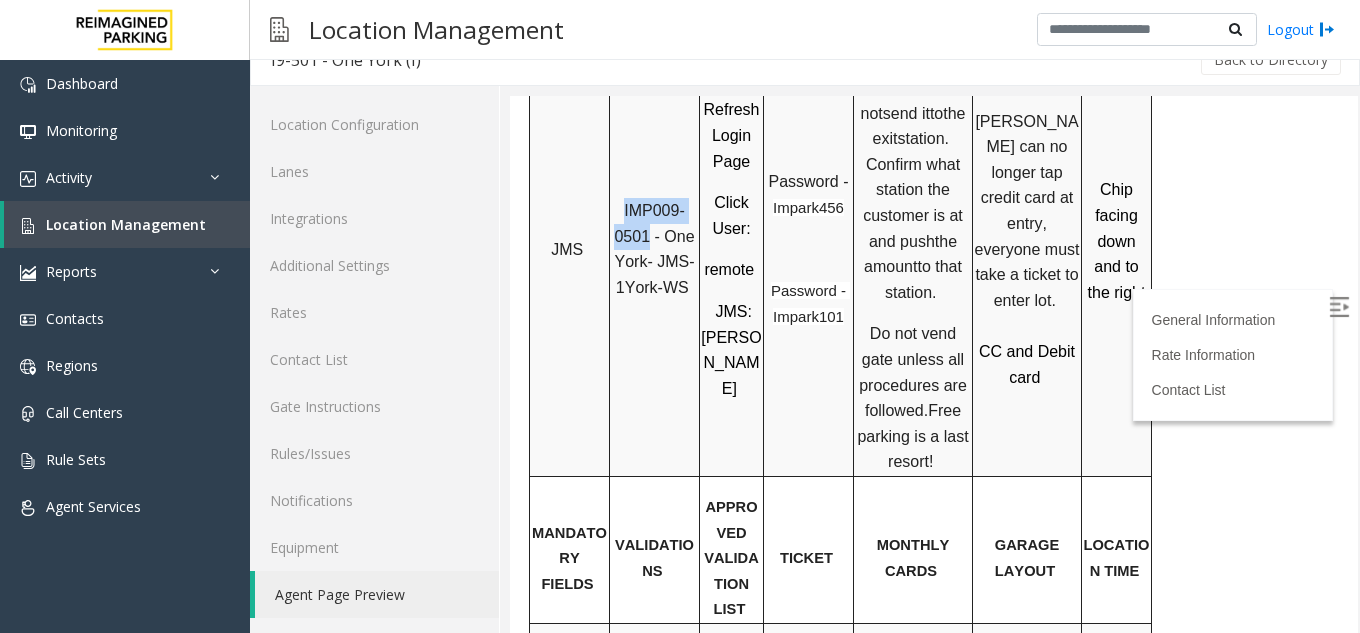 scroll, scrollTop: 1600, scrollLeft: 0, axis: vertical 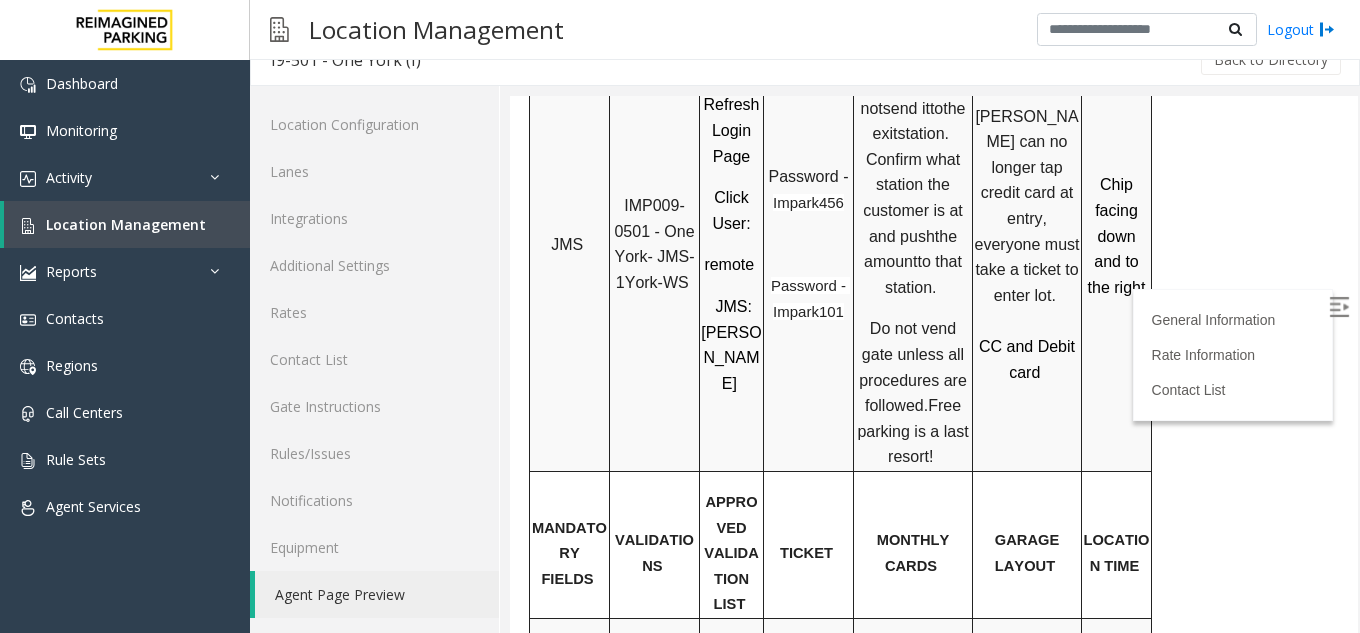 click on "LOCATION TIME" at bounding box center (1117, 553) 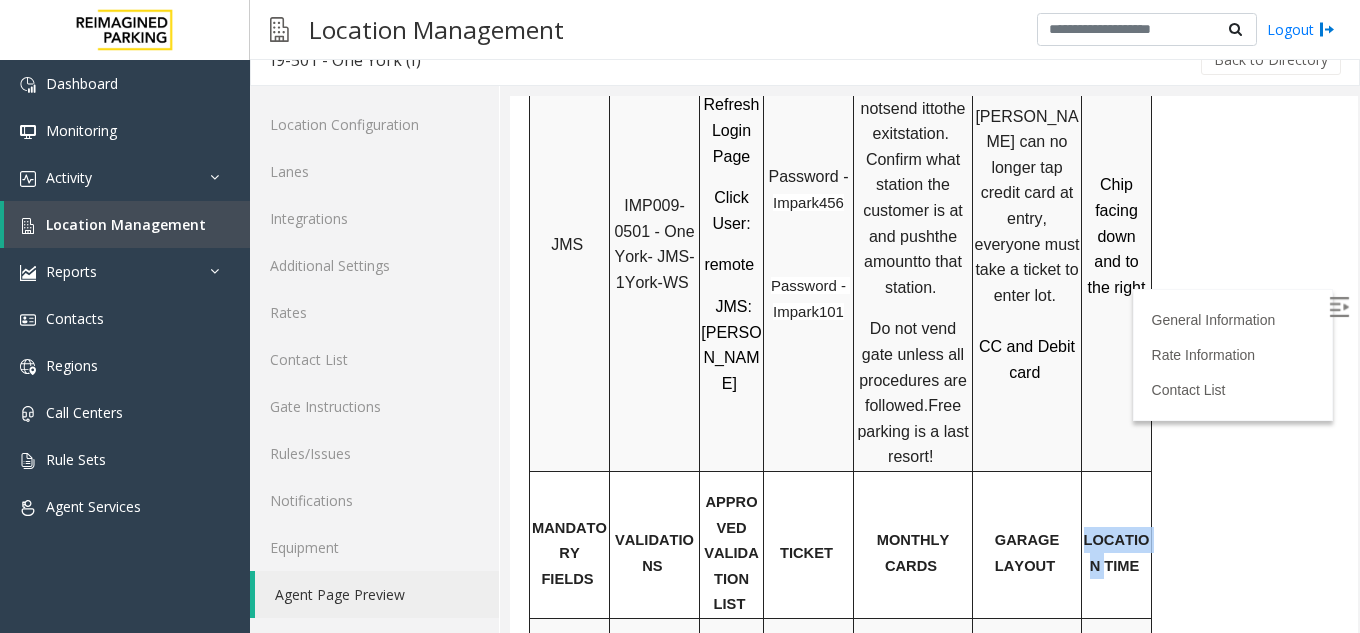 click on "LOCATION TIME" at bounding box center (1117, 553) 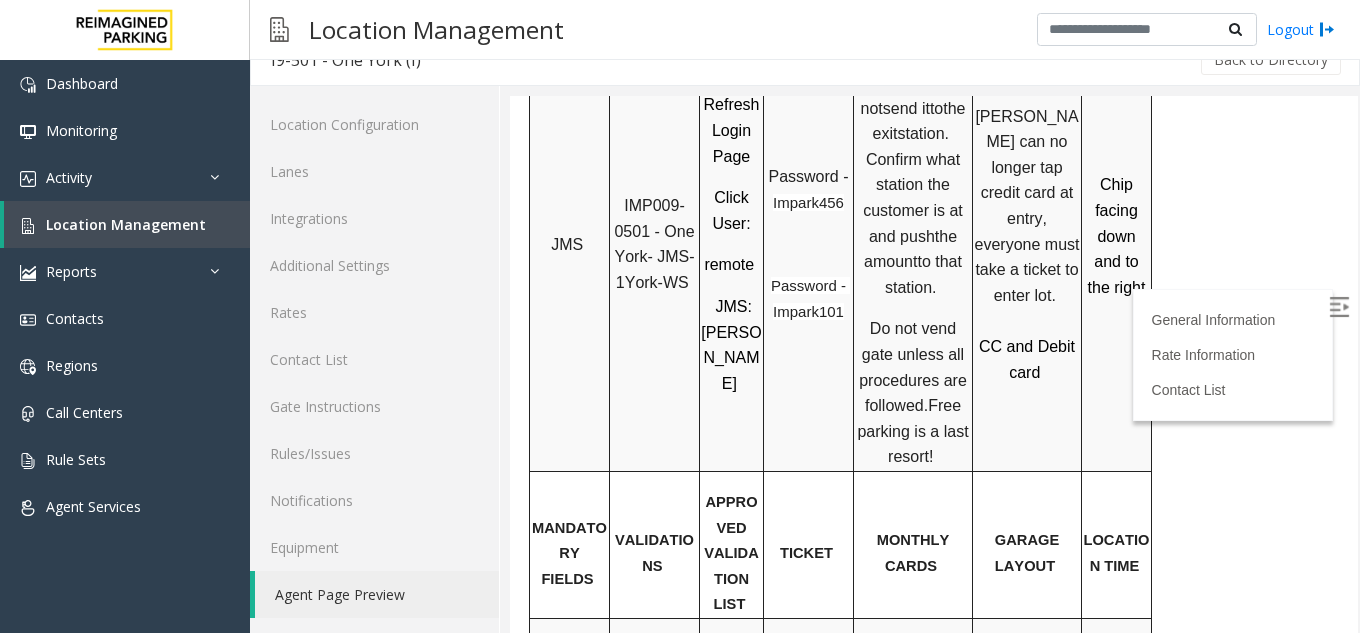 click on "LOCATION TIME" at bounding box center (1117, 544) 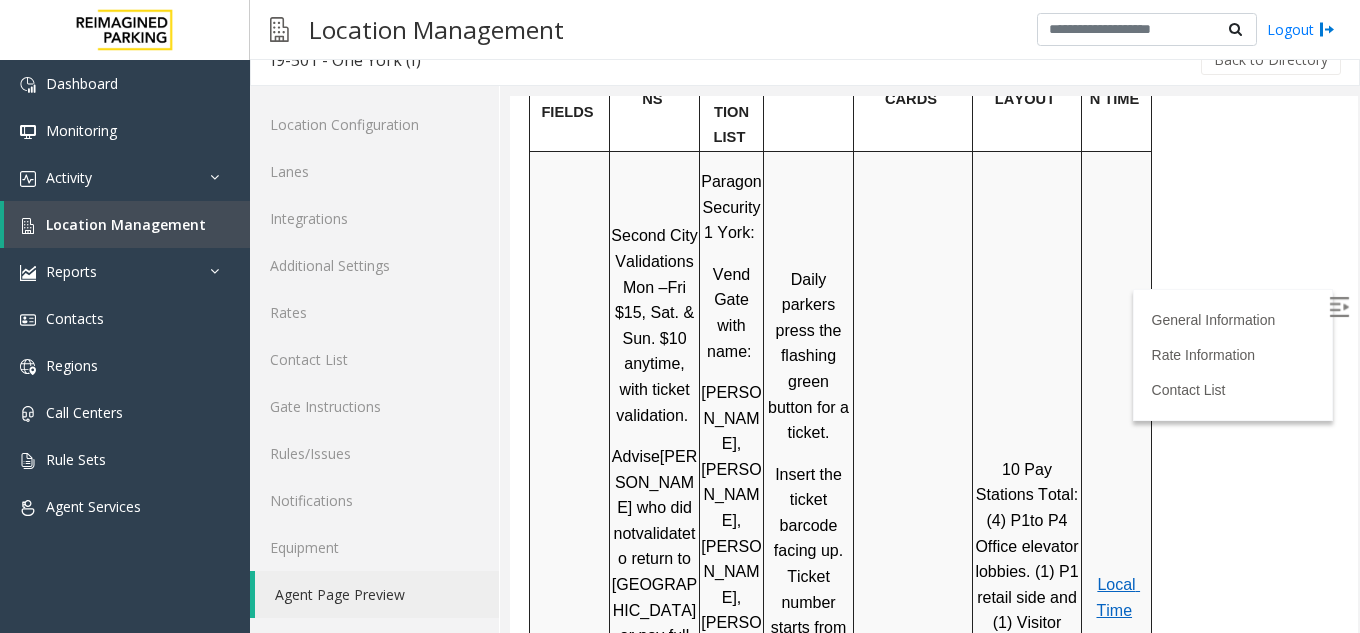 scroll, scrollTop: 2100, scrollLeft: 0, axis: vertical 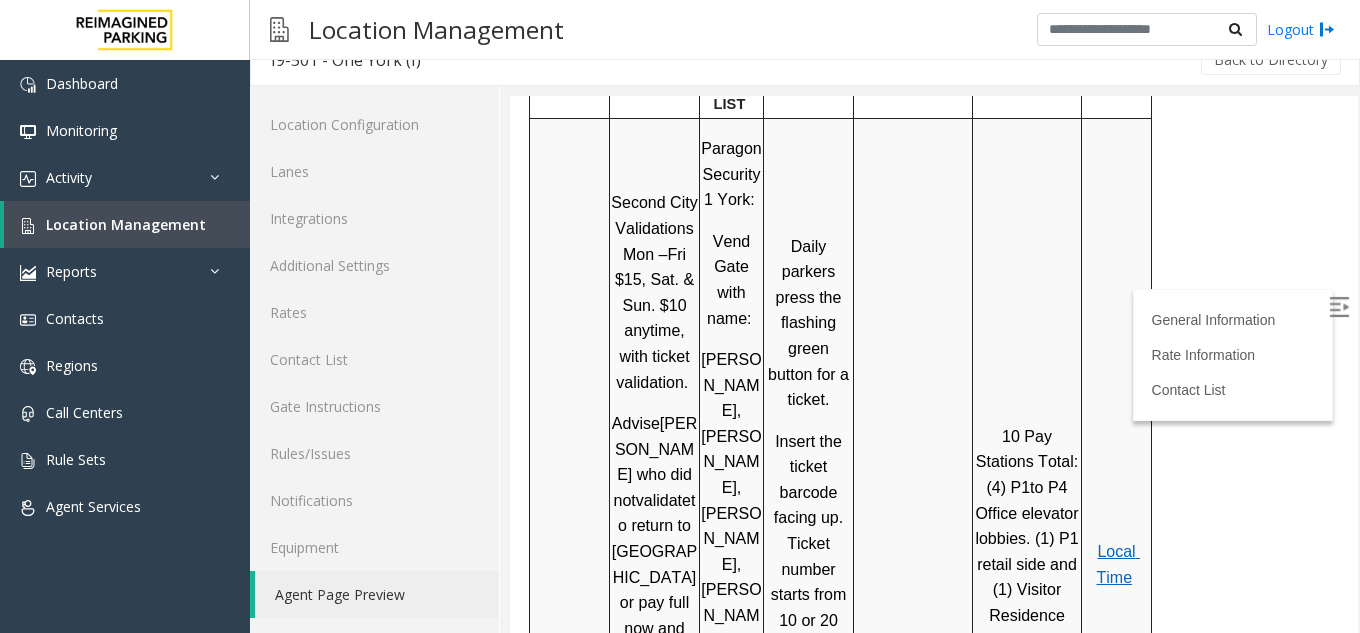 click on "Local Time" at bounding box center [1118, 564] 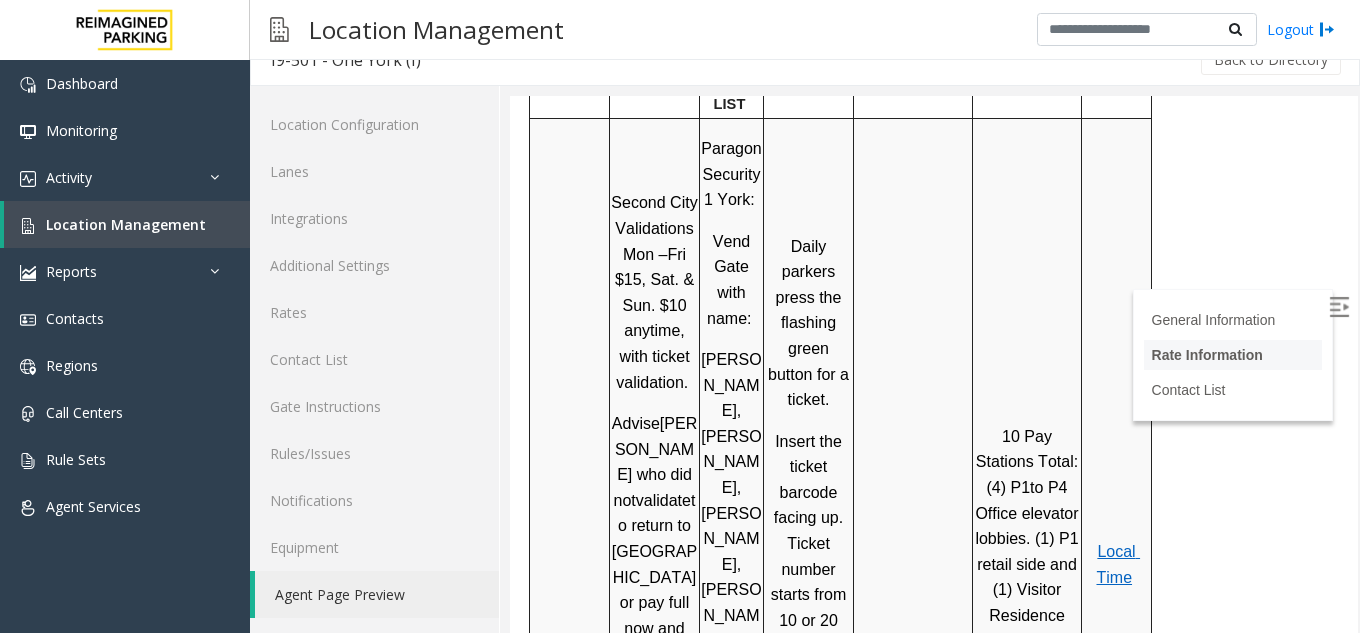 click on "Rate Information" at bounding box center [1207, 355] 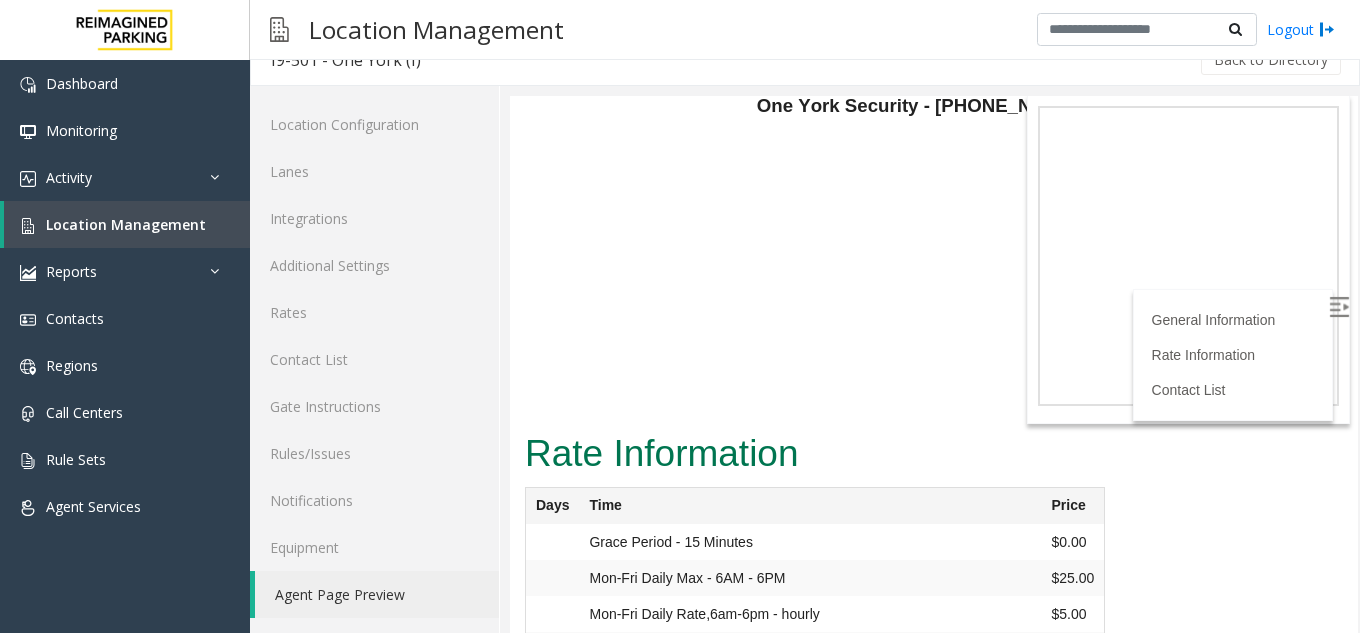 drag, startPoint x: 590, startPoint y: 317, endPoint x: 1083, endPoint y: 323, distance: 493.0365 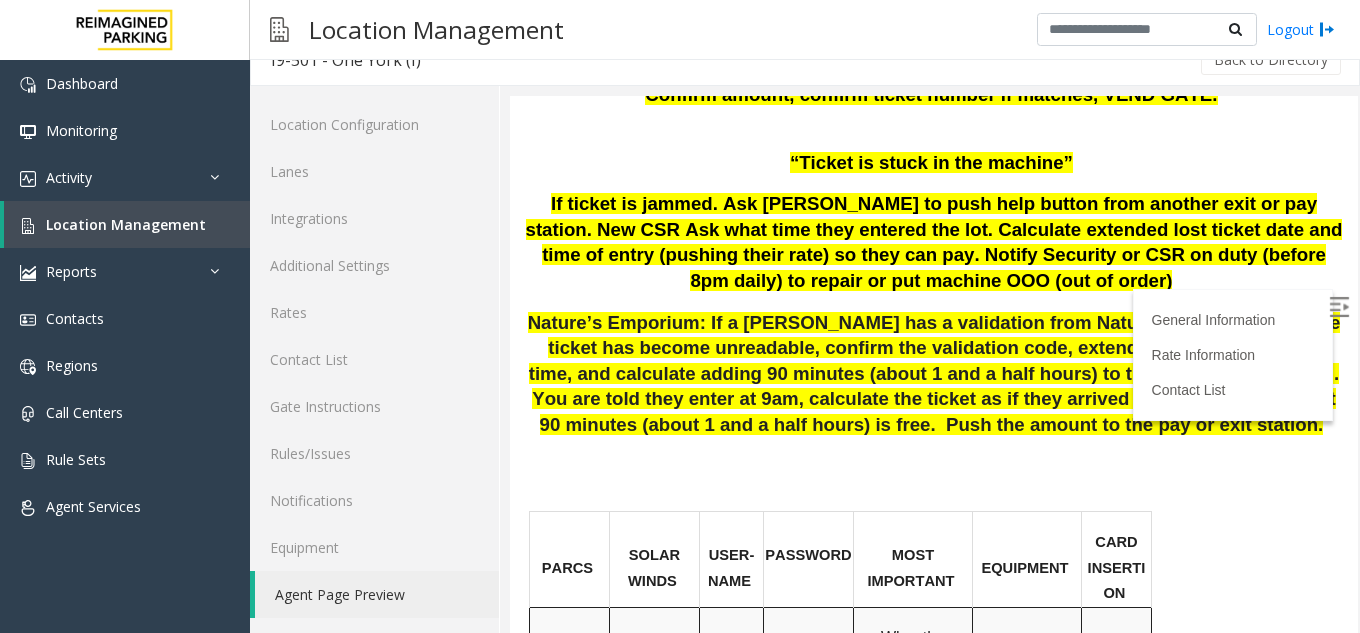 scroll, scrollTop: 988, scrollLeft: 0, axis: vertical 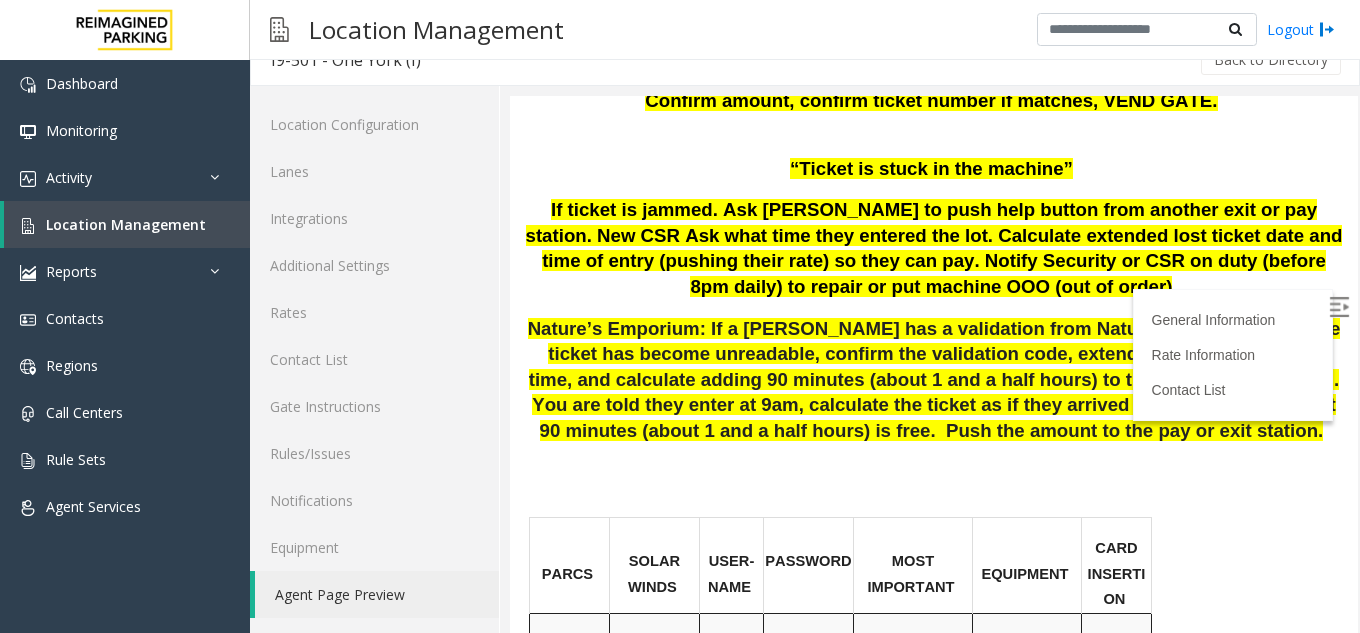 click on "General Information
Revenue Control Manufacturer: [GEOGRAPHIC_DATA][STREET_ADDRESS] Updated by [PERSON_NAME] - [DATE] If  a [PERSON_NAME]  is calling from  pay  station, for Ticket unreadable/loss ticket issues then we need to push the rate at  pay  station .   Do  n ot  forward   the [PERSON_NAME] to the Exit if server is working     The Lot is undergoing renovations this weekend limiting the stalls to about 1/3 of its normal capacity.   In  case  a  [PERSON_NAME] cannot find a space in the garage they can exit free of charge by inserting their entrance ticket into the exit station within 15 minutes (grace period) of entry.   When  a [PERSON_NAME] calls from Exit 3 the amount must be pushed to Exit 4.  When a [PERSON_NAME] calls from Exit 4 the CX agent must push the amount to Exit 3 .   PLEASE ACCOMMODATE ALL MONTHLY PARKERS WITHOUT QUESTION. GET THEIR NAME AND EMAIL INFO TO  [EMAIL_ADDRESS][DOMAIN_NAME].  Vend gate       “Unreadable Ticket”   Do Not tell [PERSON_NAME] to go the Exit Stations.        -" at bounding box center (934, 1468) 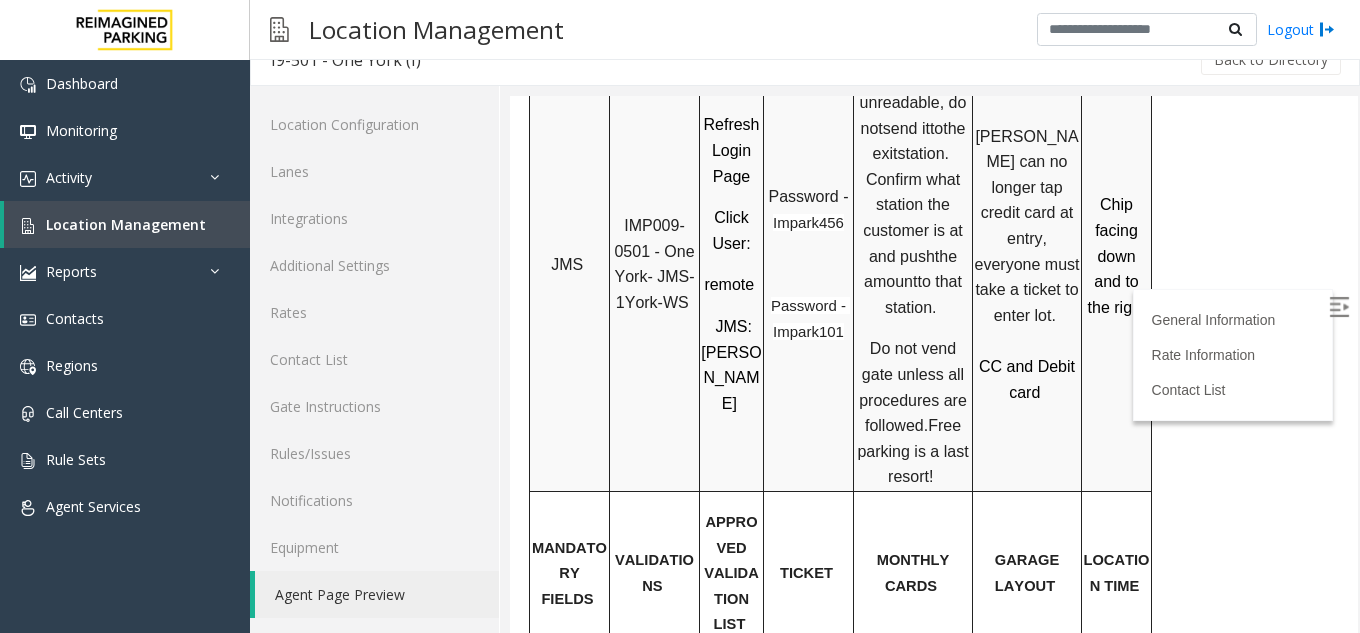 scroll, scrollTop: 1588, scrollLeft: 0, axis: vertical 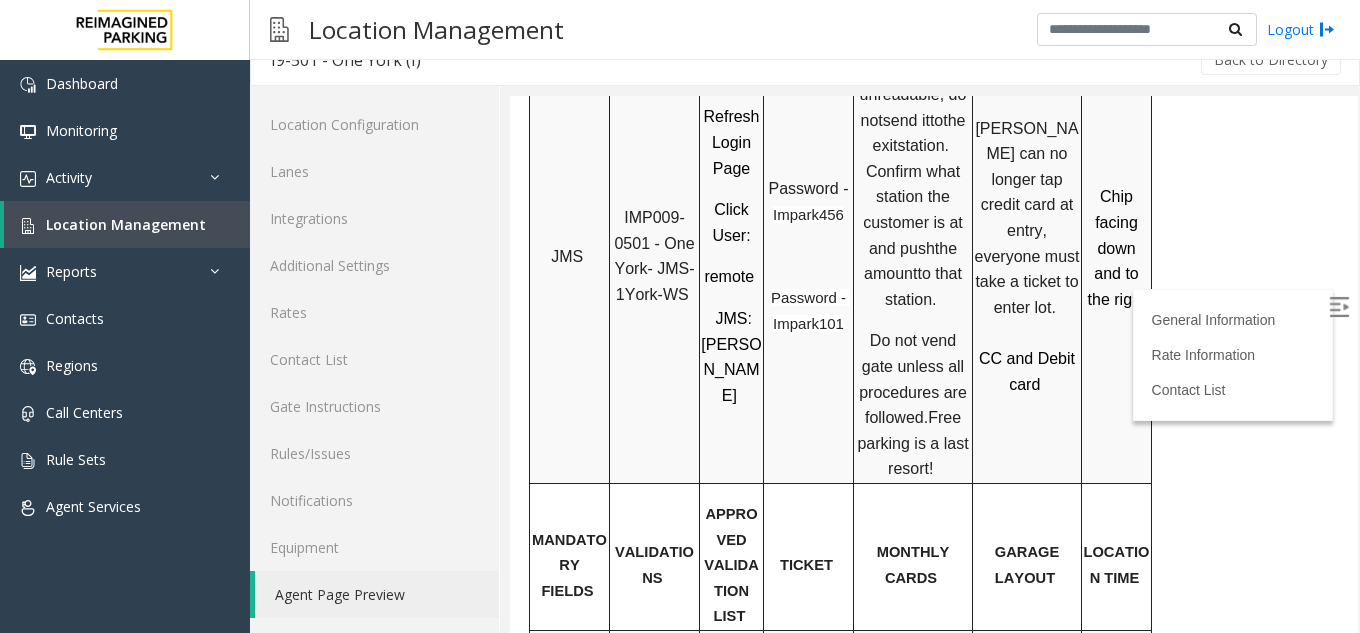 click at bounding box center [1341, 310] 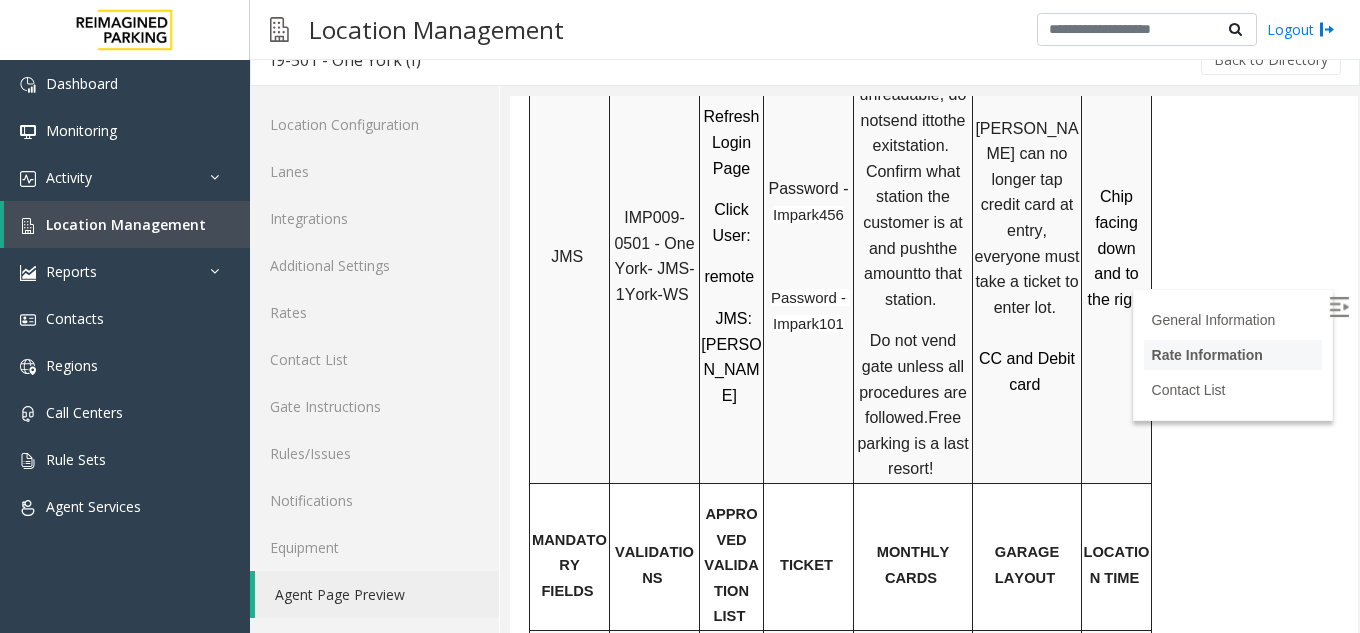 click on "Rate Information" at bounding box center (1207, 355) 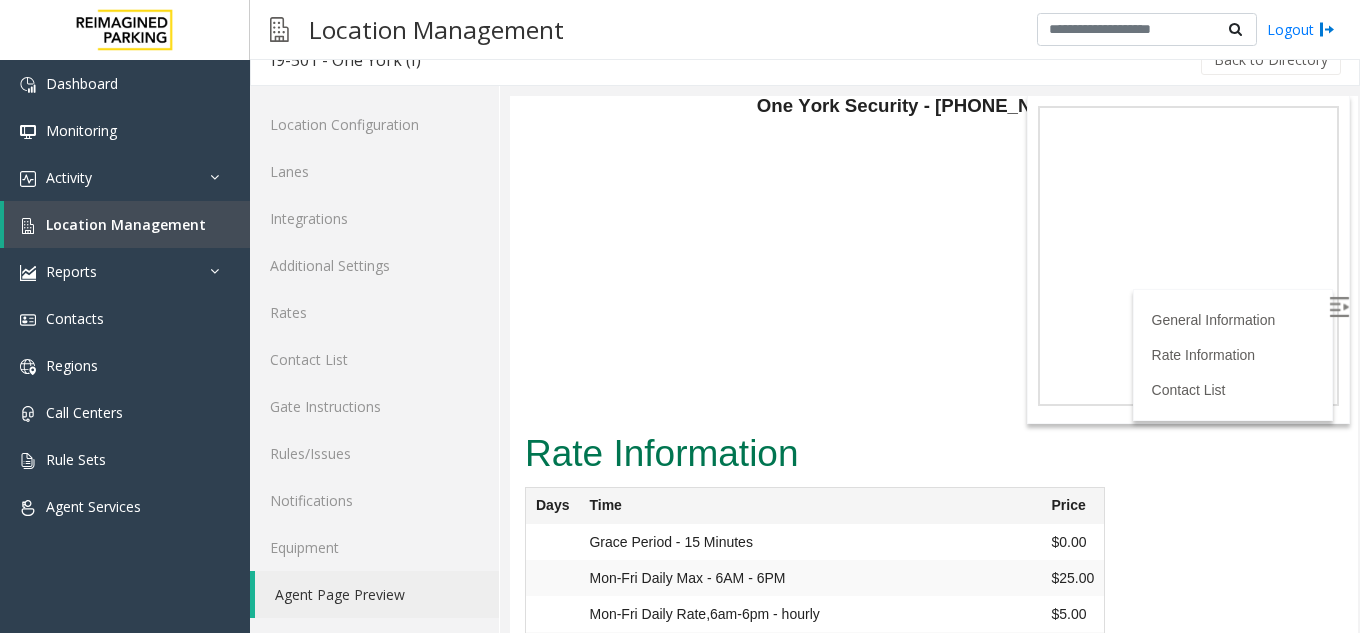 click at bounding box center [1339, 307] 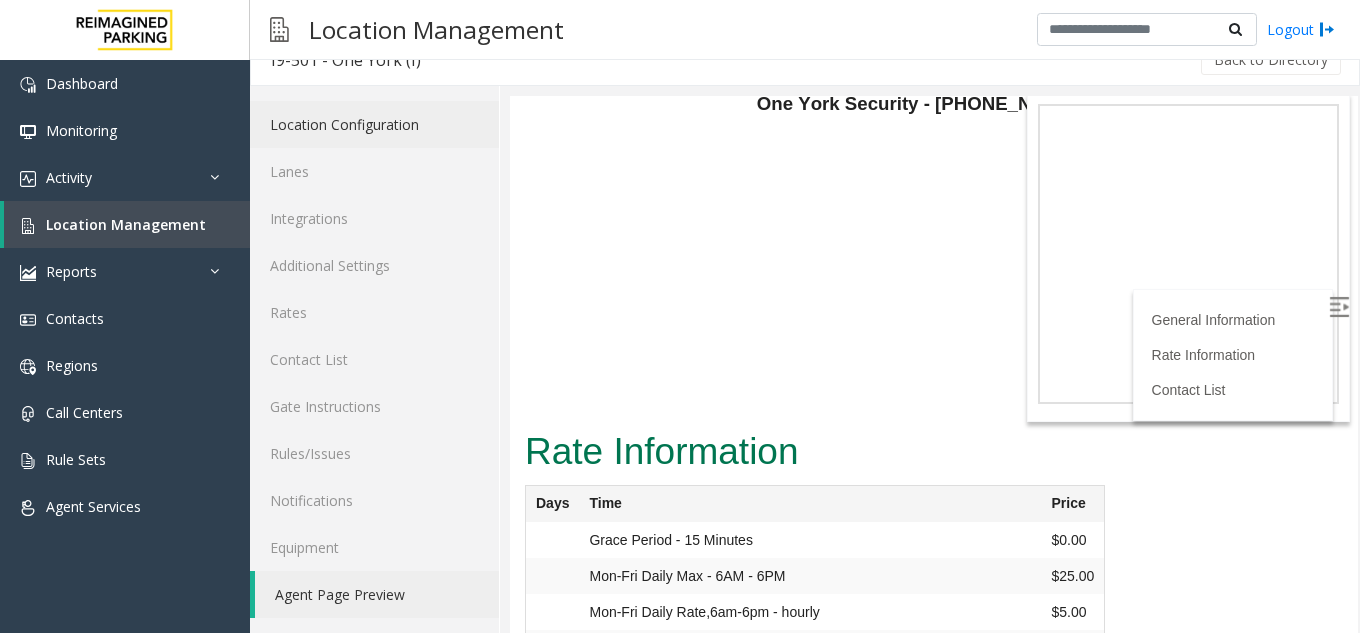 scroll, scrollTop: 4588, scrollLeft: 0, axis: vertical 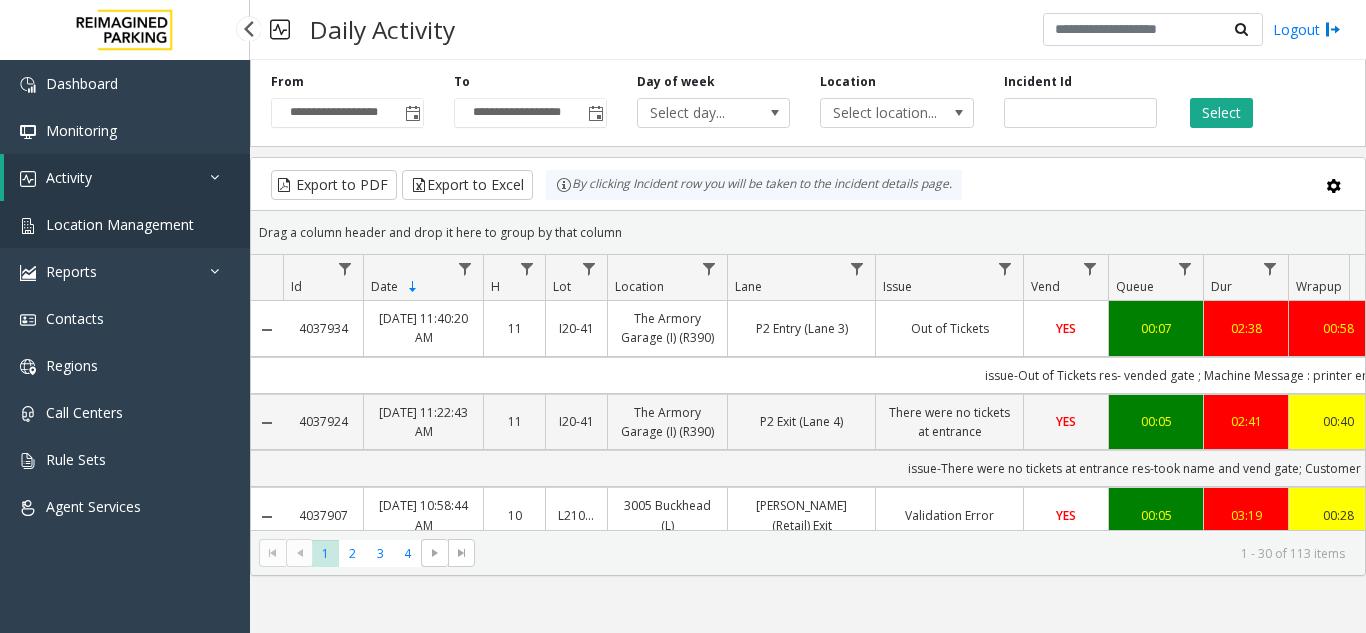 click on "Location Management" at bounding box center (120, 224) 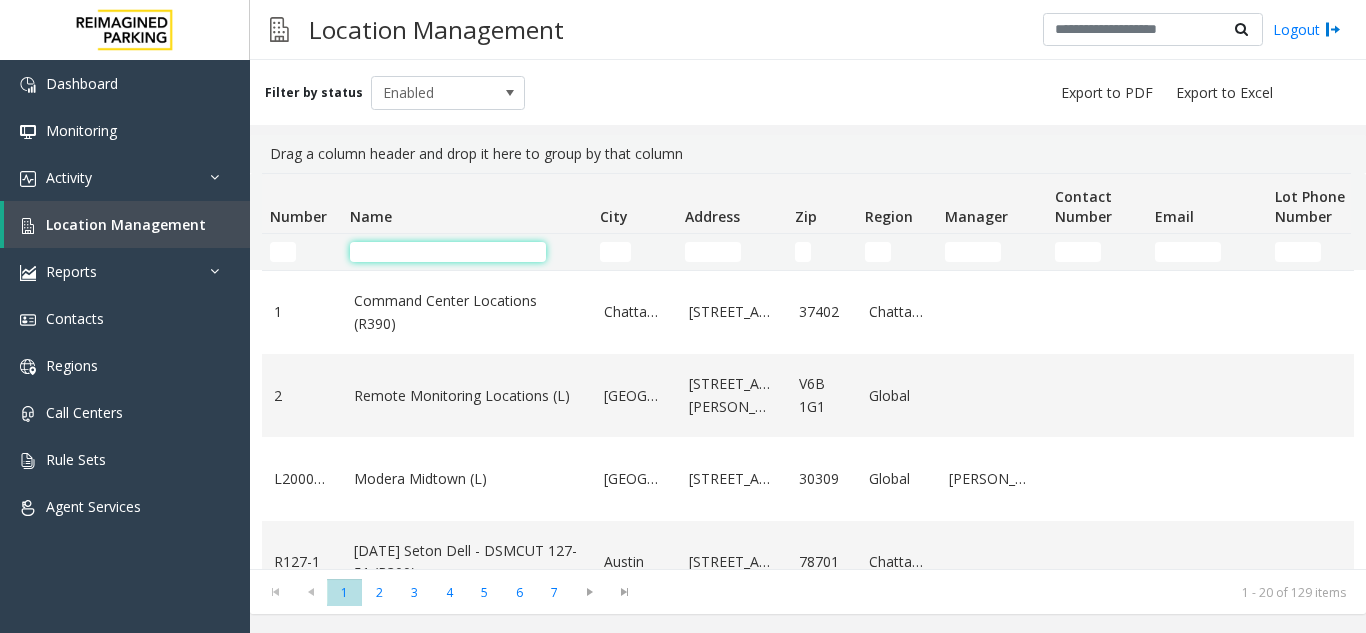 click 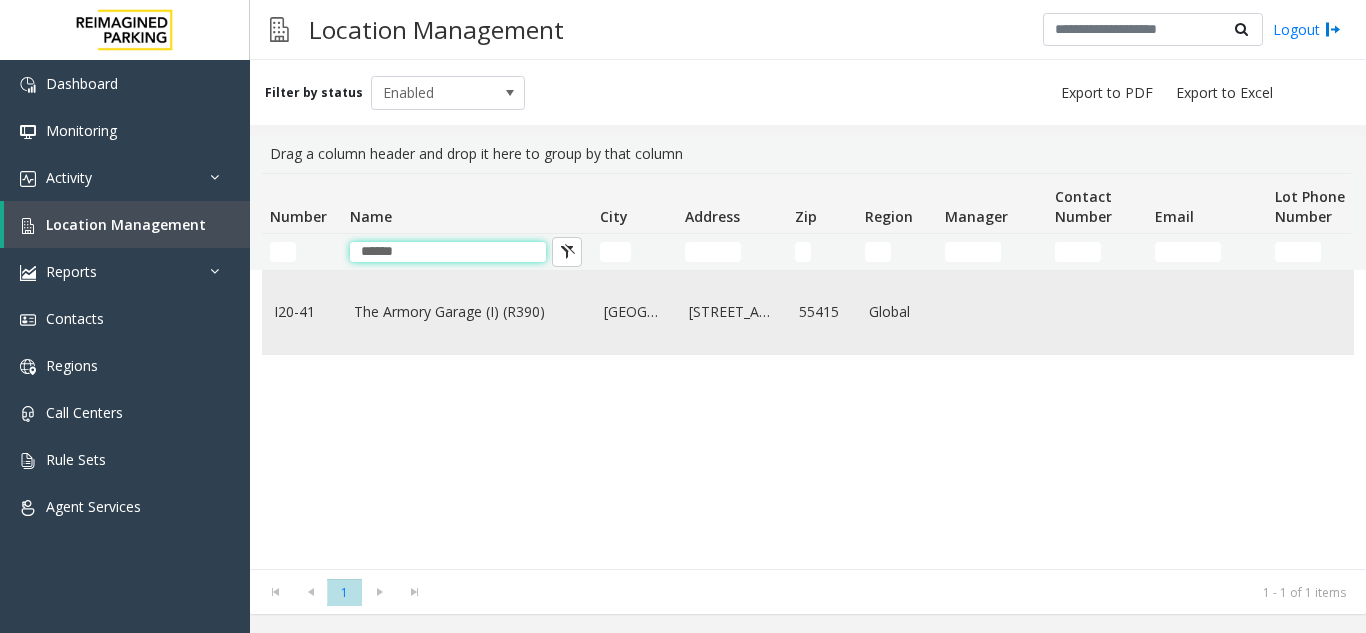 type on "******" 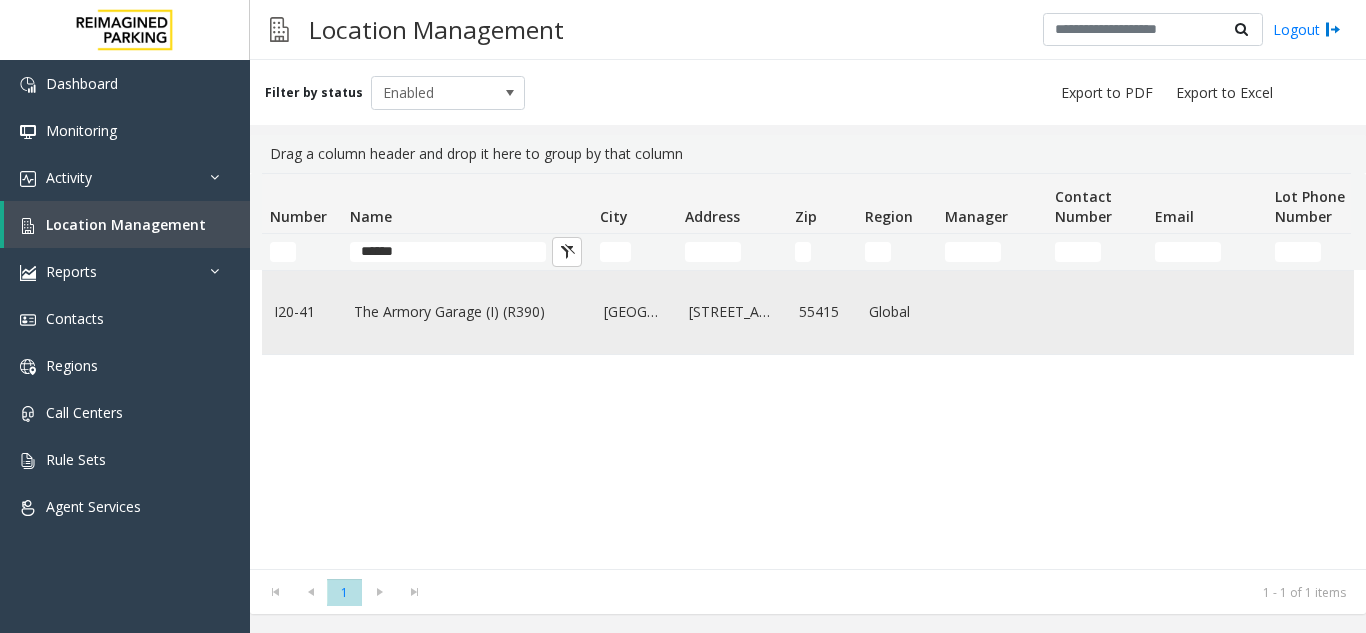 click on "The Armory Garage (I) (R390)" 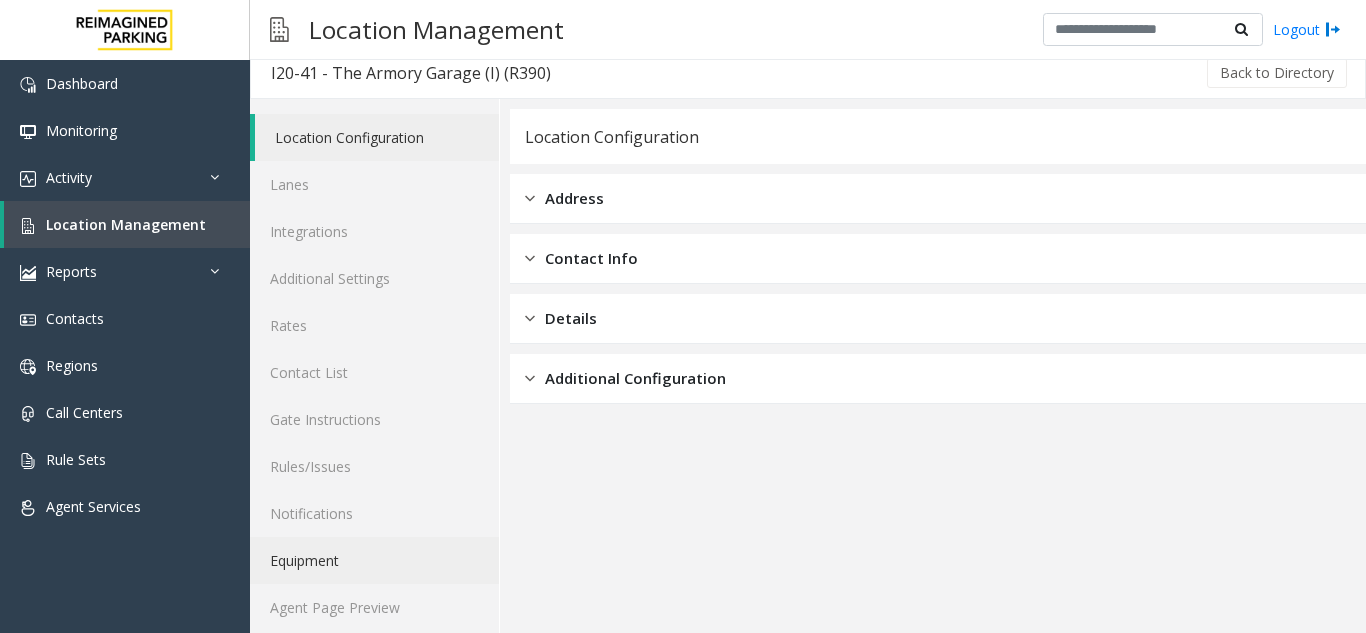 scroll, scrollTop: 26, scrollLeft: 0, axis: vertical 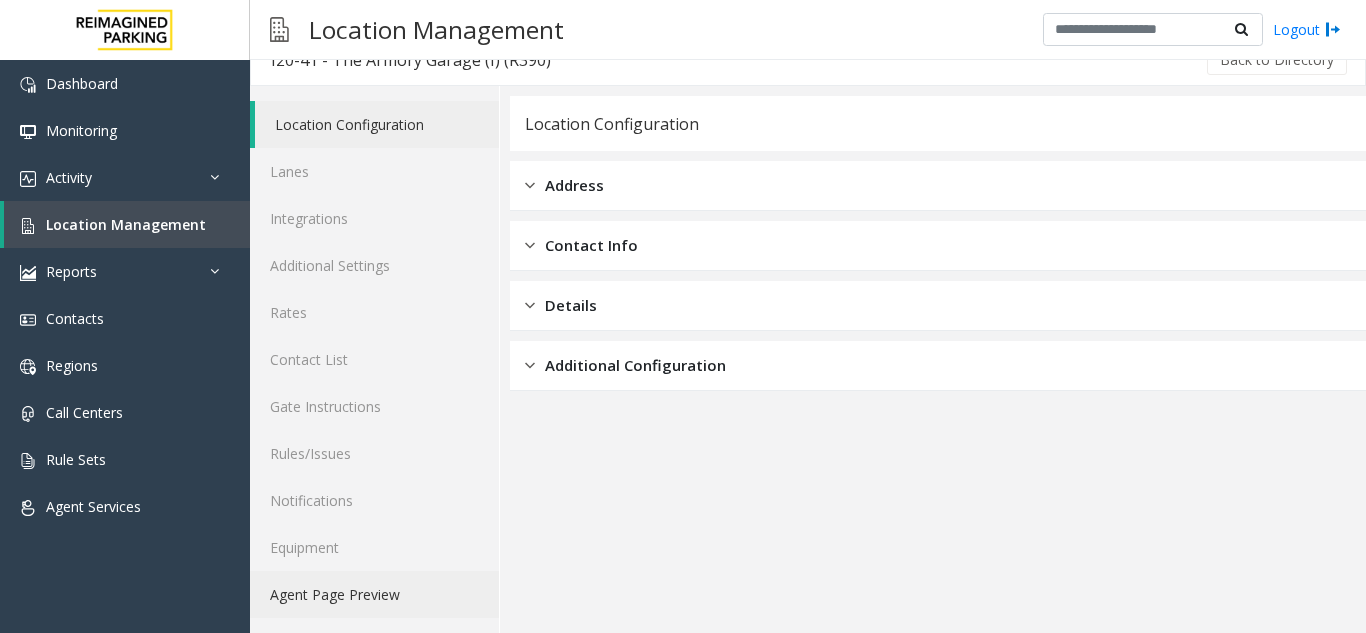 click on "Agent Page Preview" 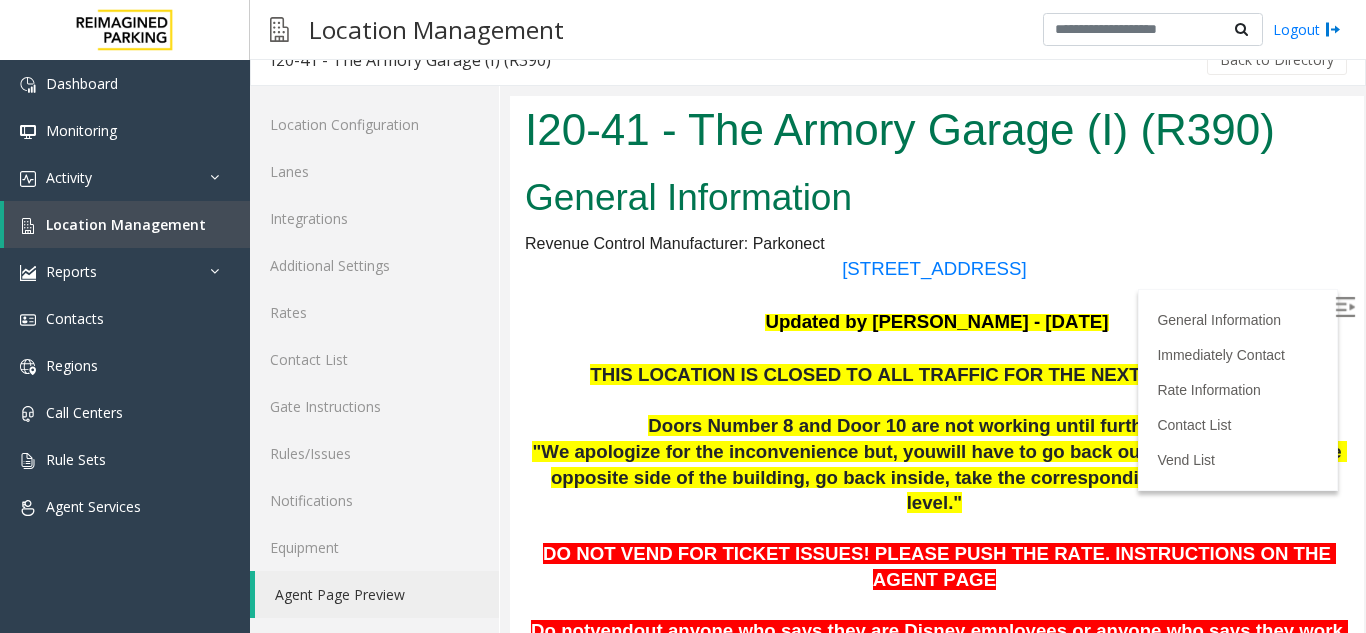 scroll, scrollTop: 0, scrollLeft: 0, axis: both 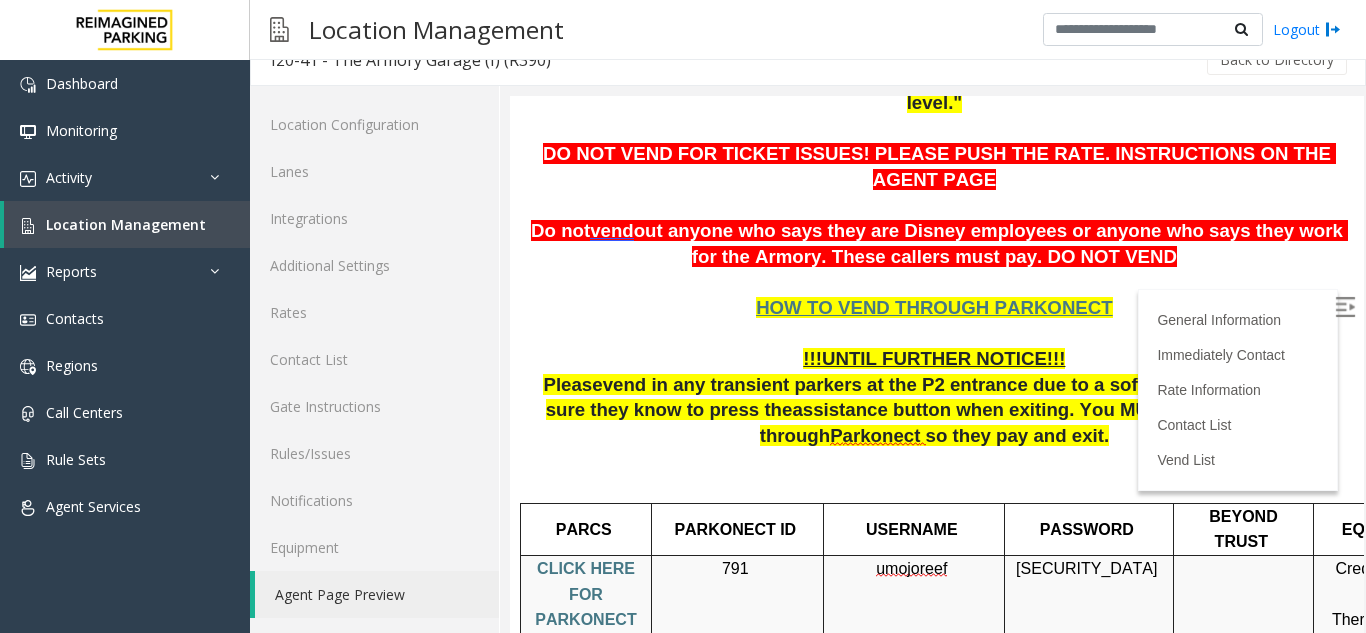click at bounding box center [937, 475] 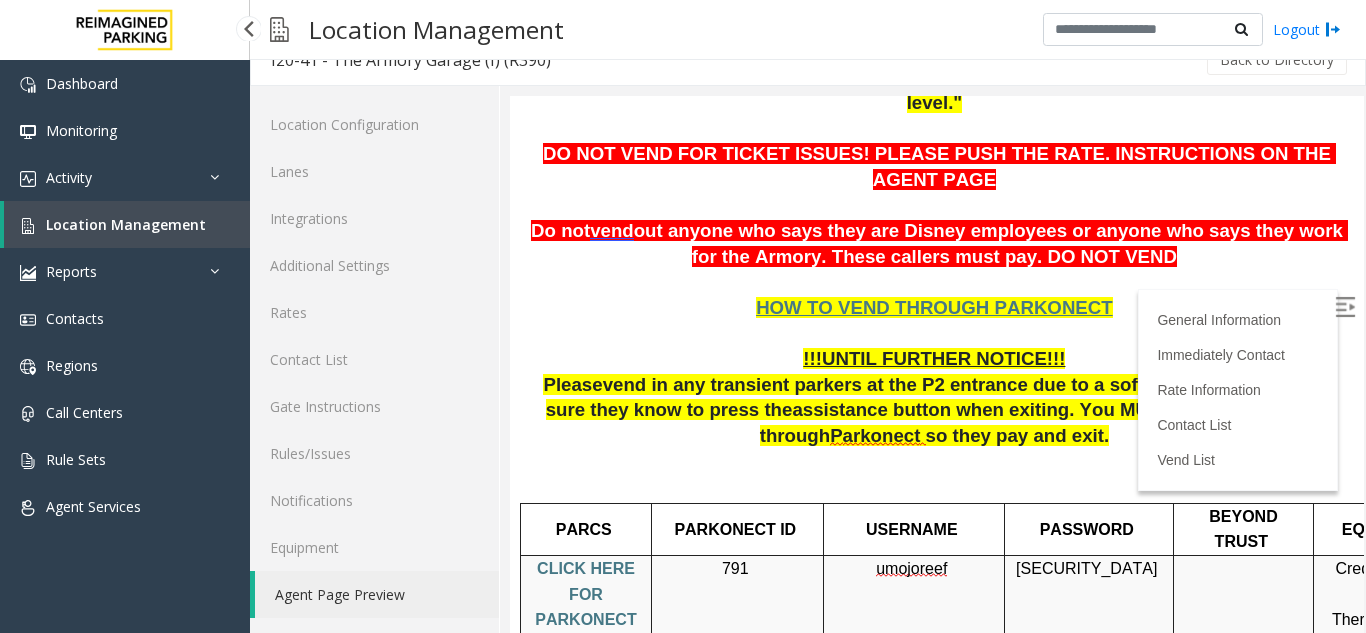 click on "Location Management" at bounding box center (126, 224) 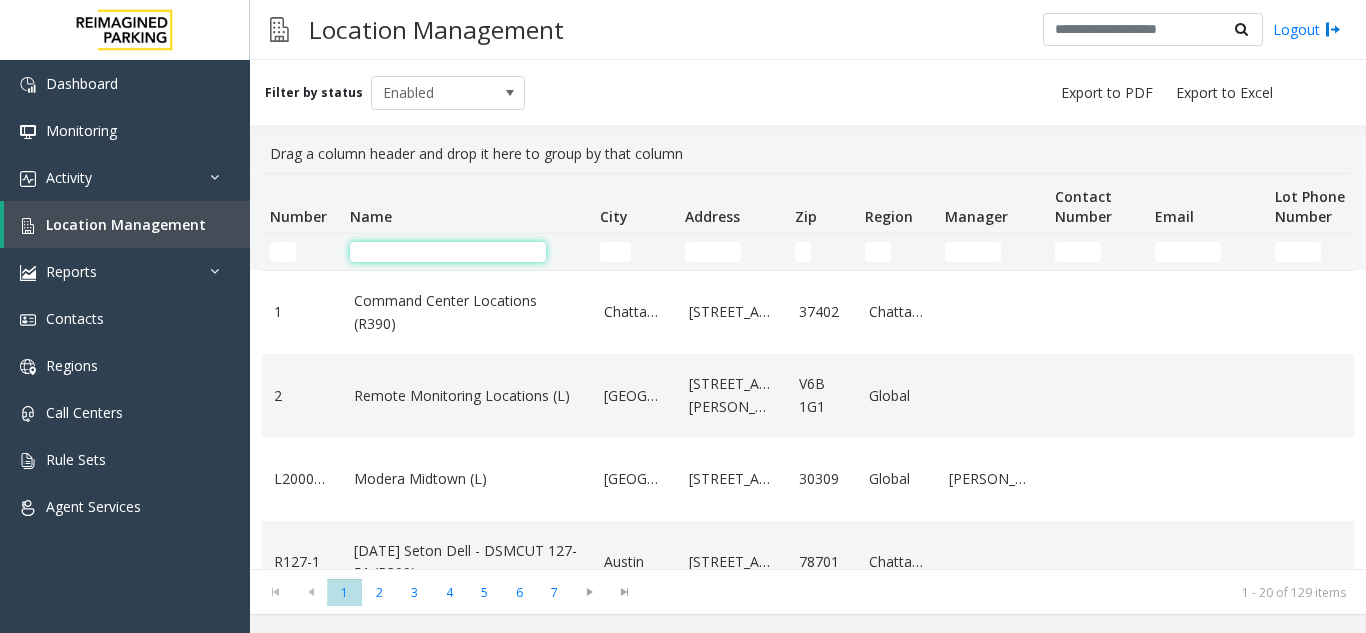 click 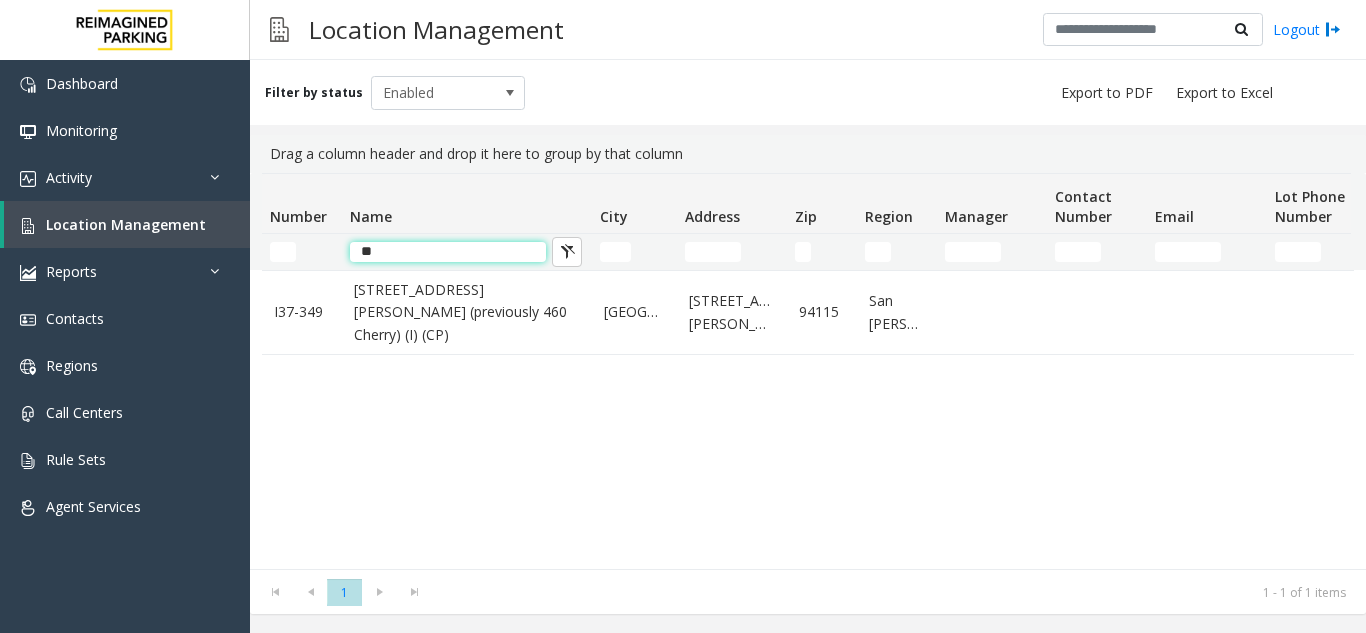 type on "*" 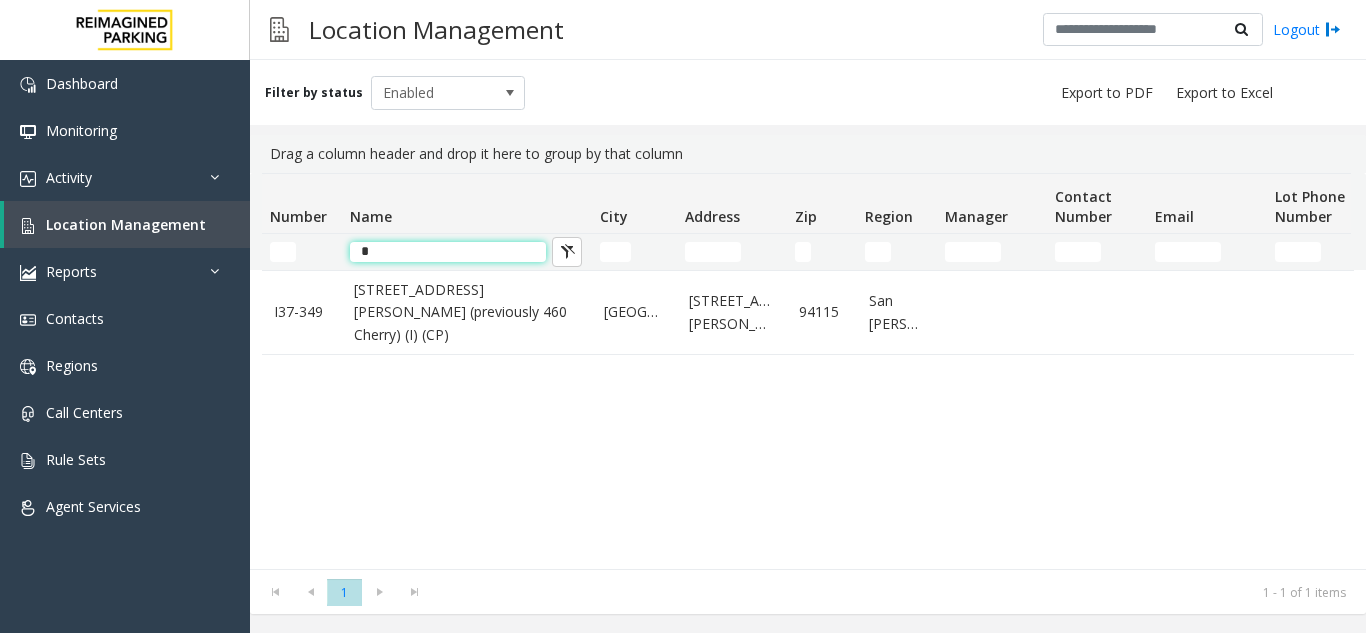 type 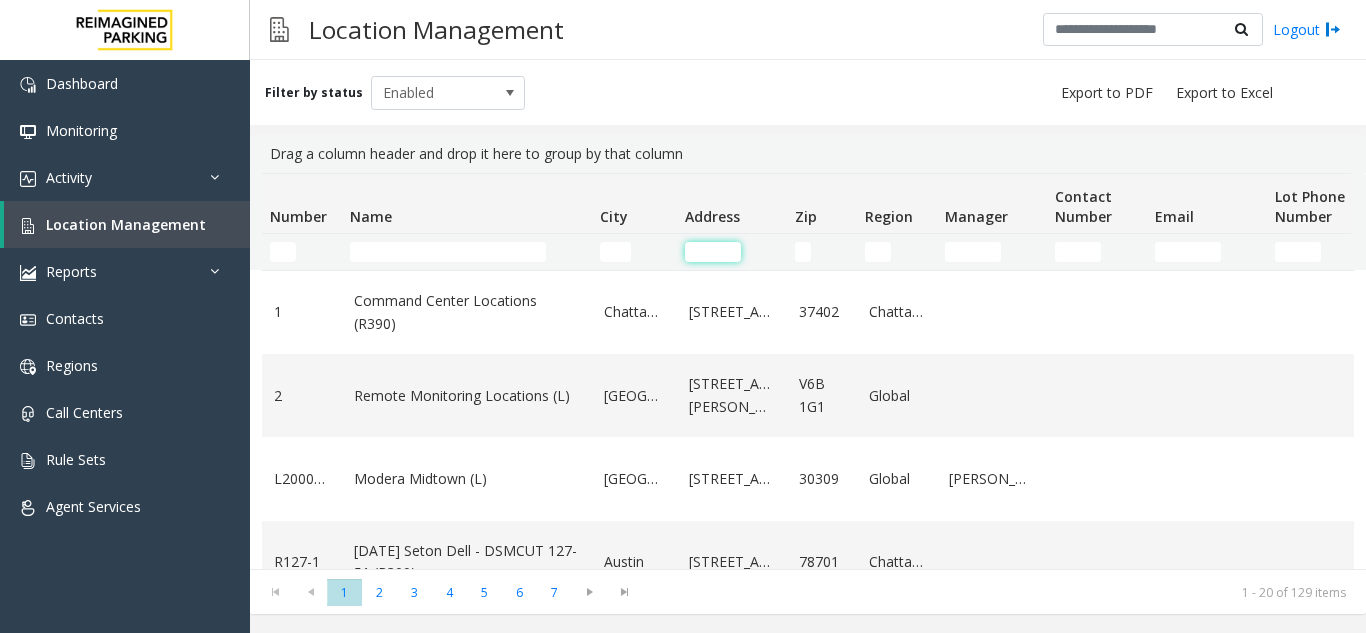 click 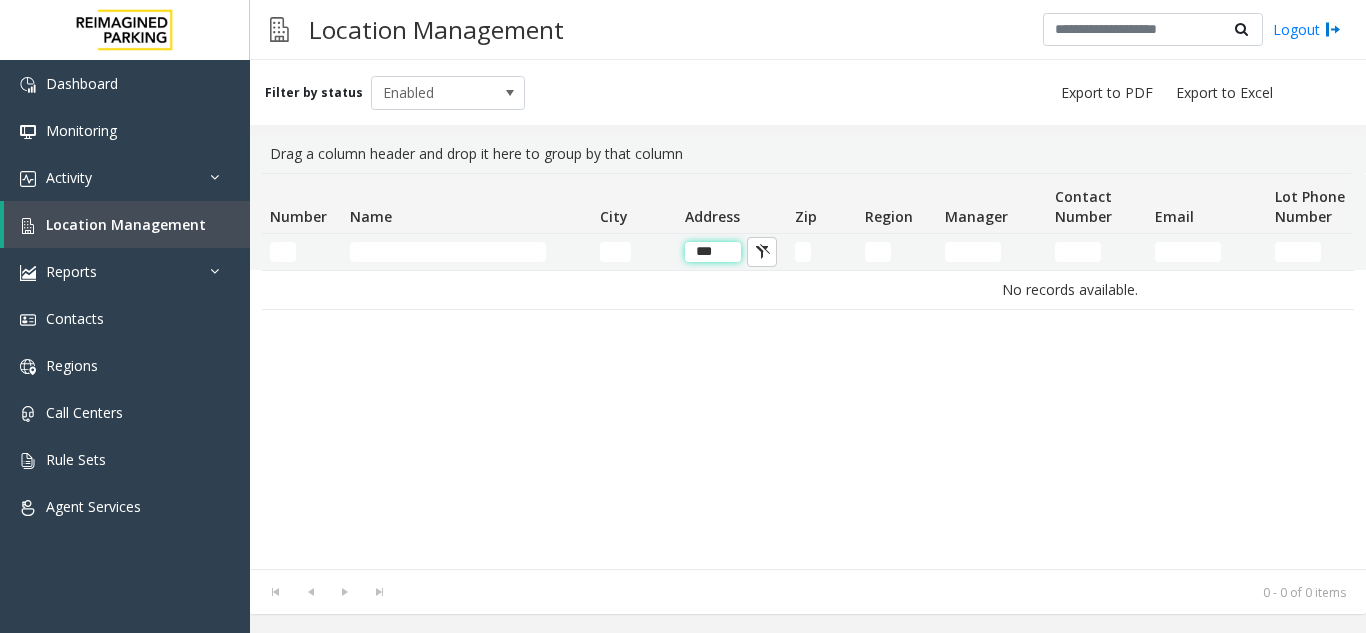 scroll, scrollTop: 0, scrollLeft: 0, axis: both 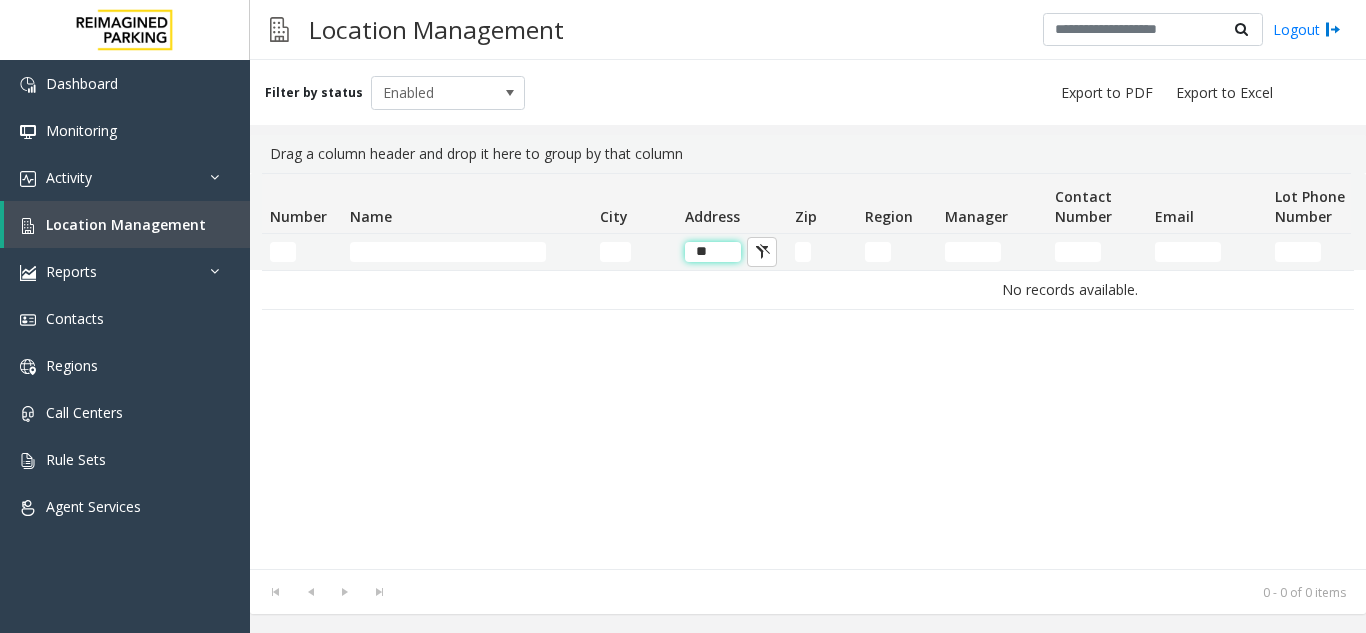 type on "*" 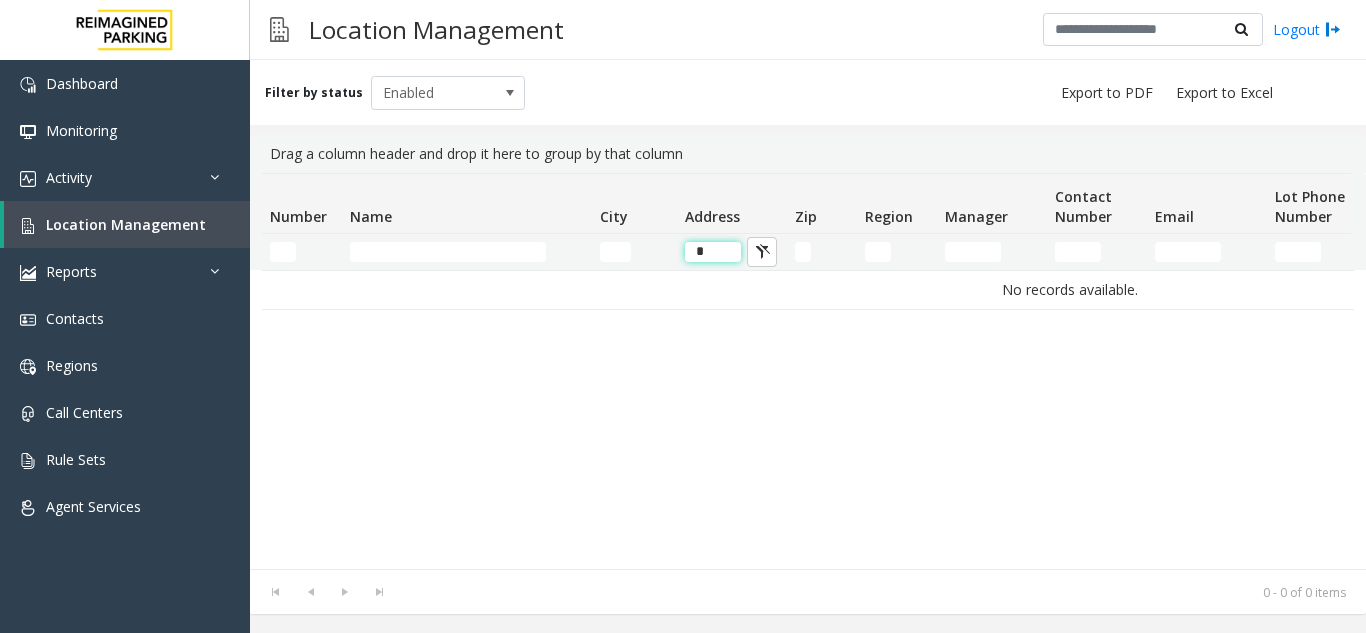 type 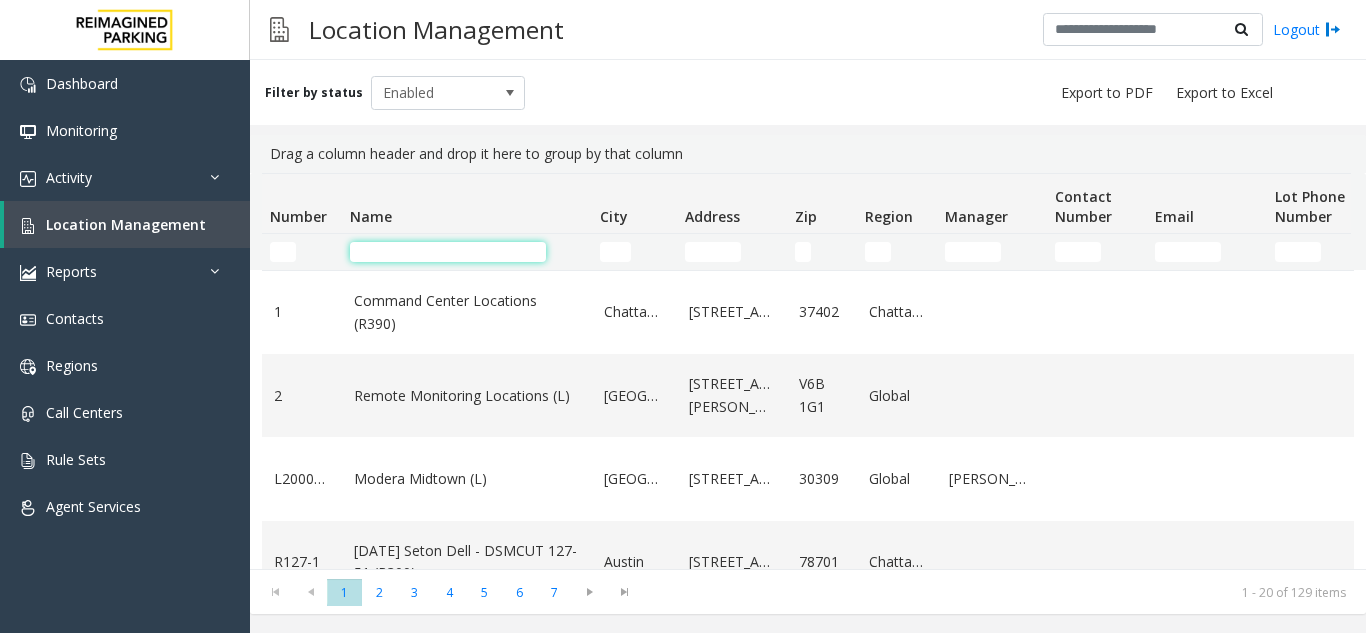 click 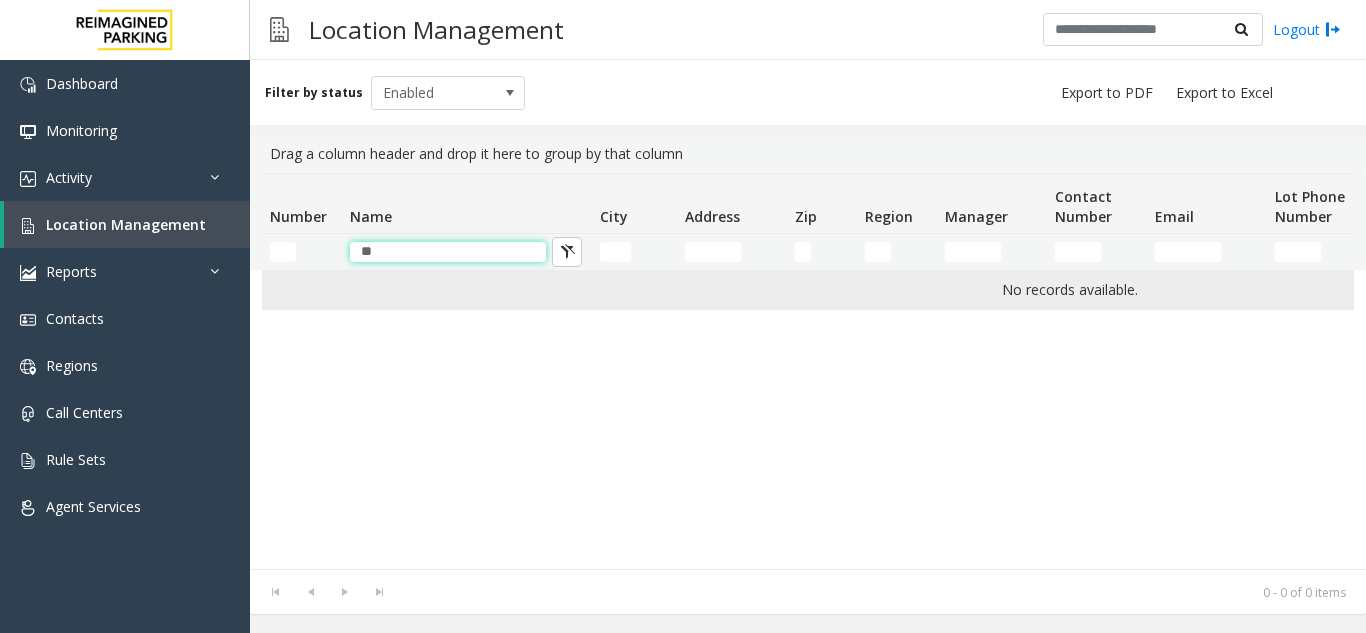 type on "*" 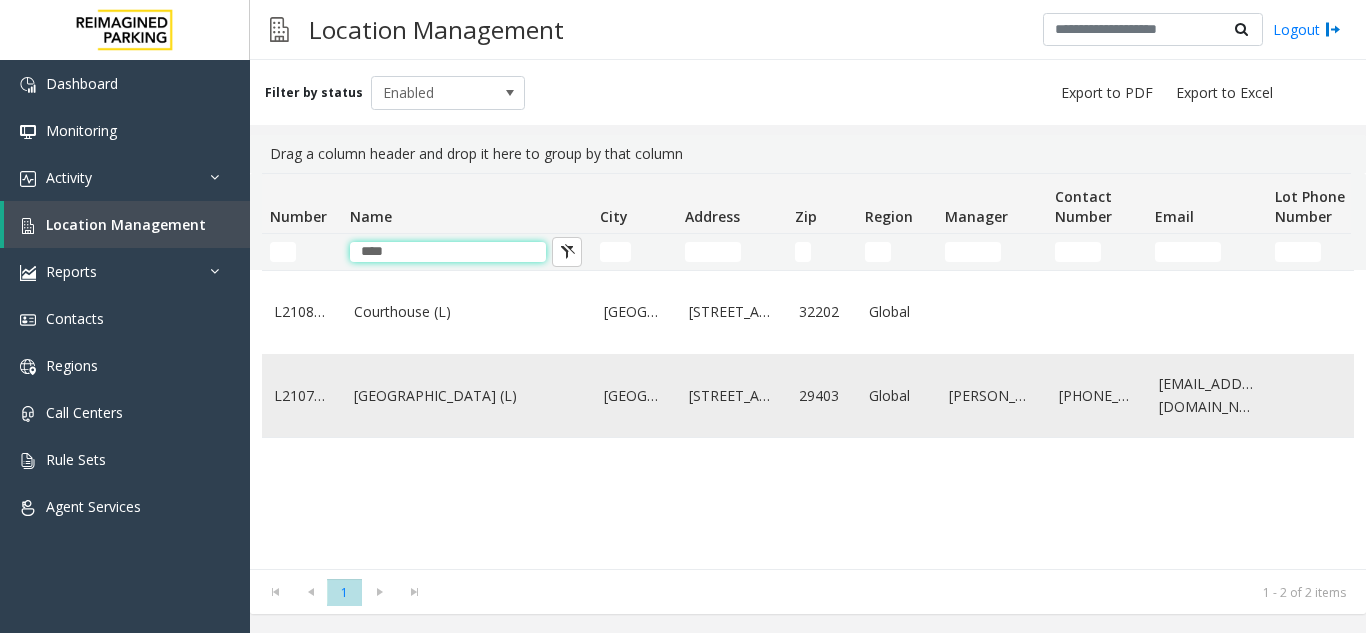 type on "****" 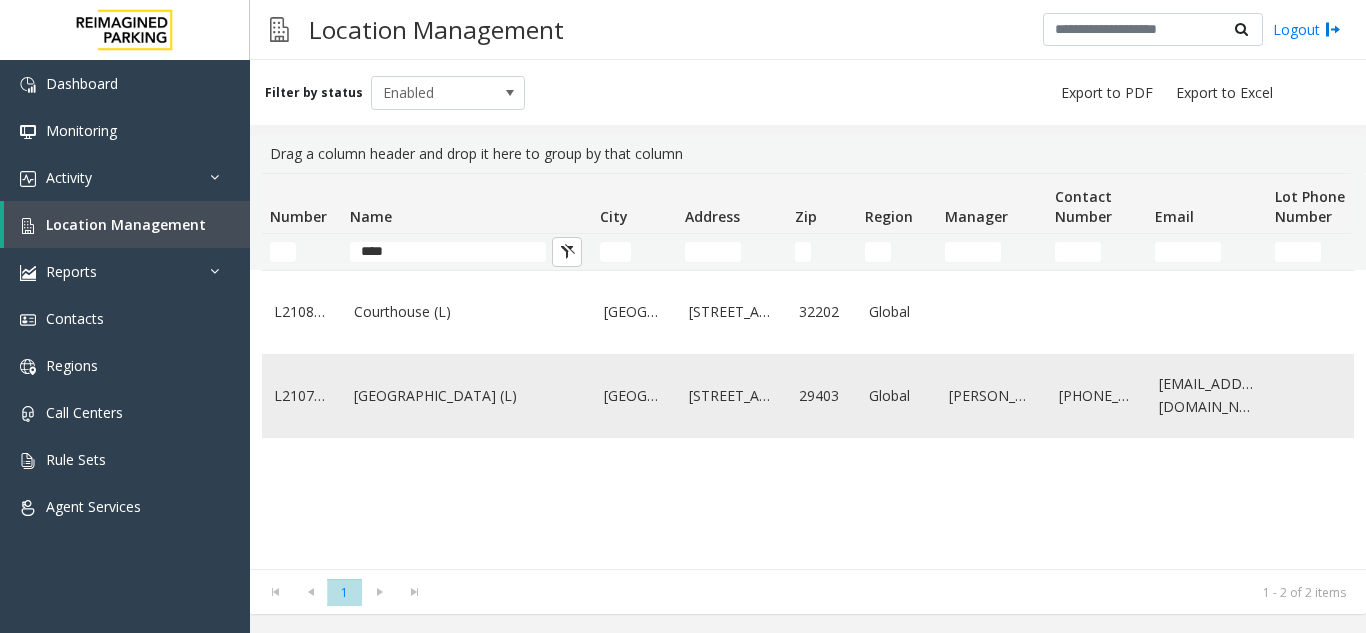 click on "Courier Square (L)" 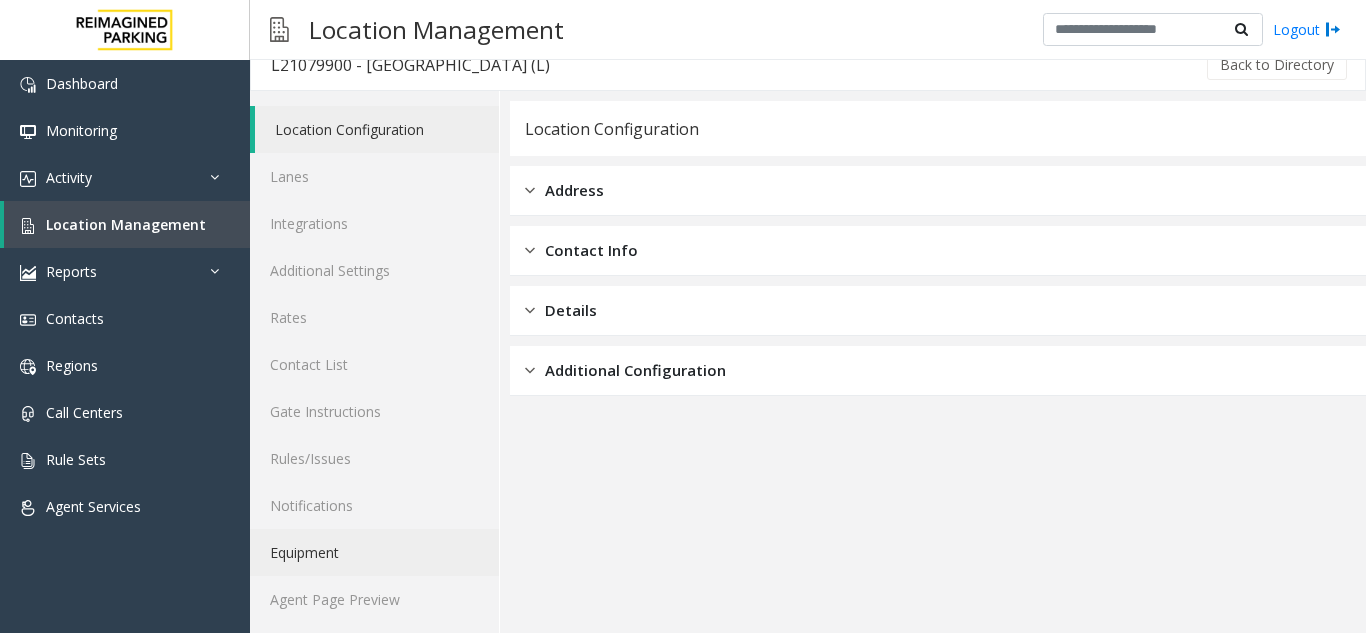 scroll, scrollTop: 26, scrollLeft: 0, axis: vertical 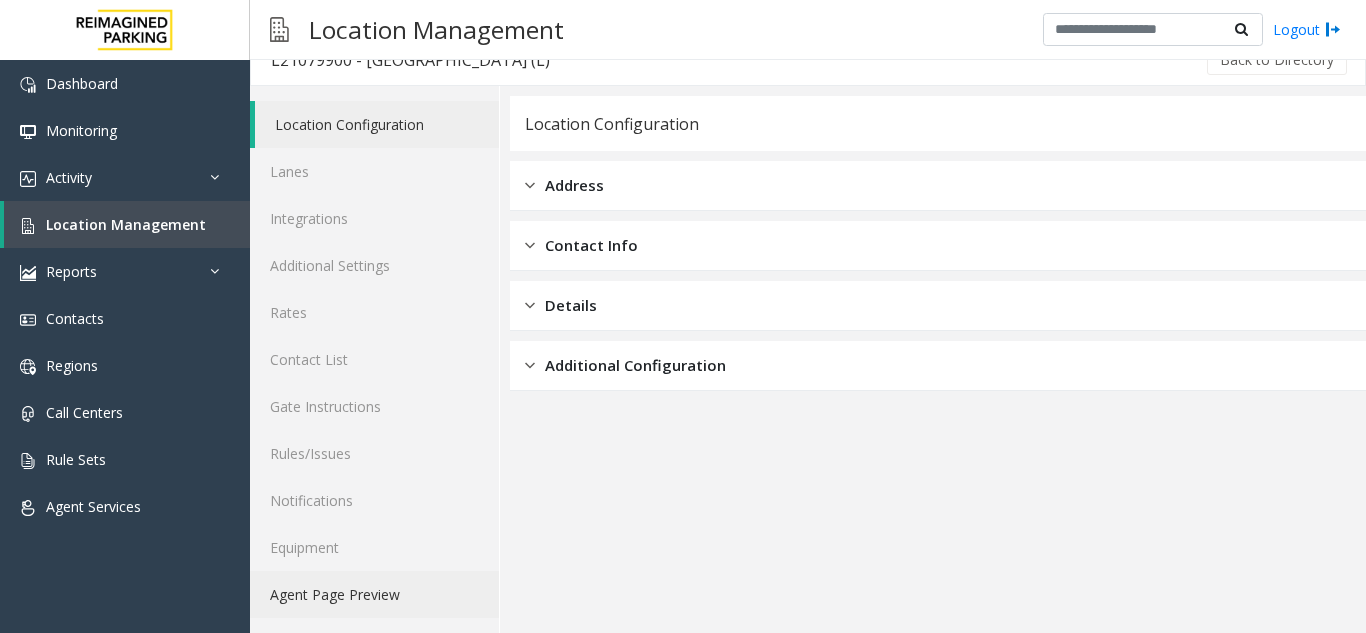 click on "Agent Page Preview" 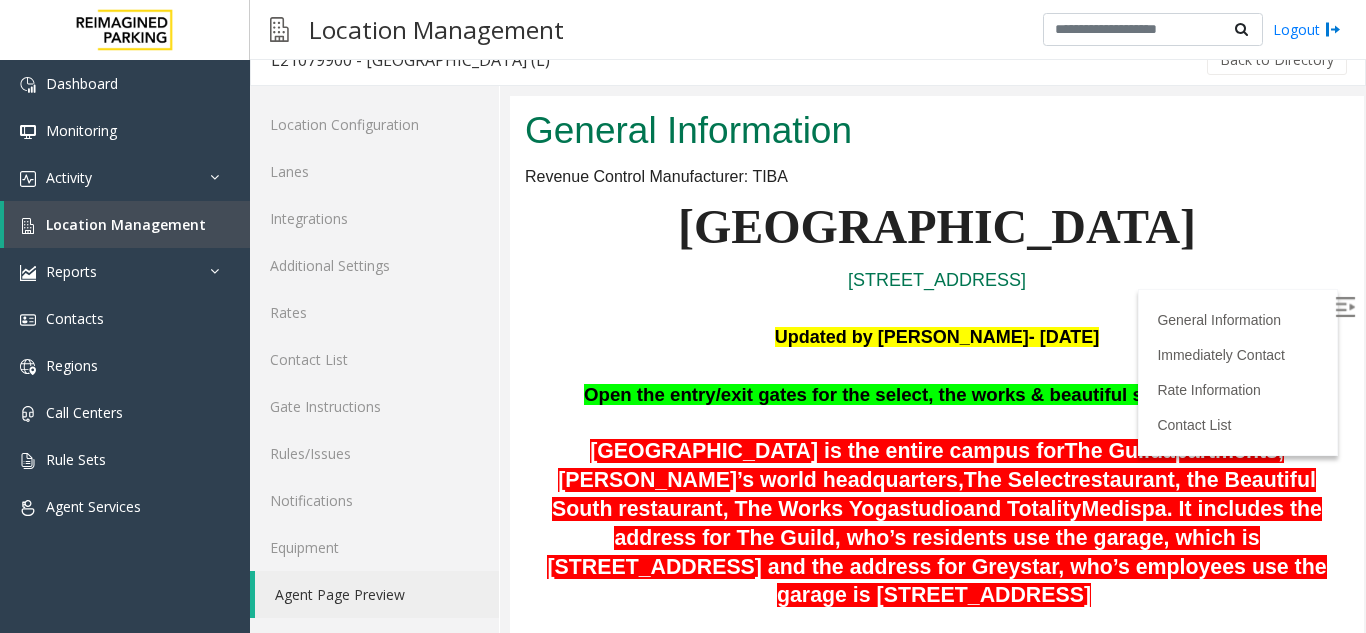 scroll, scrollTop: 100, scrollLeft: 0, axis: vertical 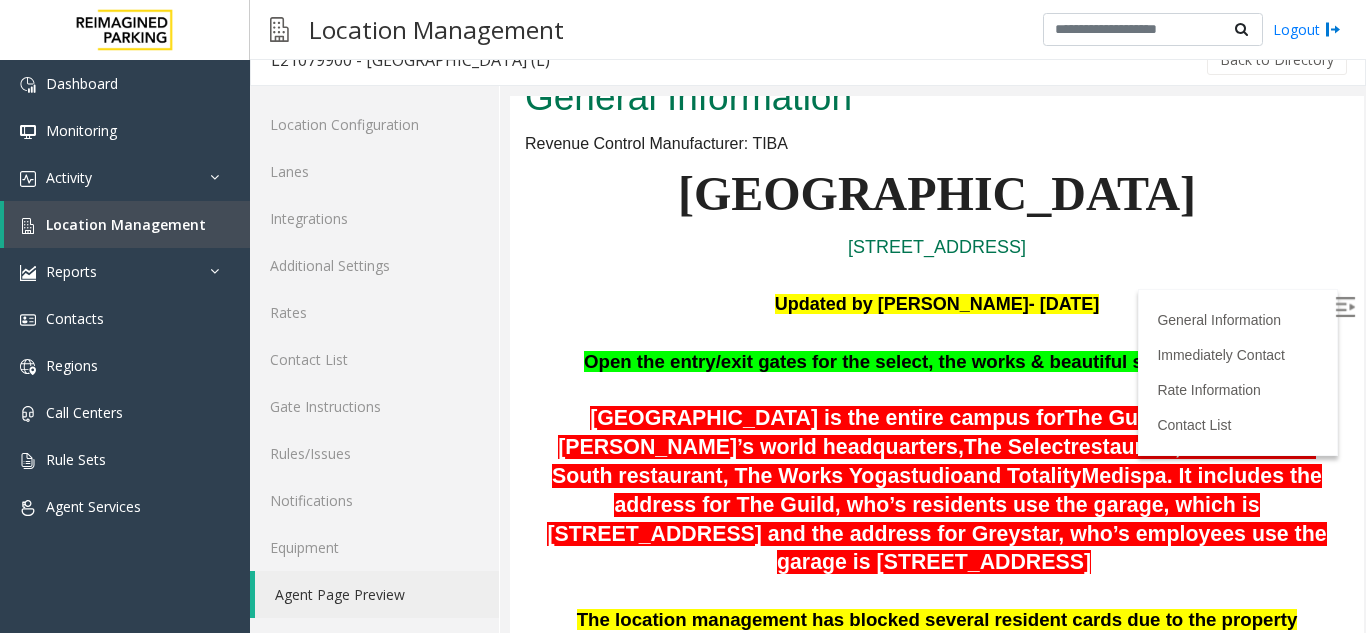 click at bounding box center (1347, 310) 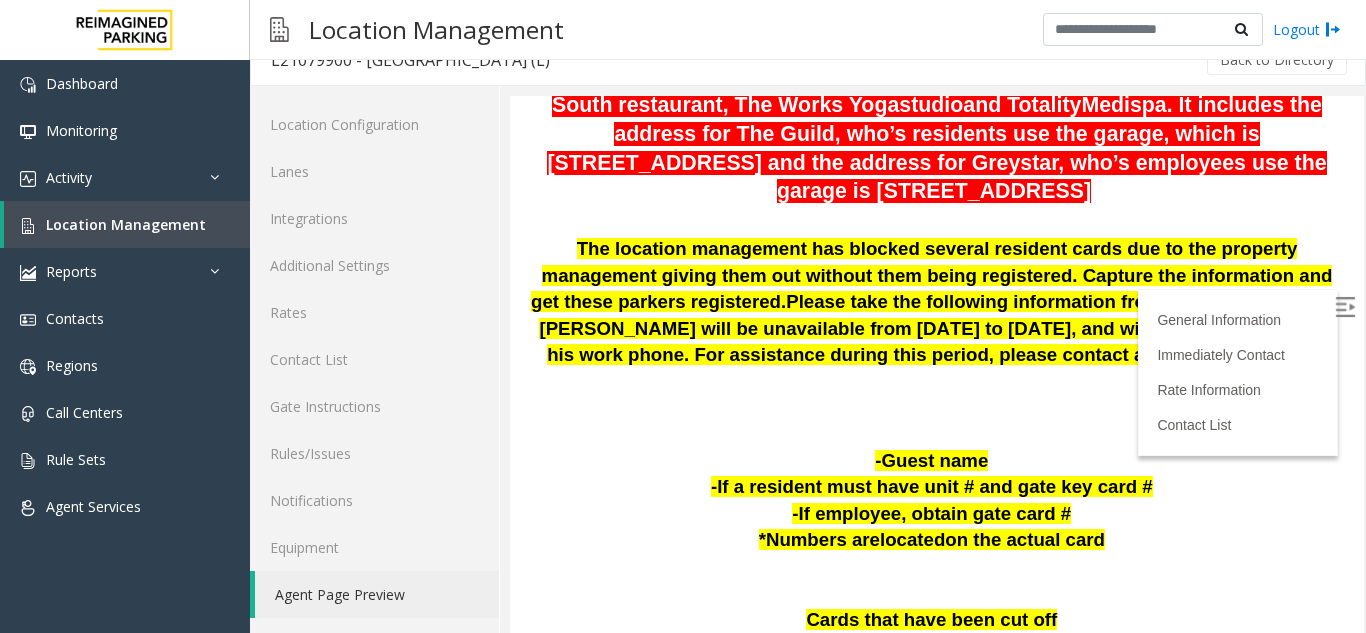 scroll, scrollTop: 378, scrollLeft: 0, axis: vertical 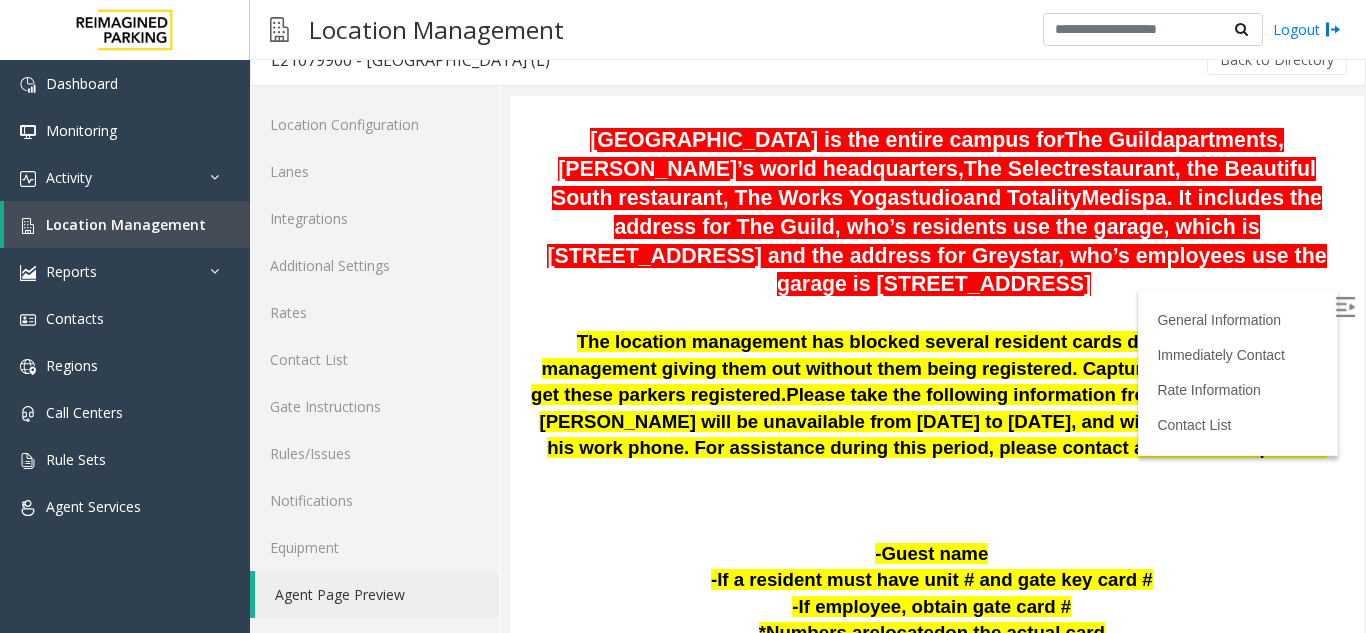 click on ". It includes the address for The Guild, who’s residents use the garage, which is 128 Columbus St and the address for Greystar, who’s employees use the garage is 465 Meeting St." at bounding box center [936, 241] 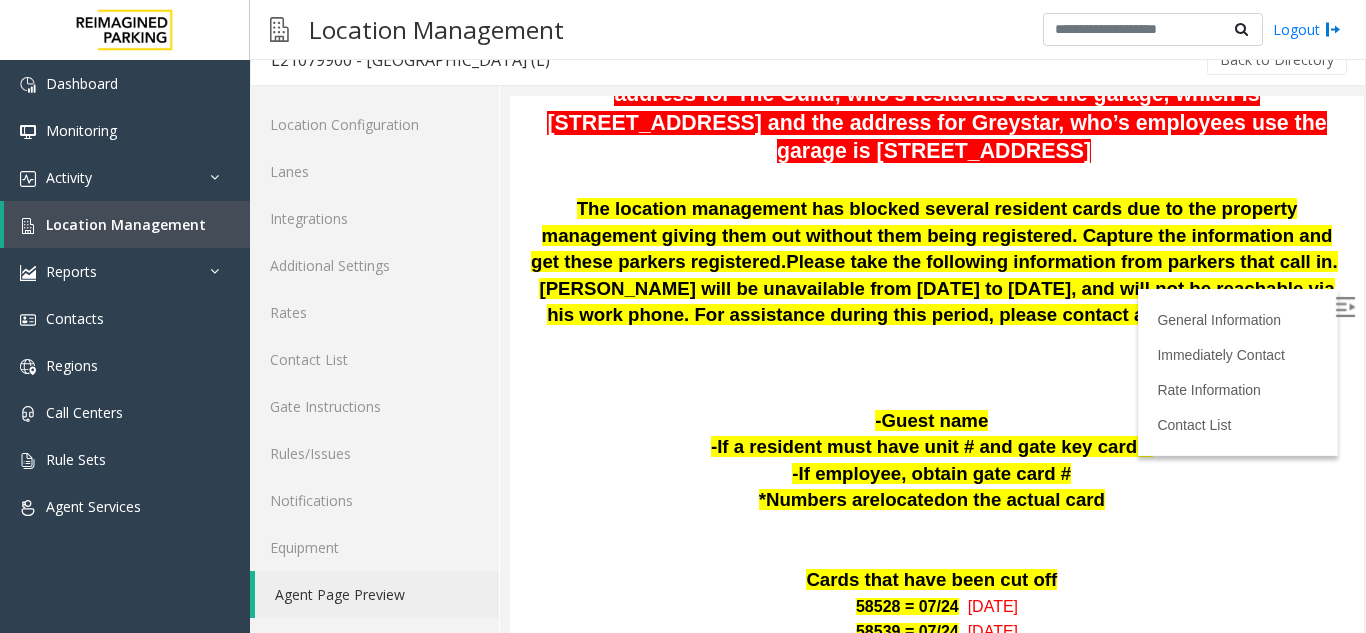 scroll, scrollTop: 178, scrollLeft: 0, axis: vertical 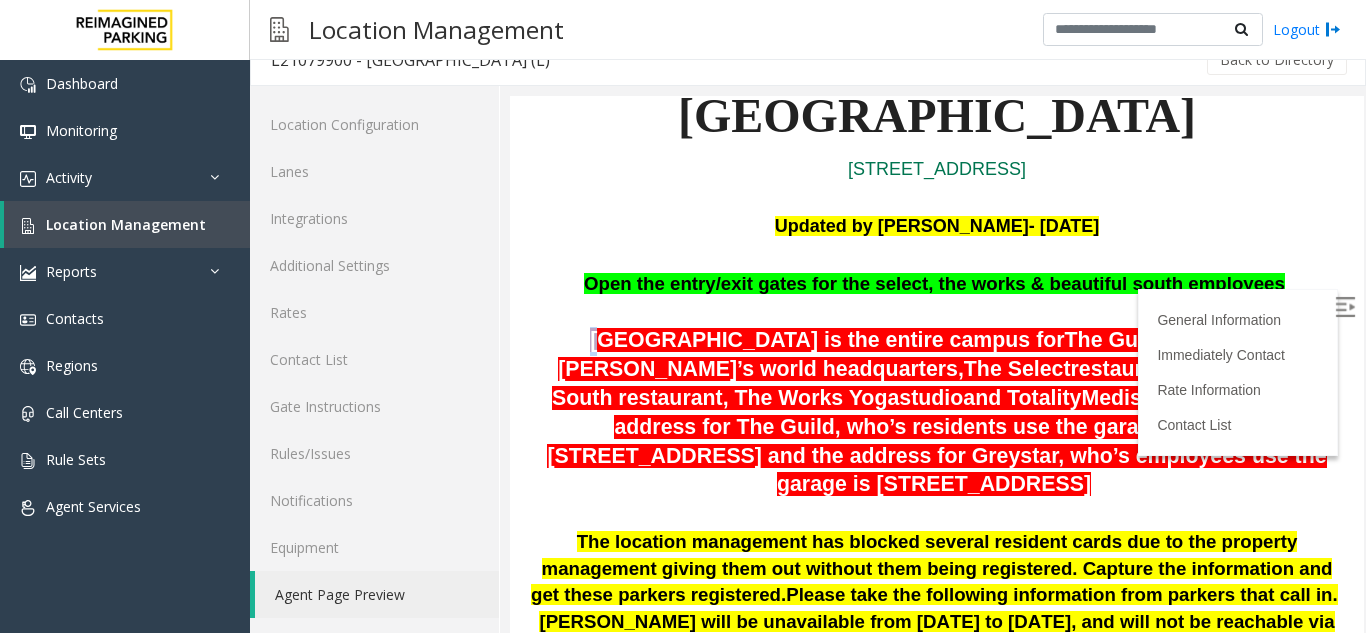 drag, startPoint x: 550, startPoint y: 341, endPoint x: 566, endPoint y: 356, distance: 21.931713 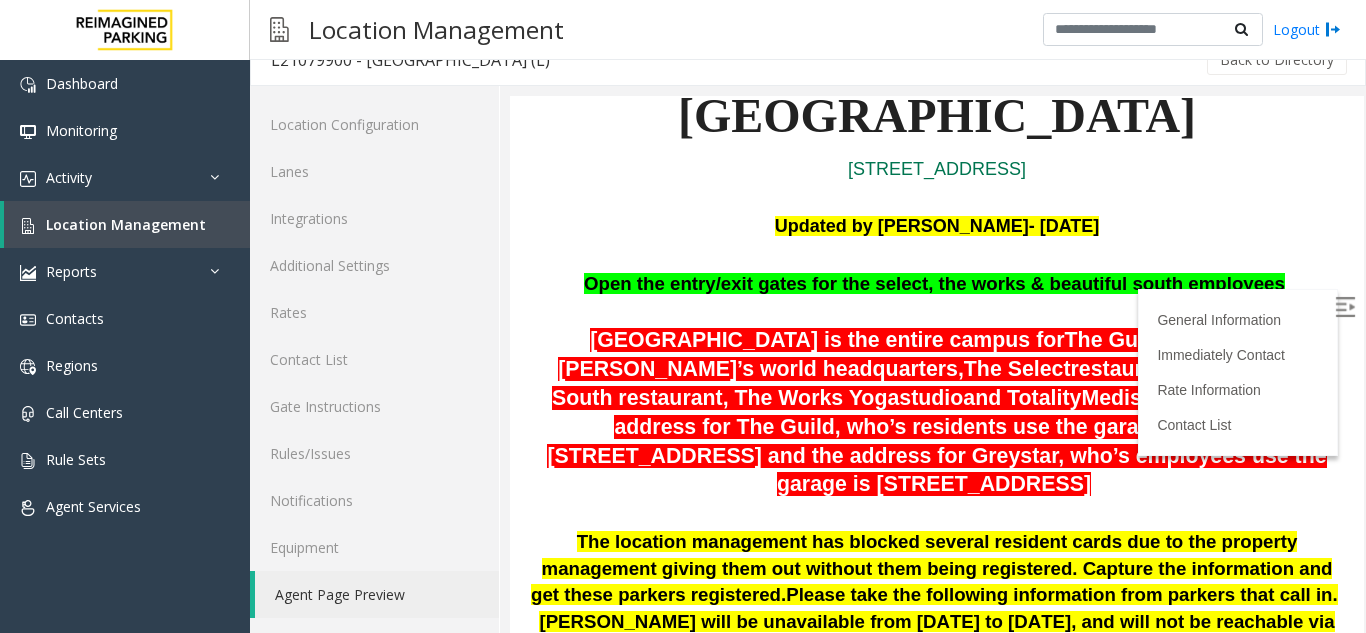 click at bounding box center [937, 255] 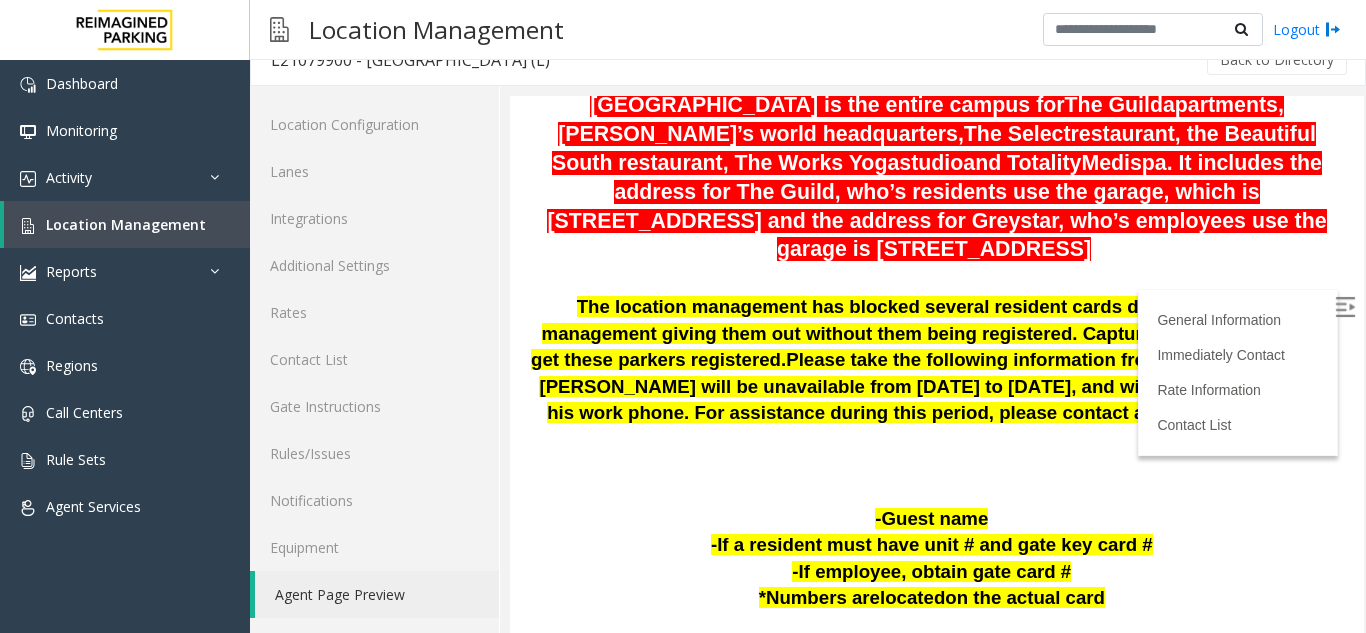 scroll, scrollTop: 378, scrollLeft: 0, axis: vertical 